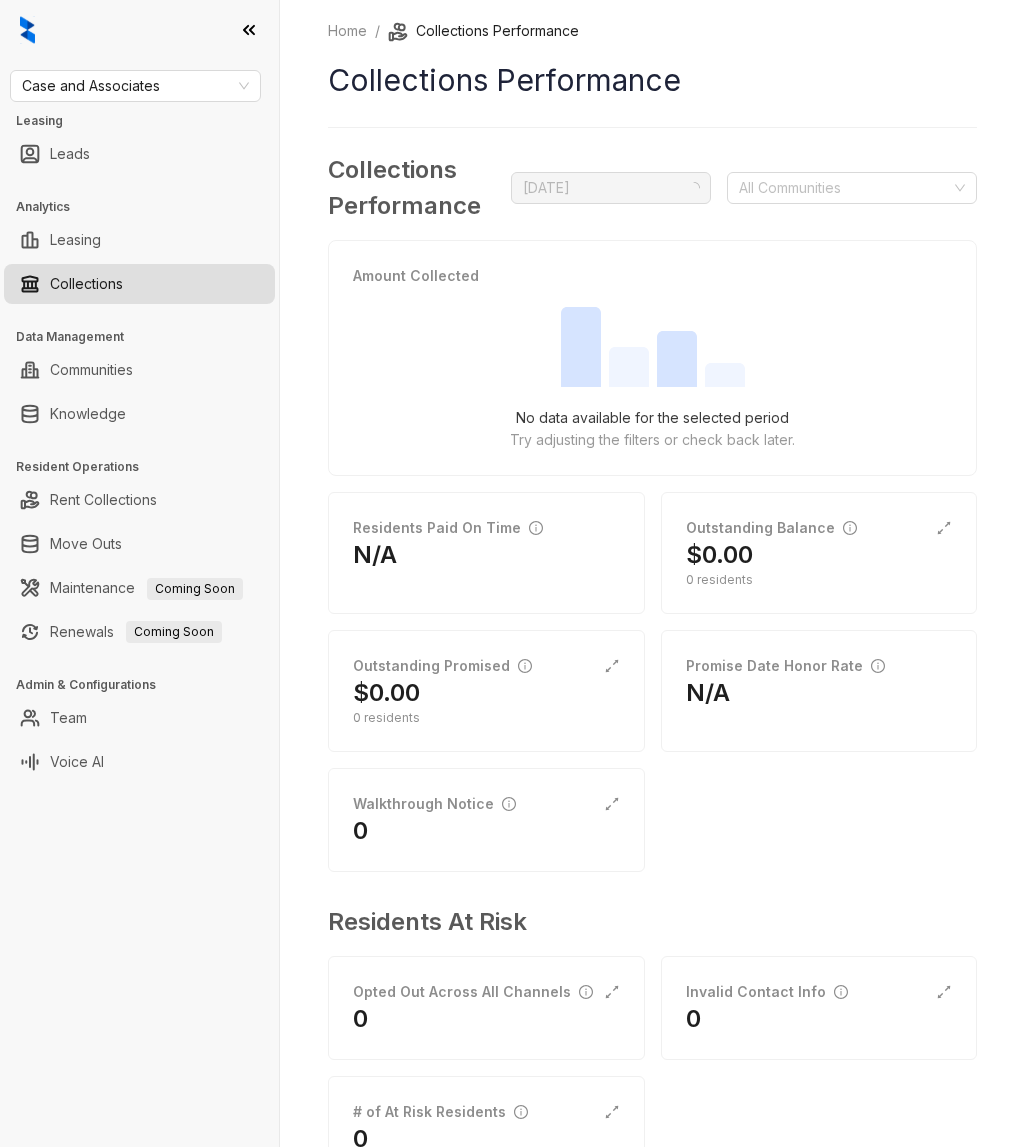 scroll, scrollTop: 0, scrollLeft: 0, axis: both 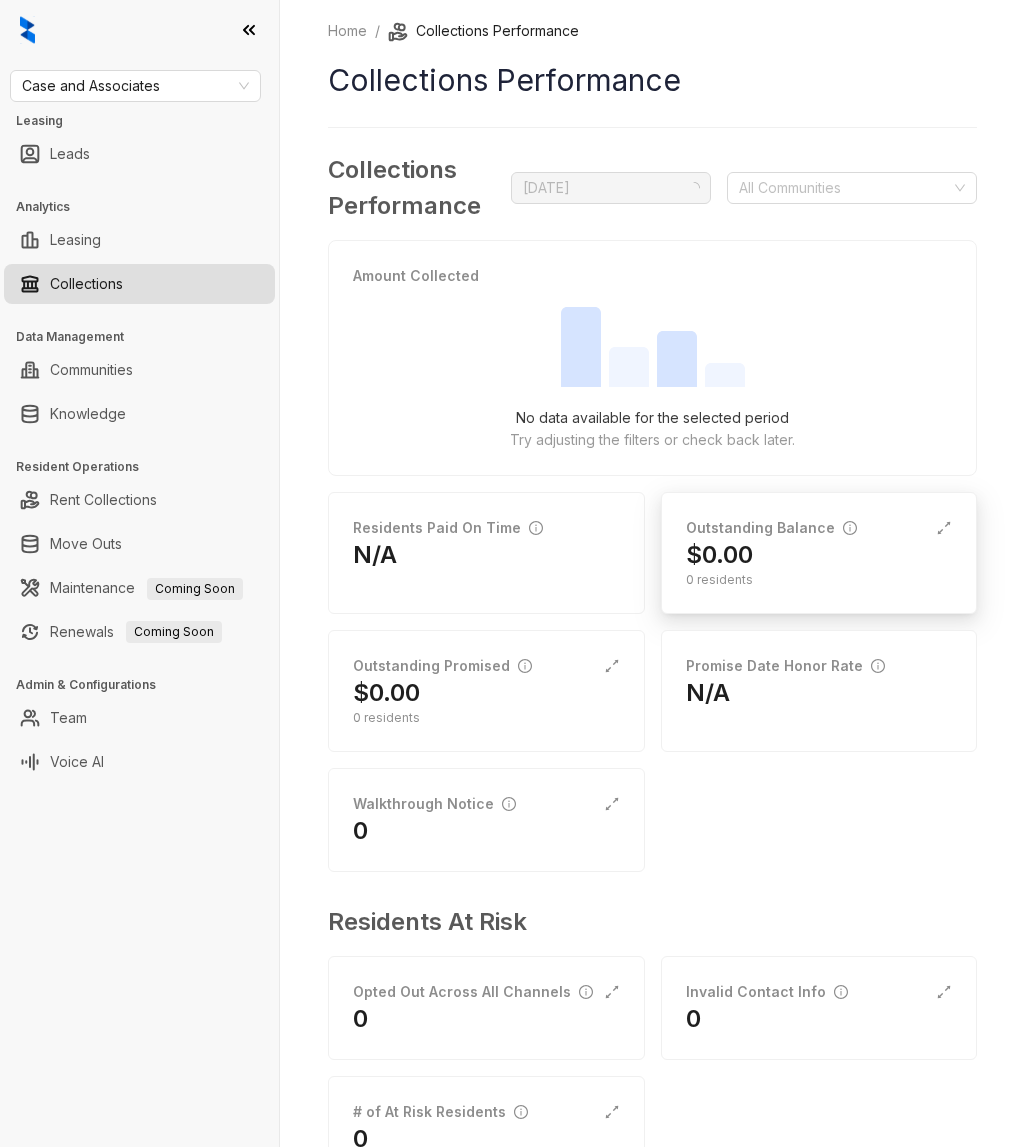 click on "0 residents" at bounding box center (819, 580) 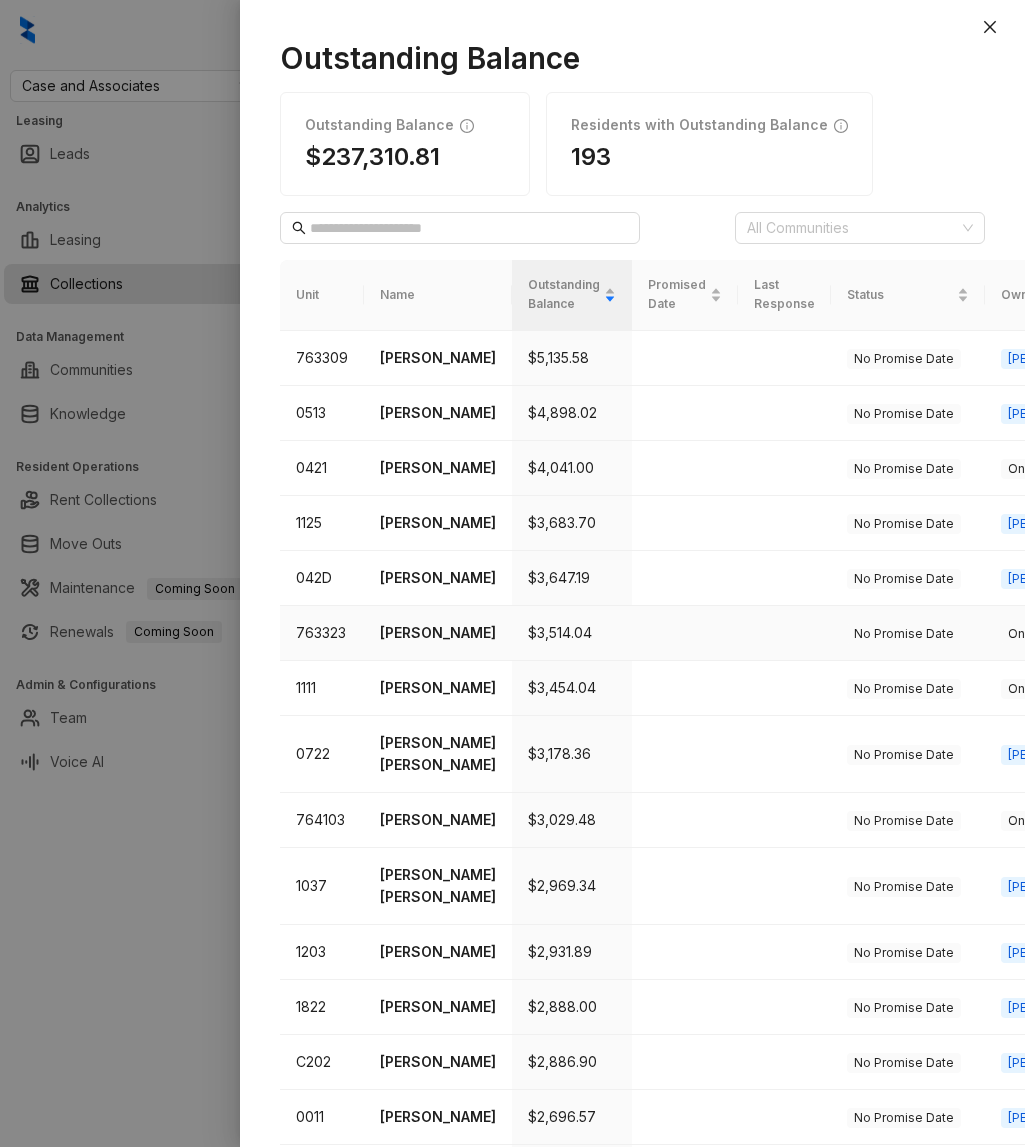 scroll, scrollTop: 873, scrollLeft: 0, axis: vertical 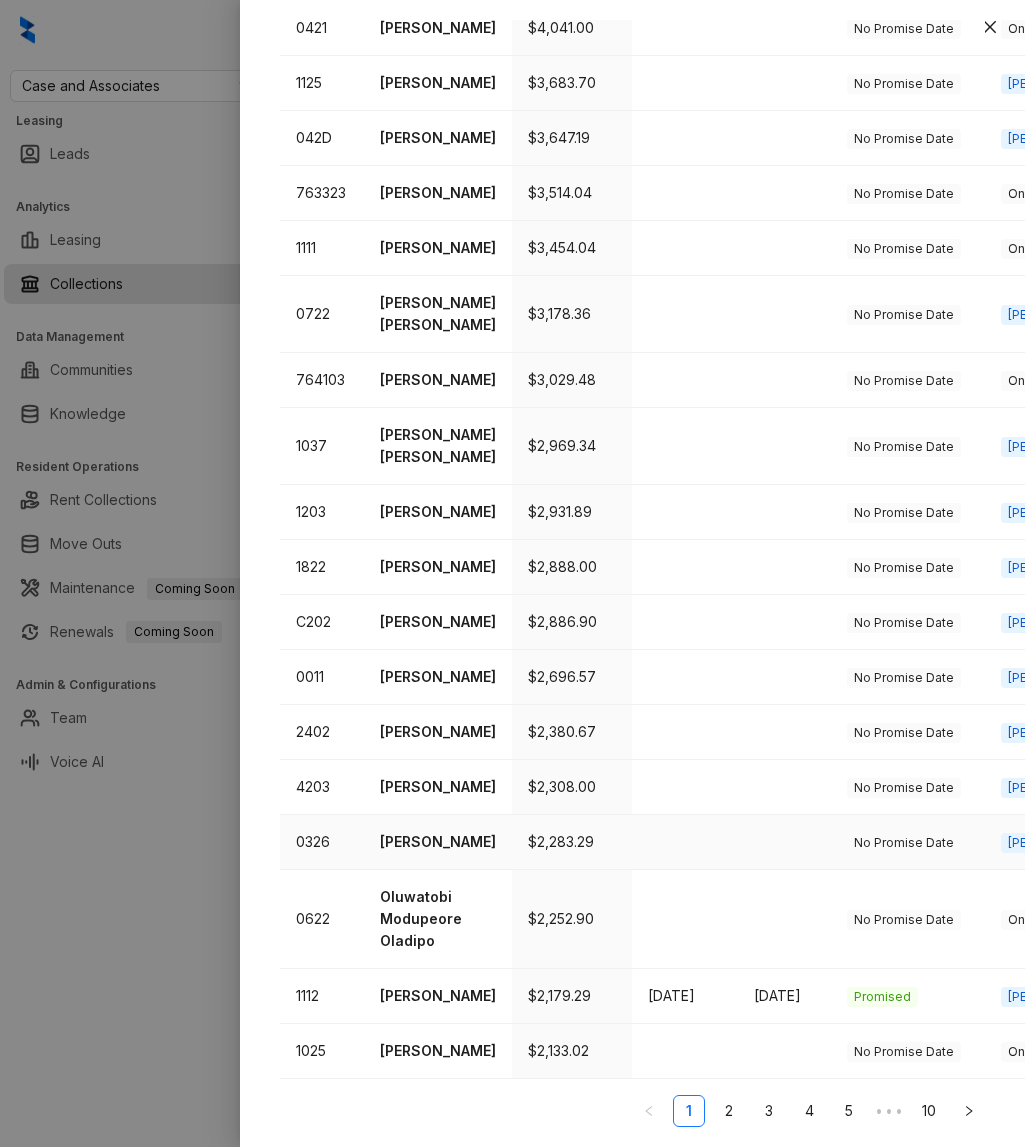 click on "Treshon Wagner" at bounding box center [438, 842] 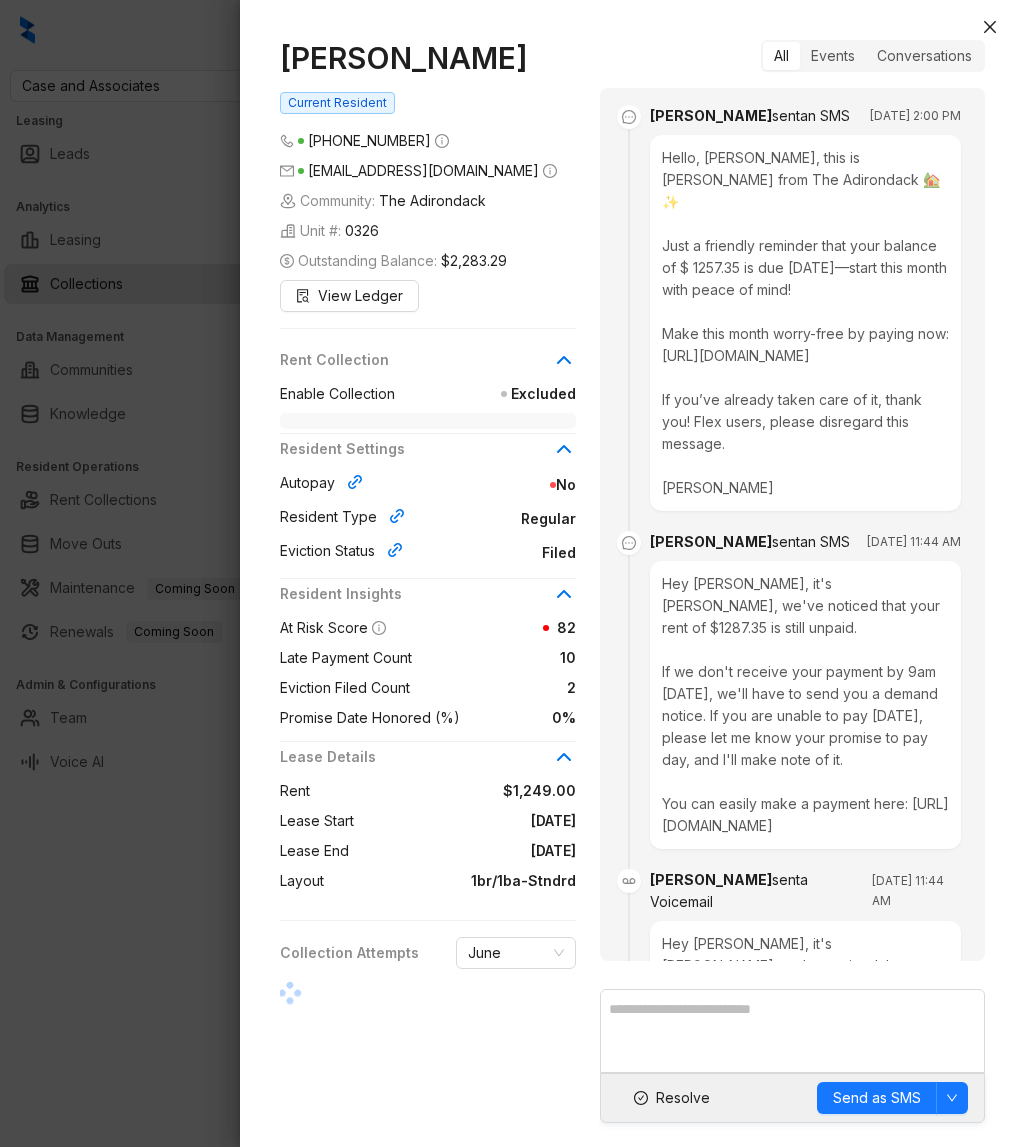 scroll, scrollTop: 1769, scrollLeft: 0, axis: vertical 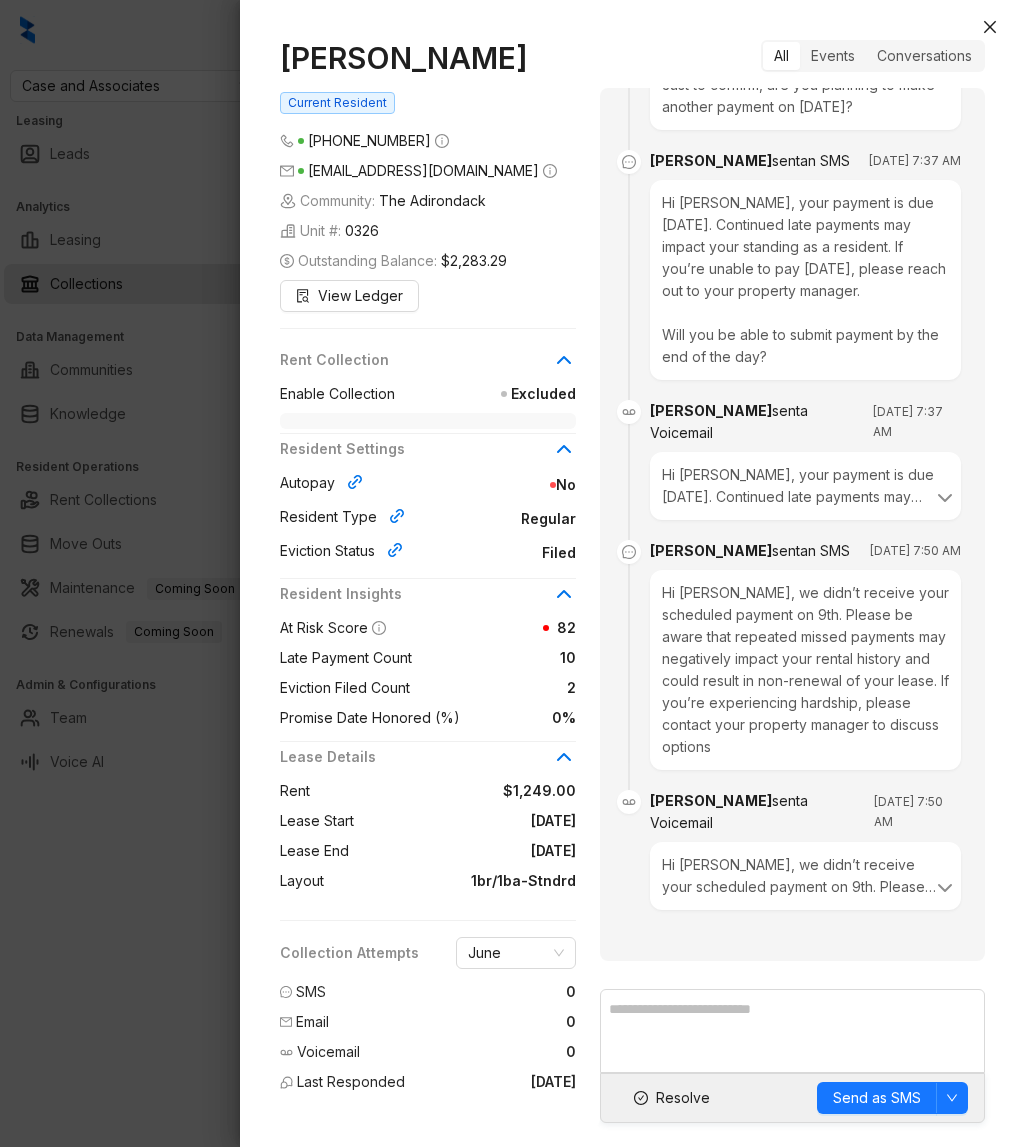 click at bounding box center [512, 573] 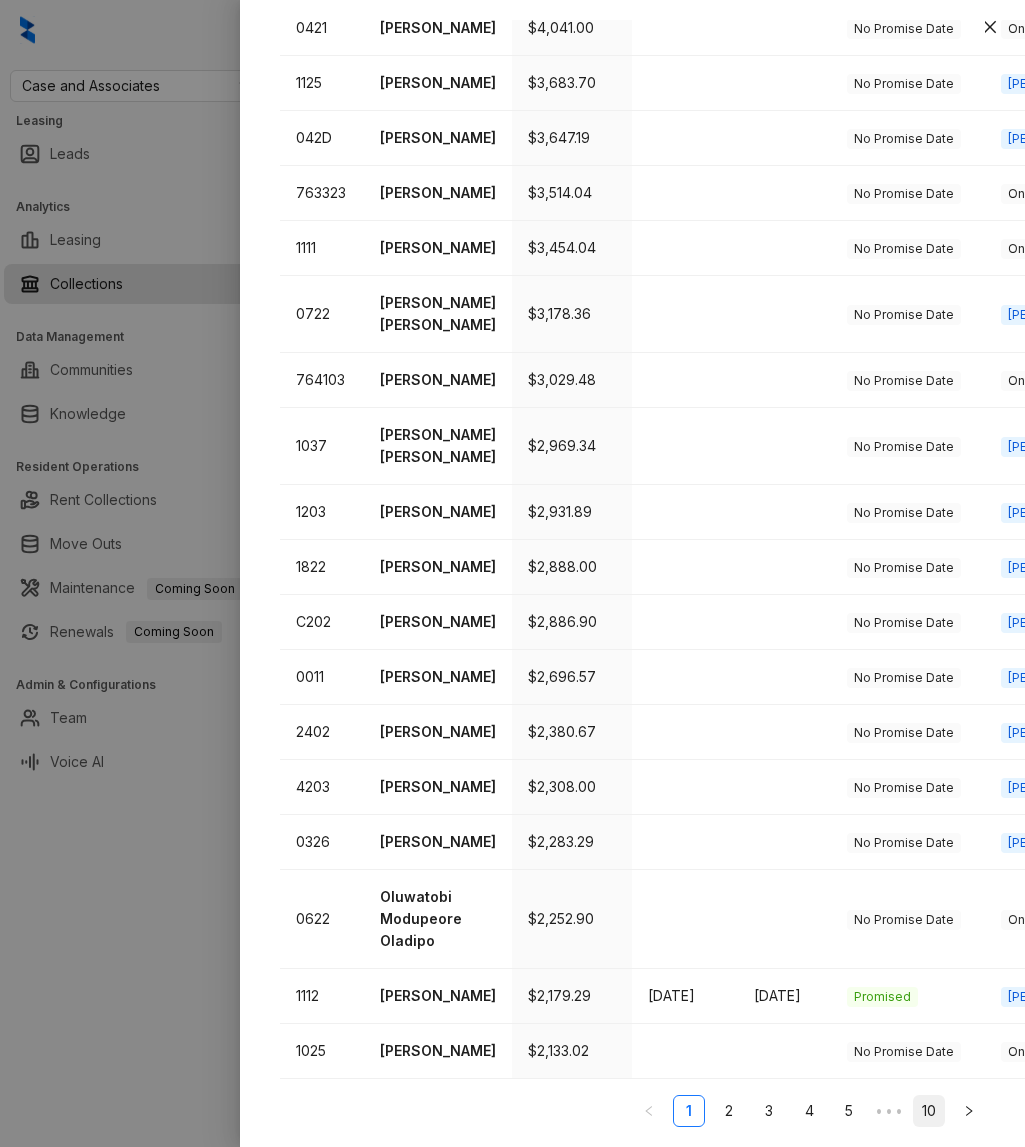 click on "10" at bounding box center (929, 1111) 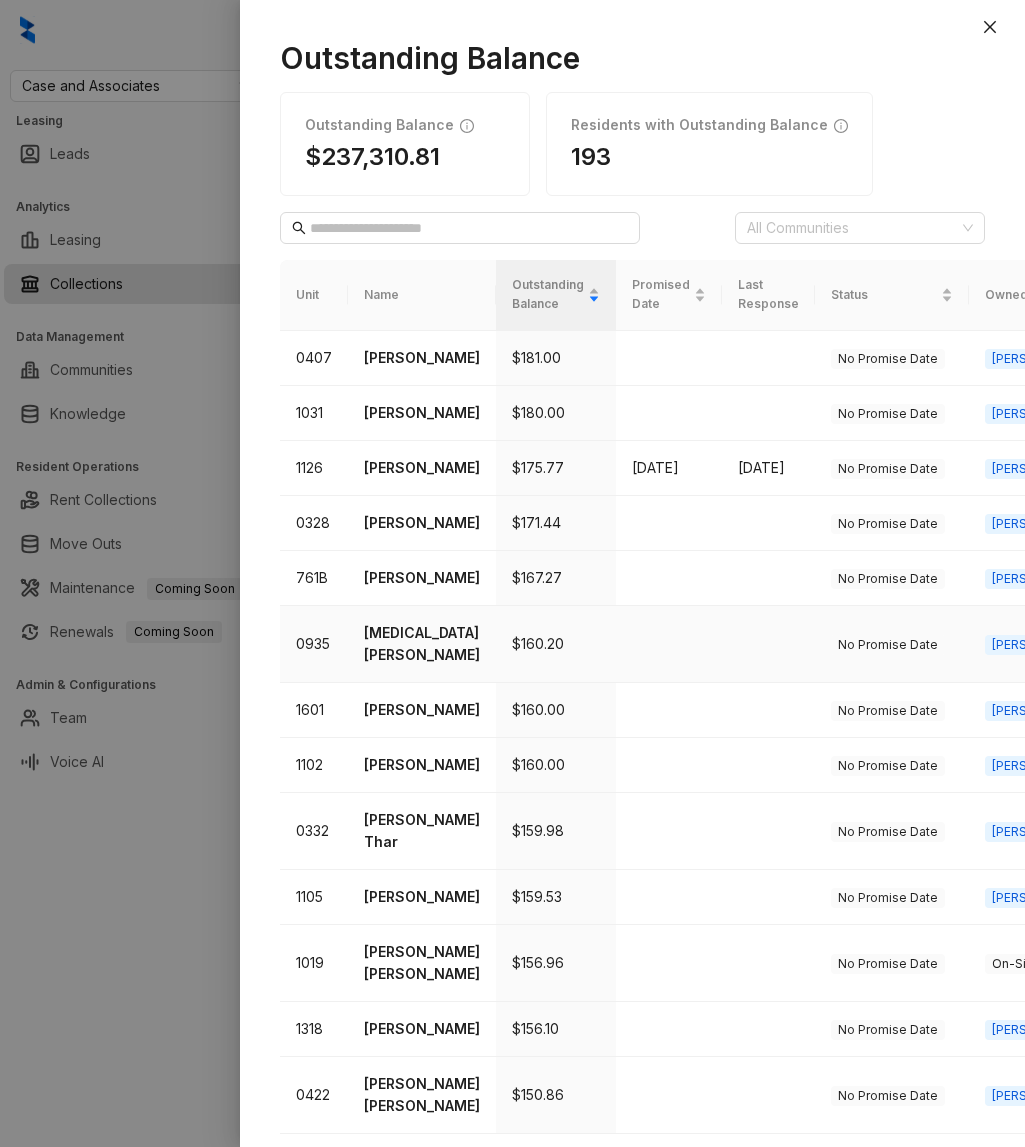 scroll, scrollTop: 202, scrollLeft: 0, axis: vertical 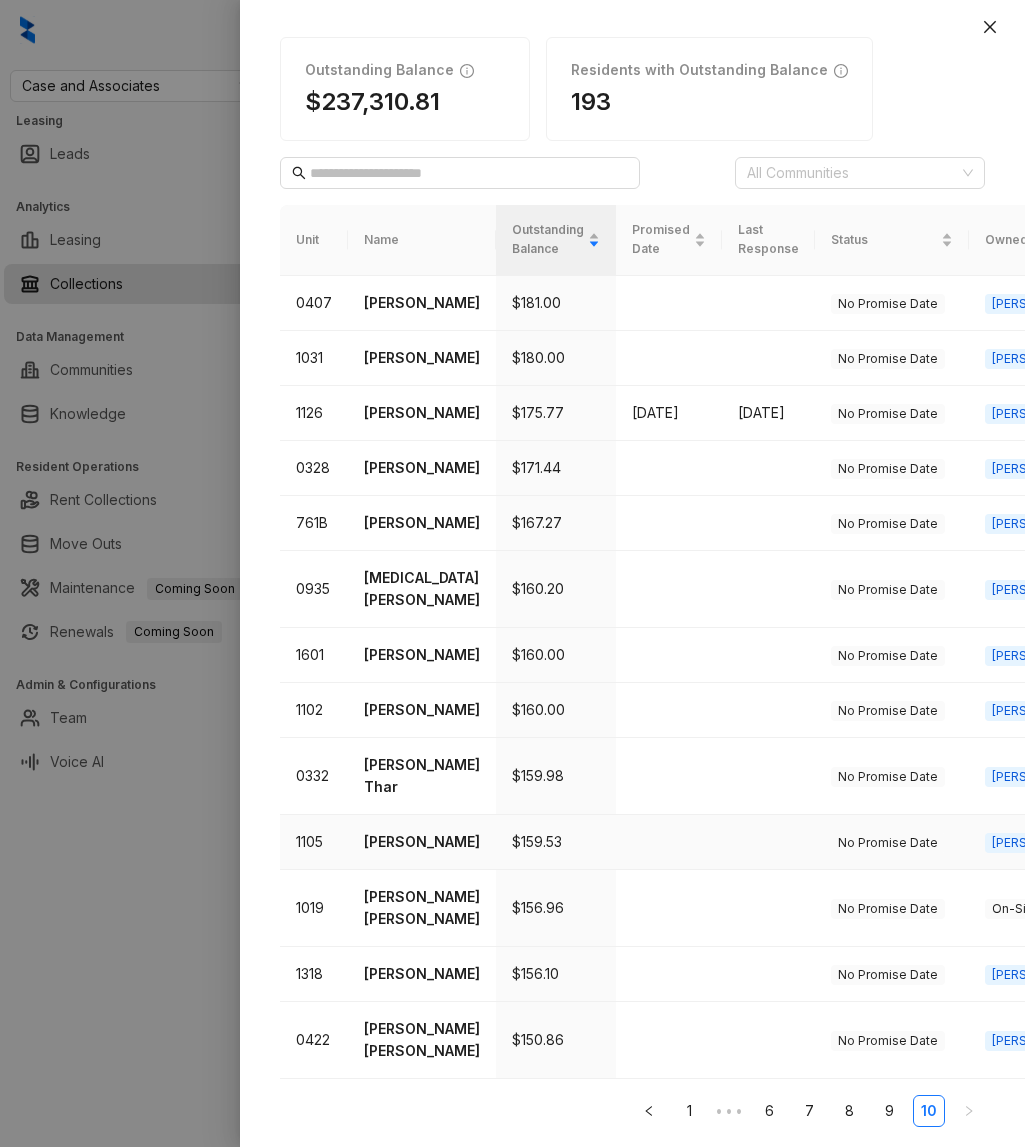 click on "Fouad Nasir" at bounding box center (422, 842) 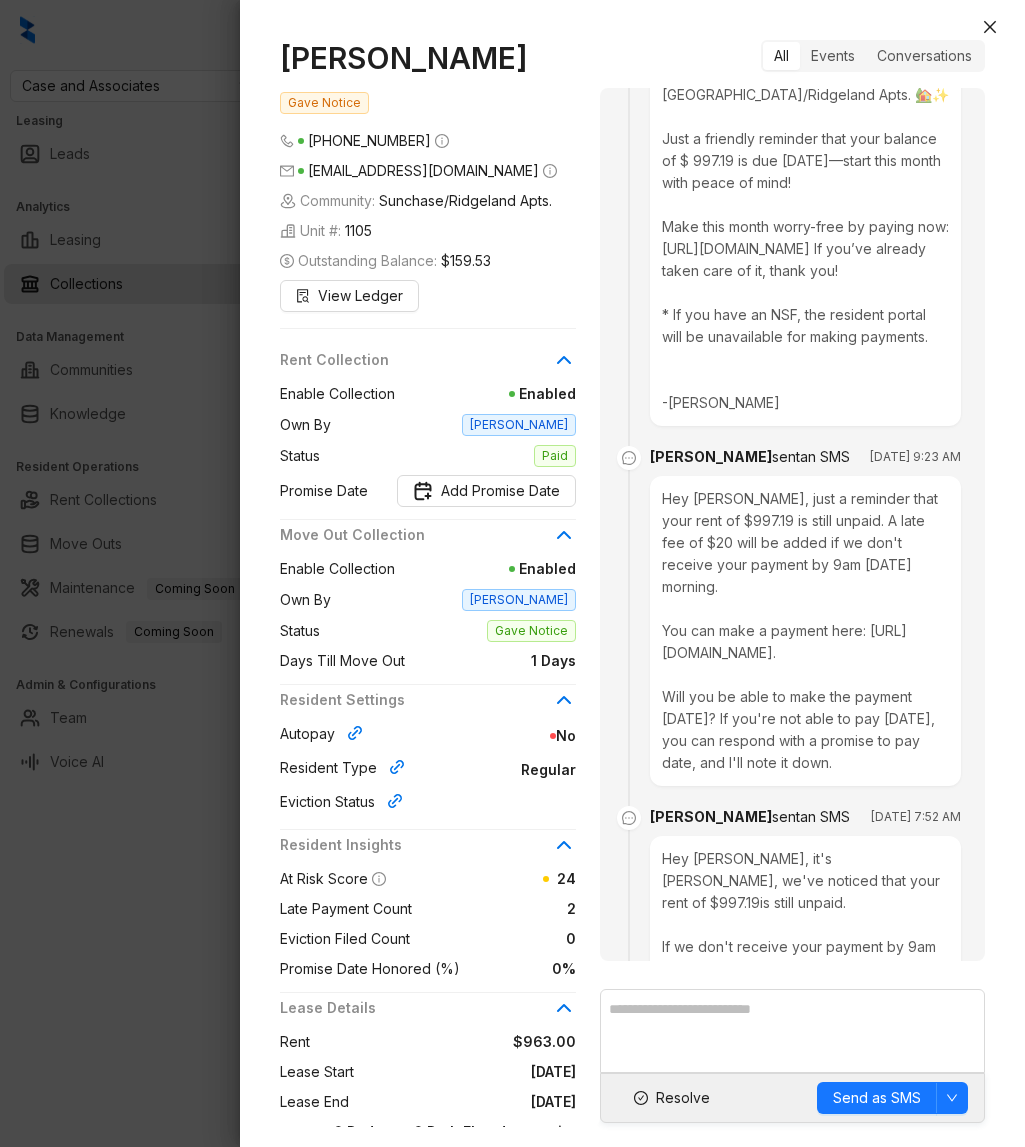 scroll, scrollTop: 3795, scrollLeft: 0, axis: vertical 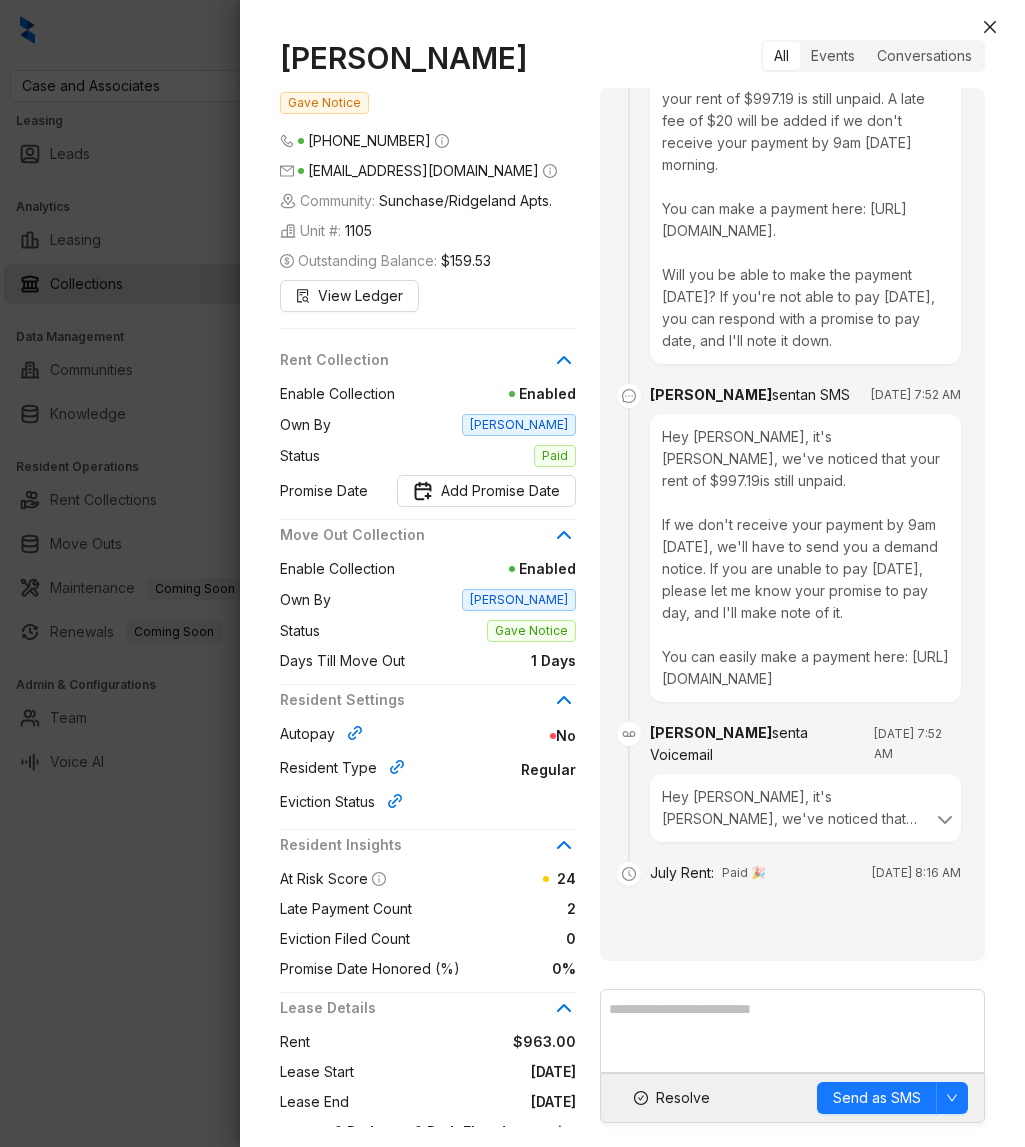 click at bounding box center (512, 573) 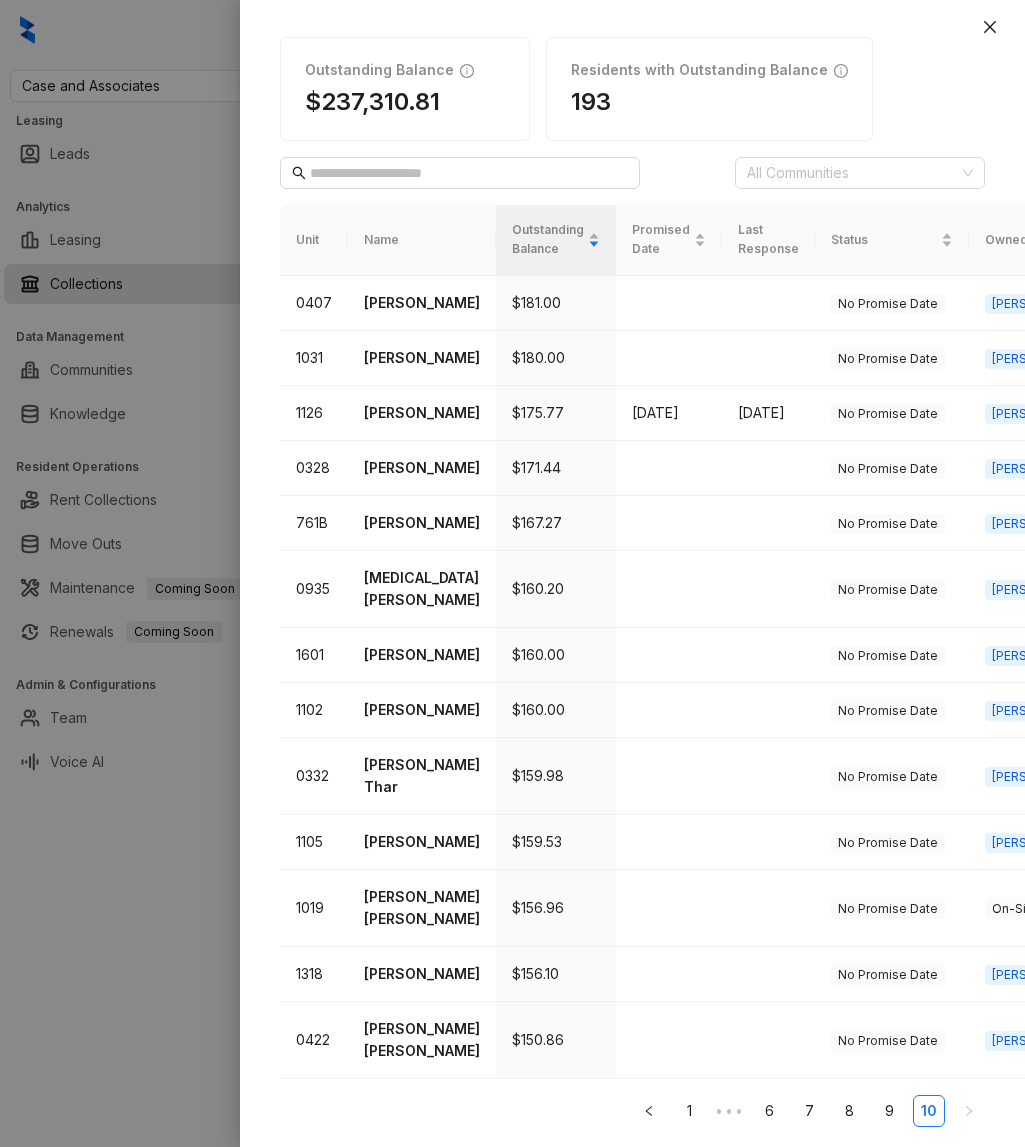 click at bounding box center [512, 573] 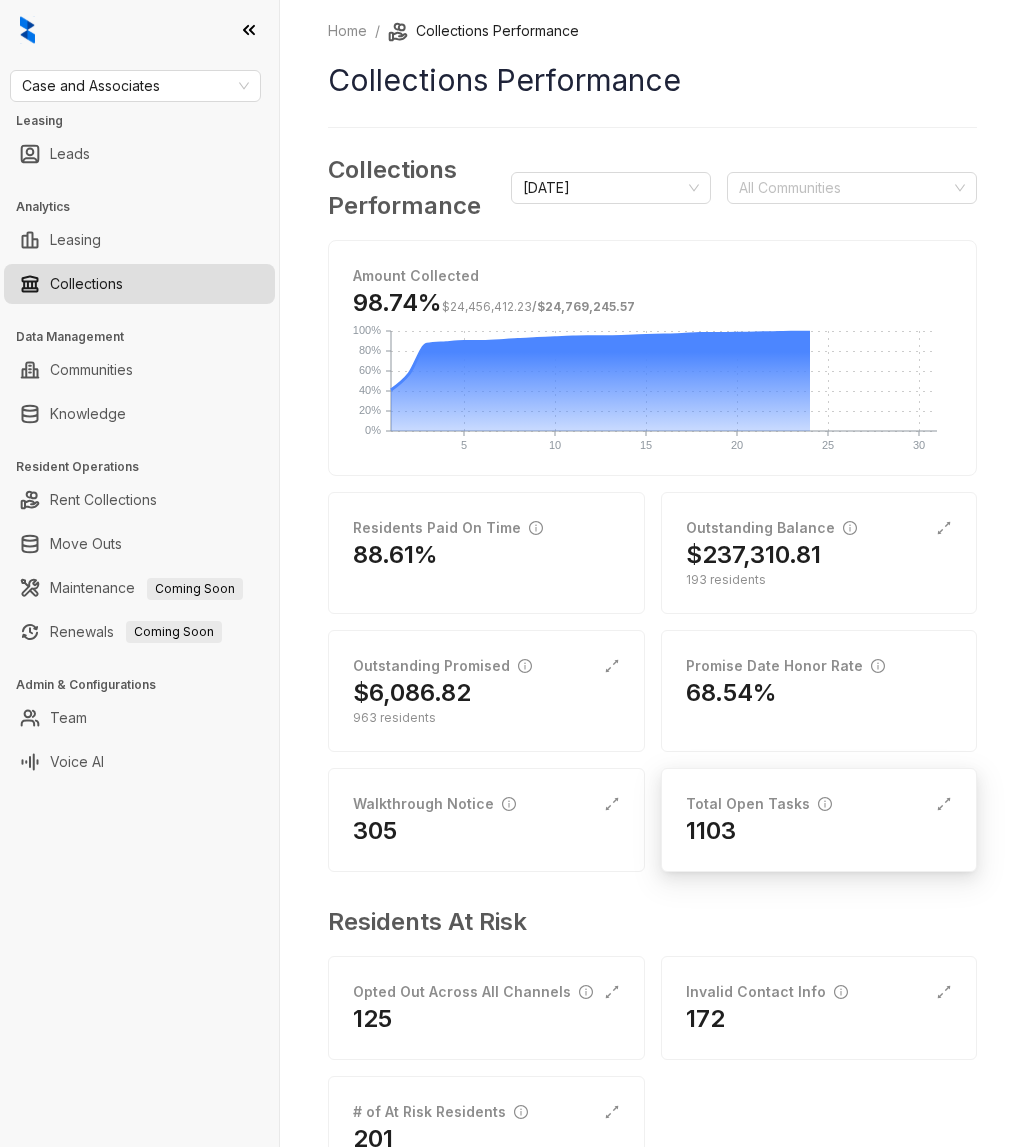 click on "Total Open Tasks 1103" at bounding box center [819, 820] 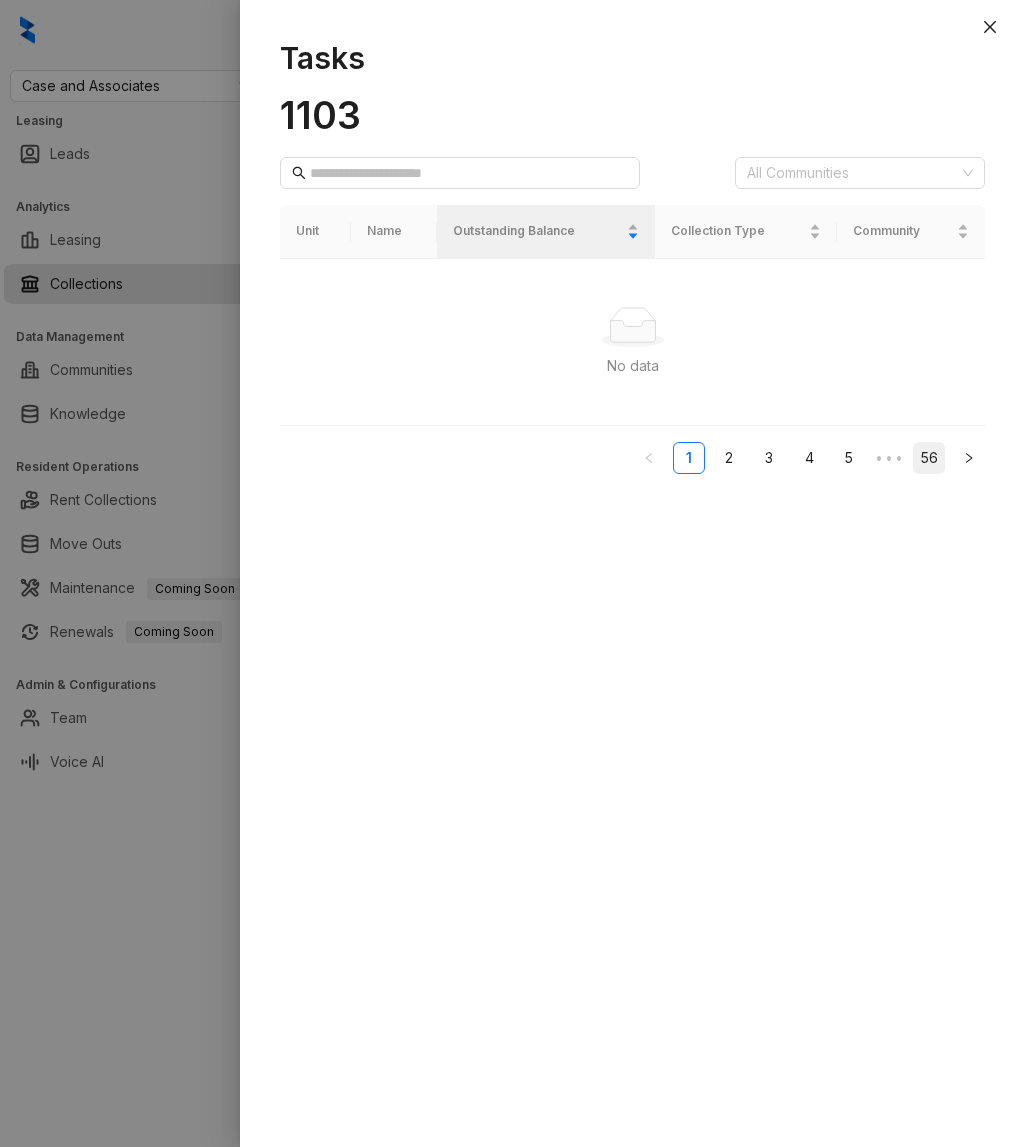 click on "56" at bounding box center (929, 458) 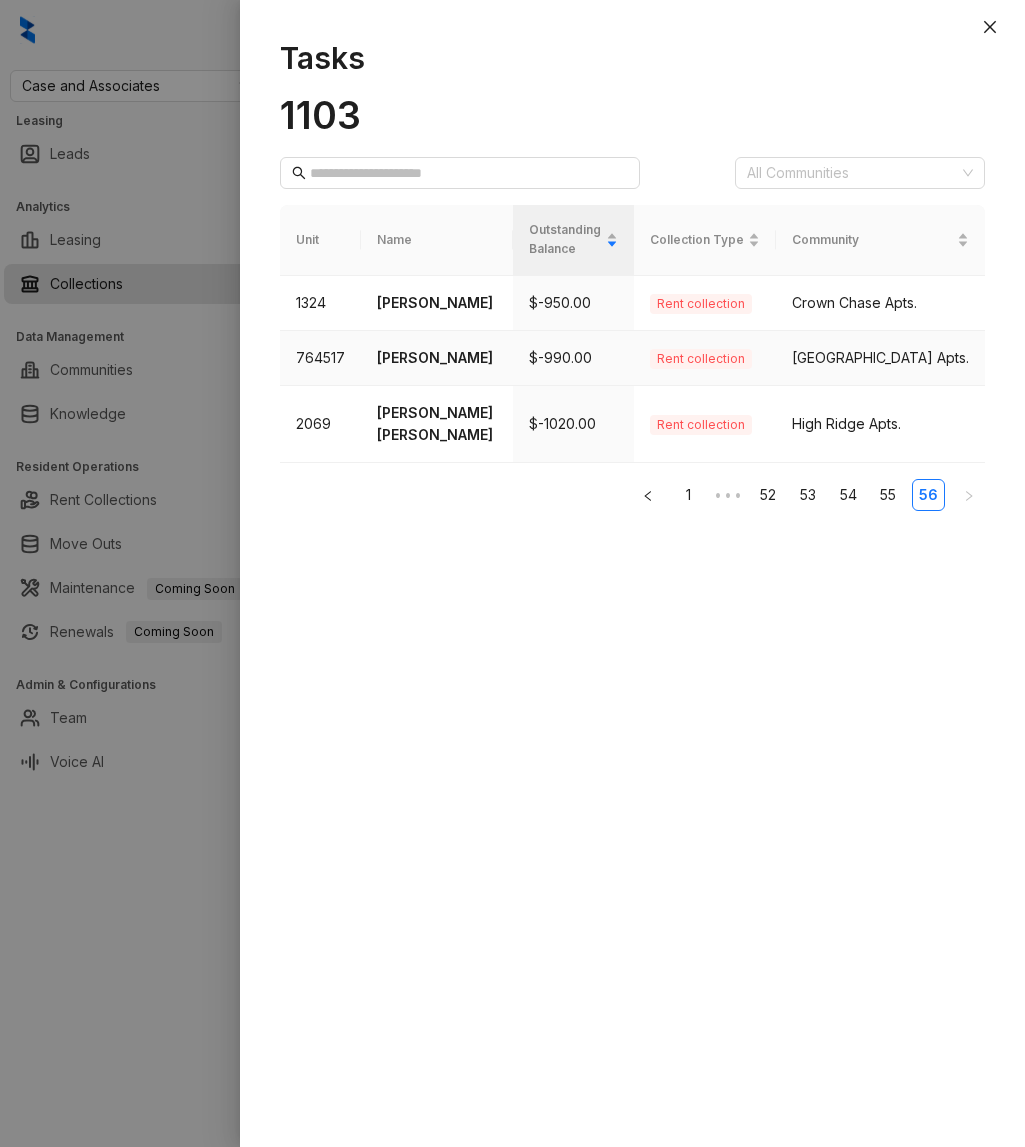 click on "LaShun Mays" at bounding box center (437, 358) 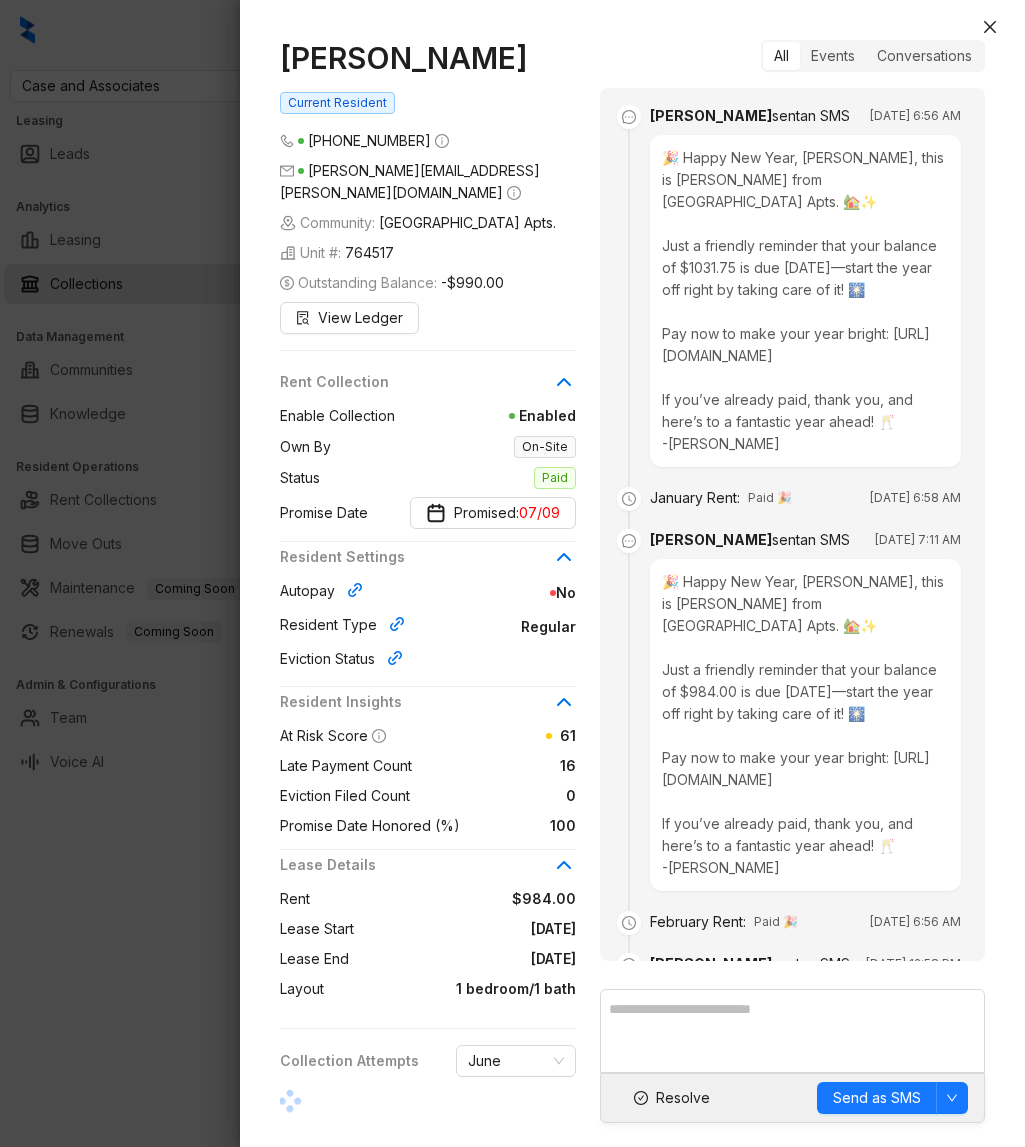 scroll, scrollTop: 7723, scrollLeft: 0, axis: vertical 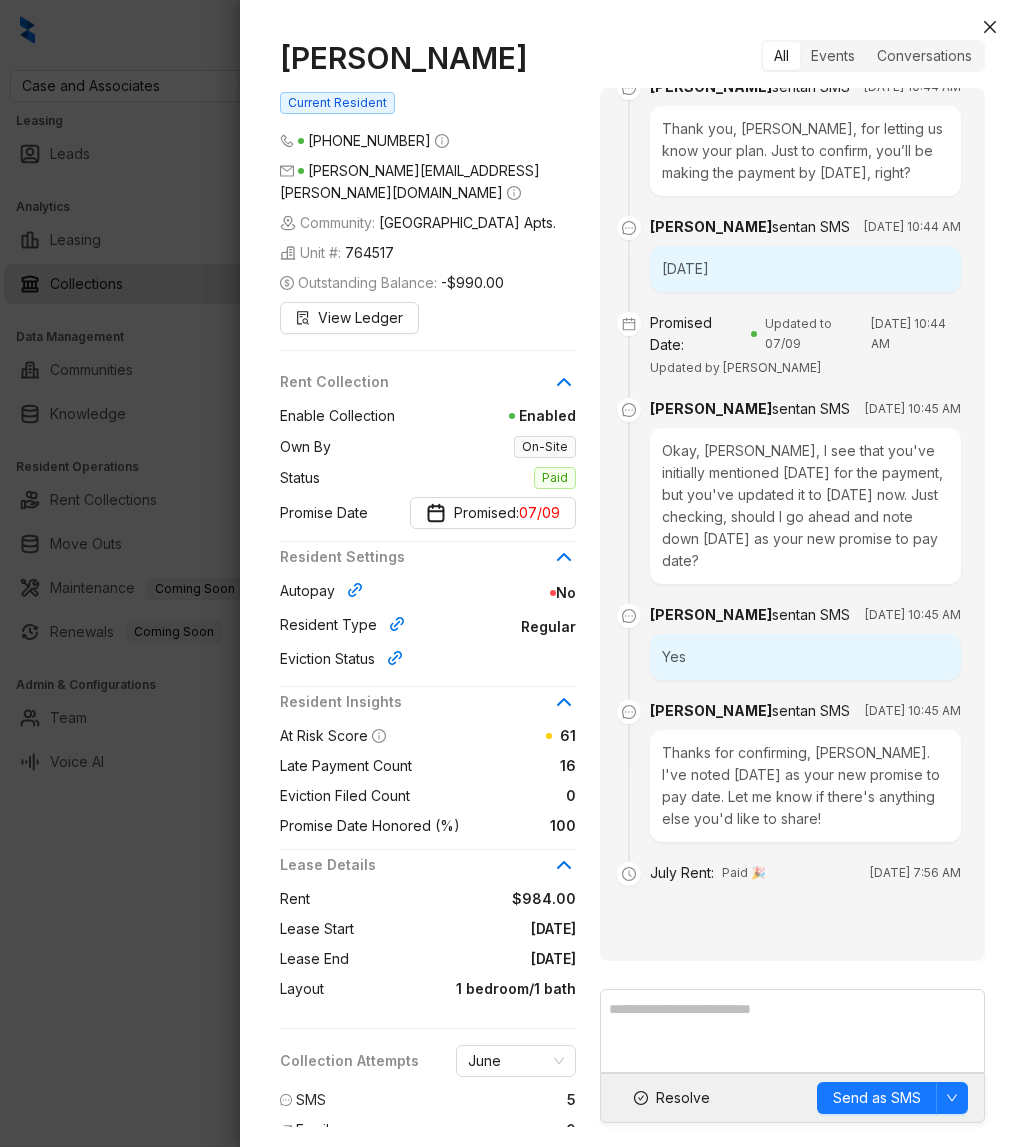 click at bounding box center [512, 573] 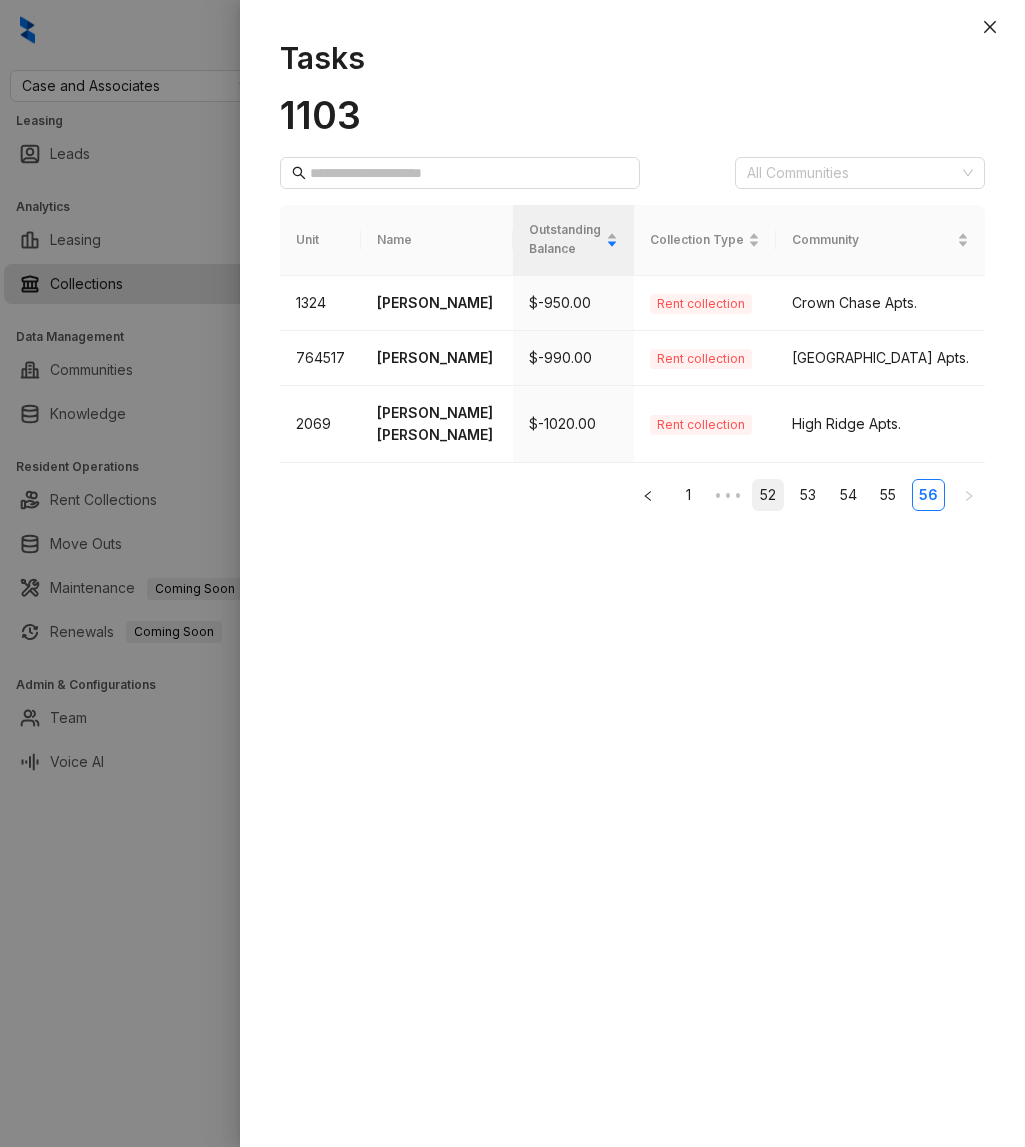 click on "52" at bounding box center (768, 495) 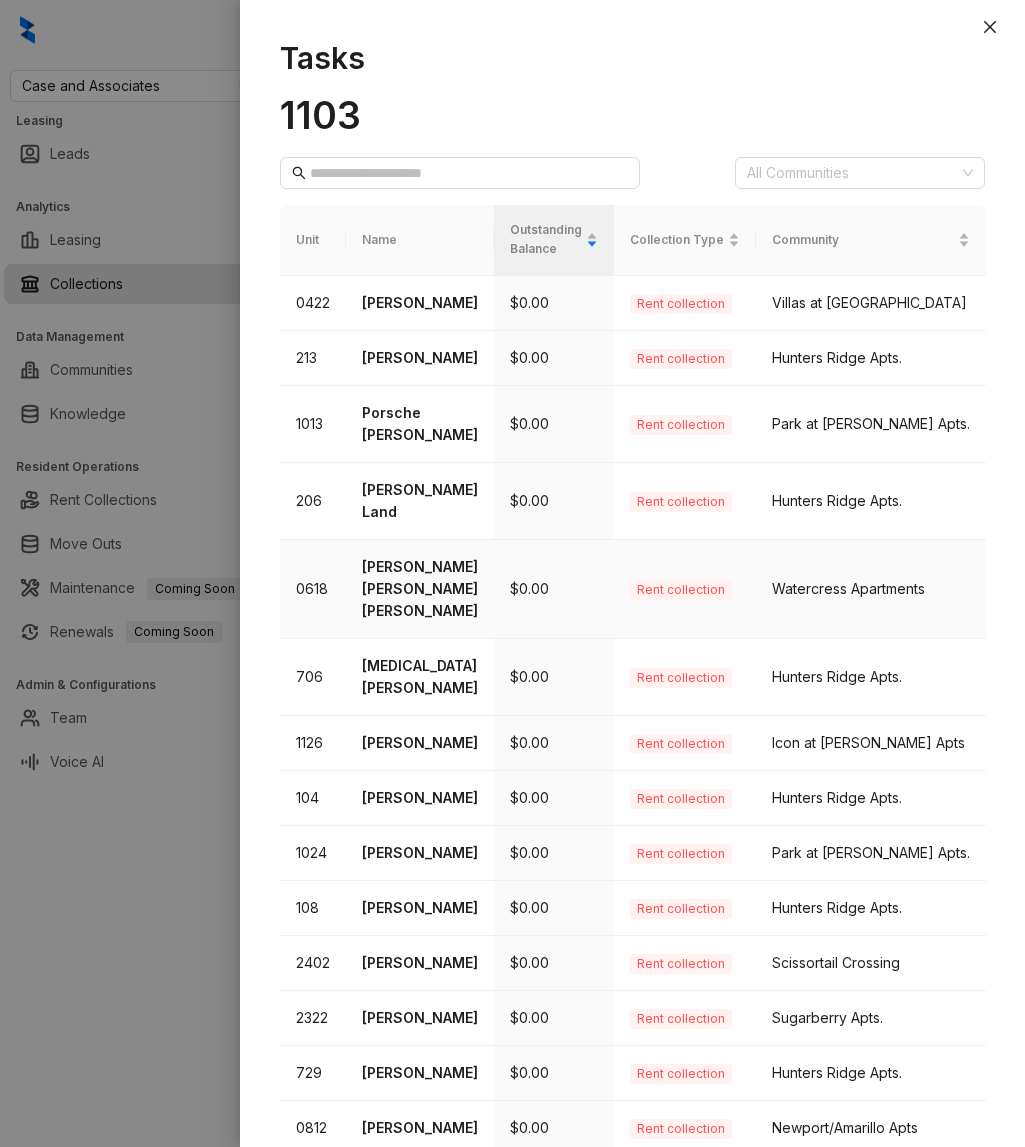 click on "Christina Maria Margarita Rodriguez" at bounding box center [420, 589] 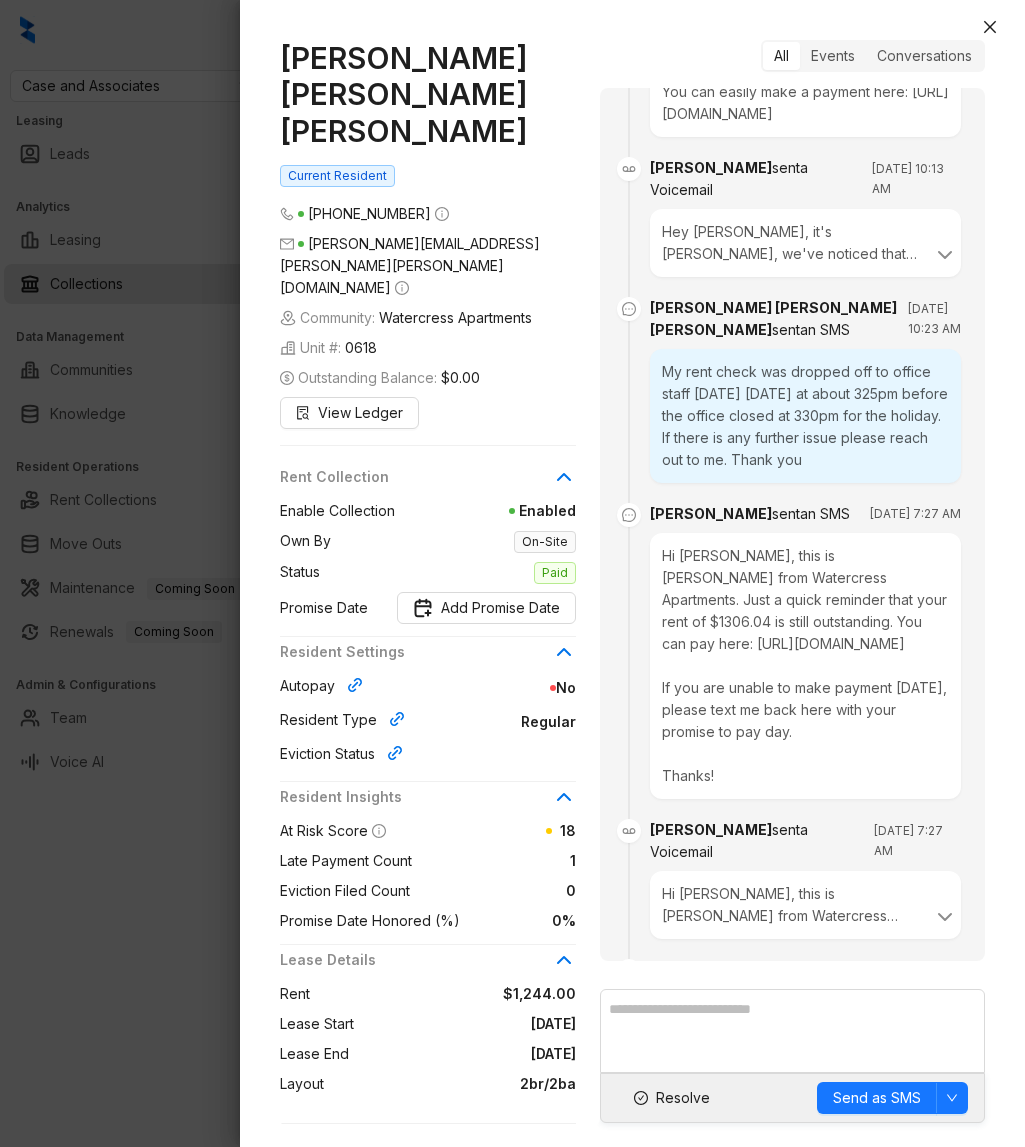 scroll, scrollTop: 6117, scrollLeft: 0, axis: vertical 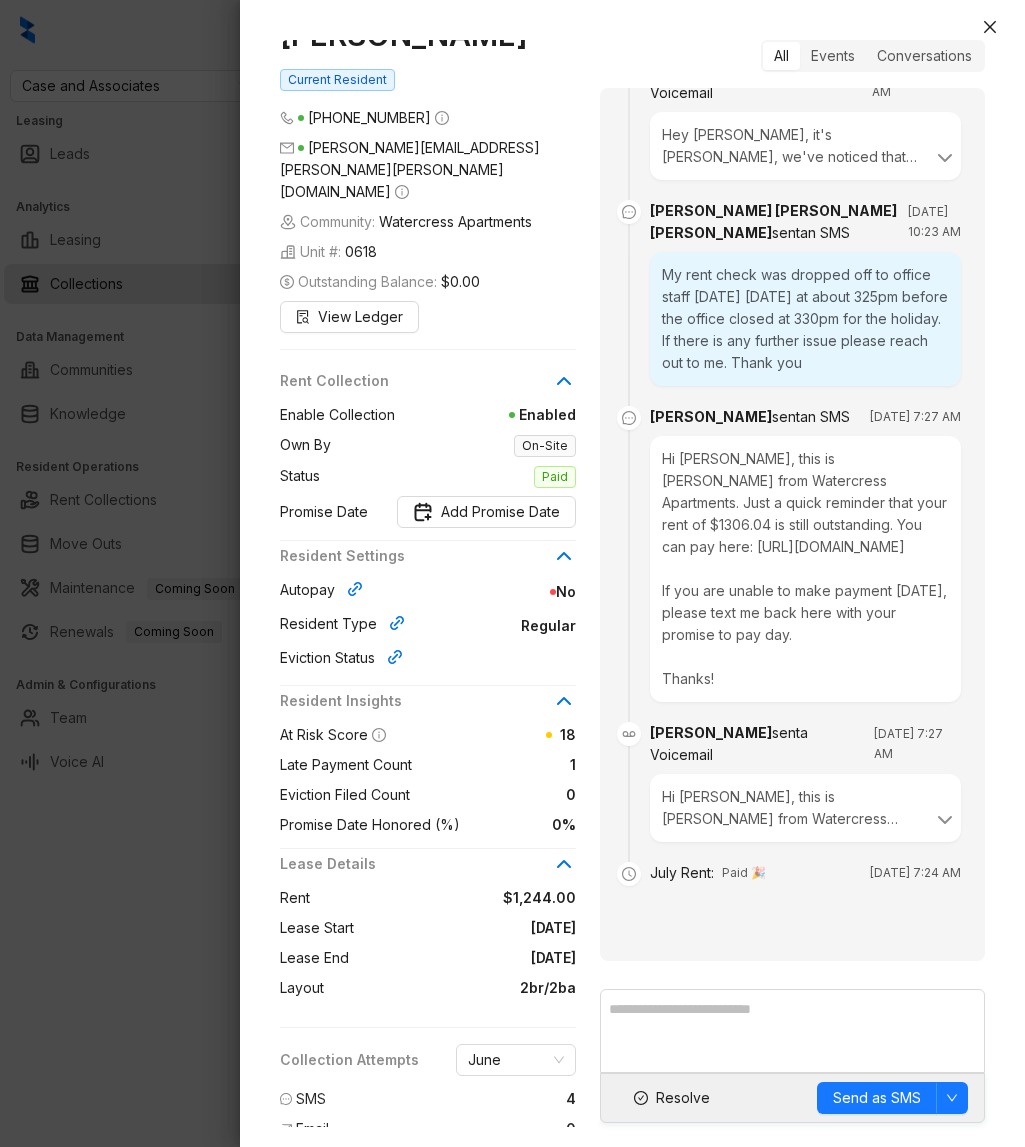 click at bounding box center [512, 573] 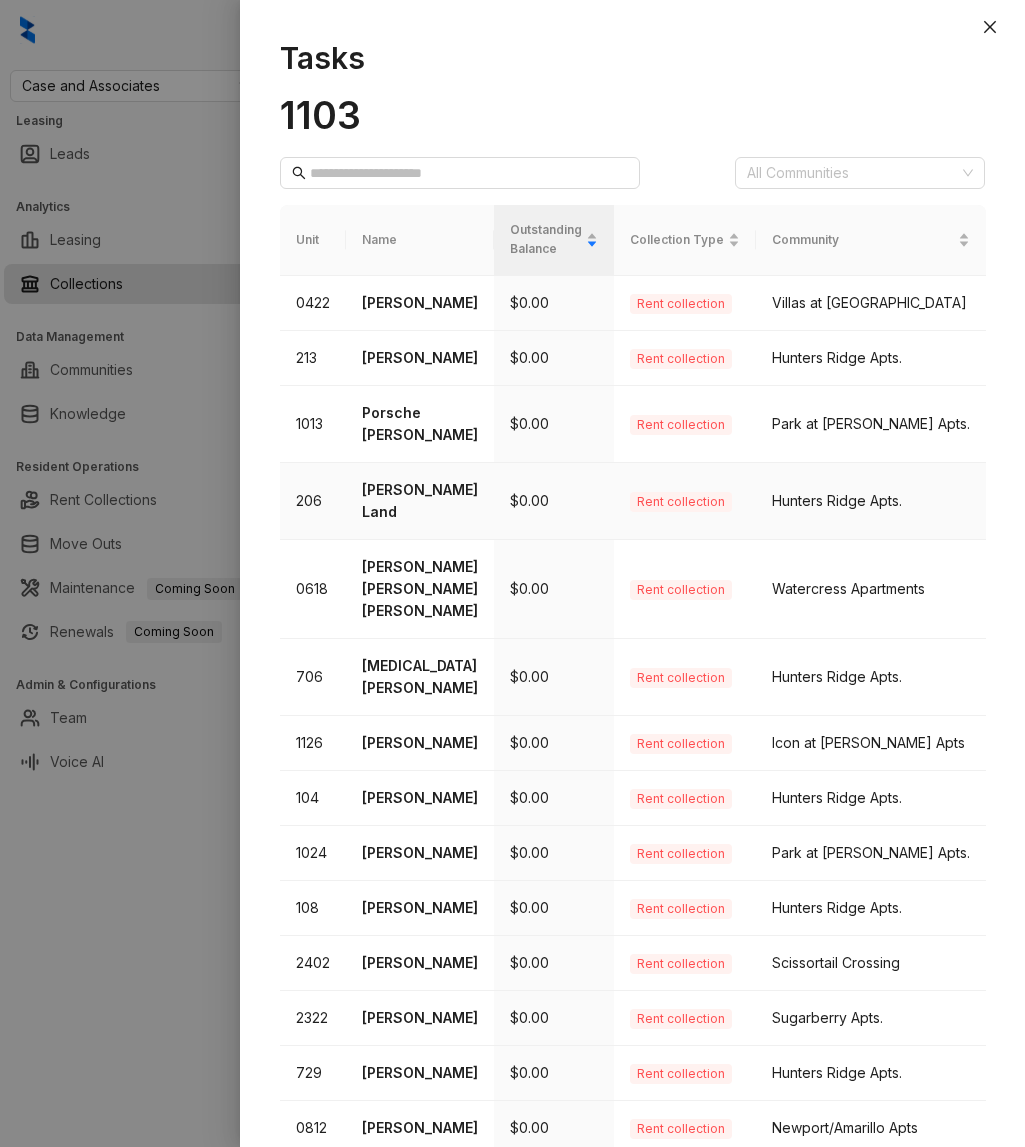 scroll, scrollTop: 473, scrollLeft: 0, axis: vertical 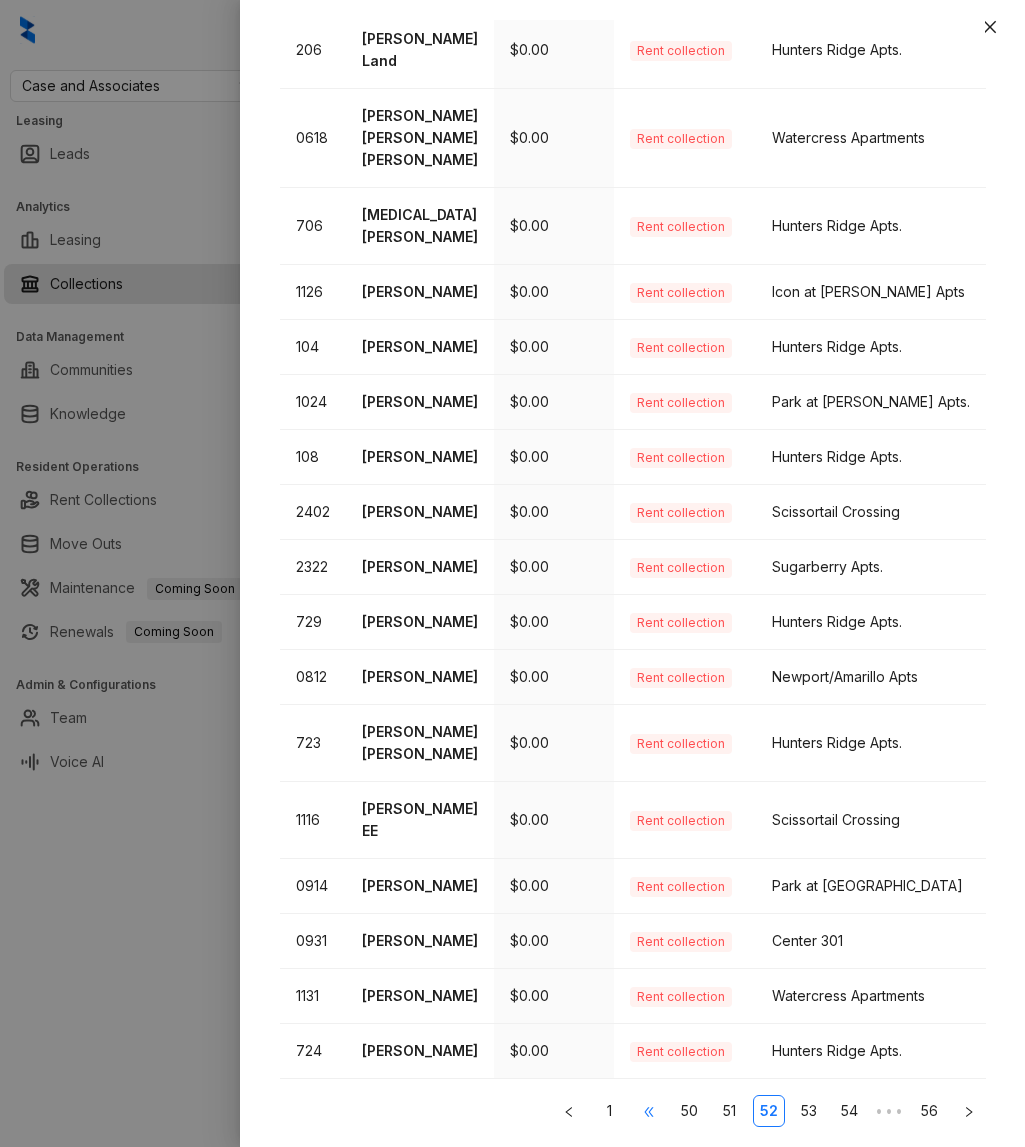 click on "•••" at bounding box center (649, 1111) 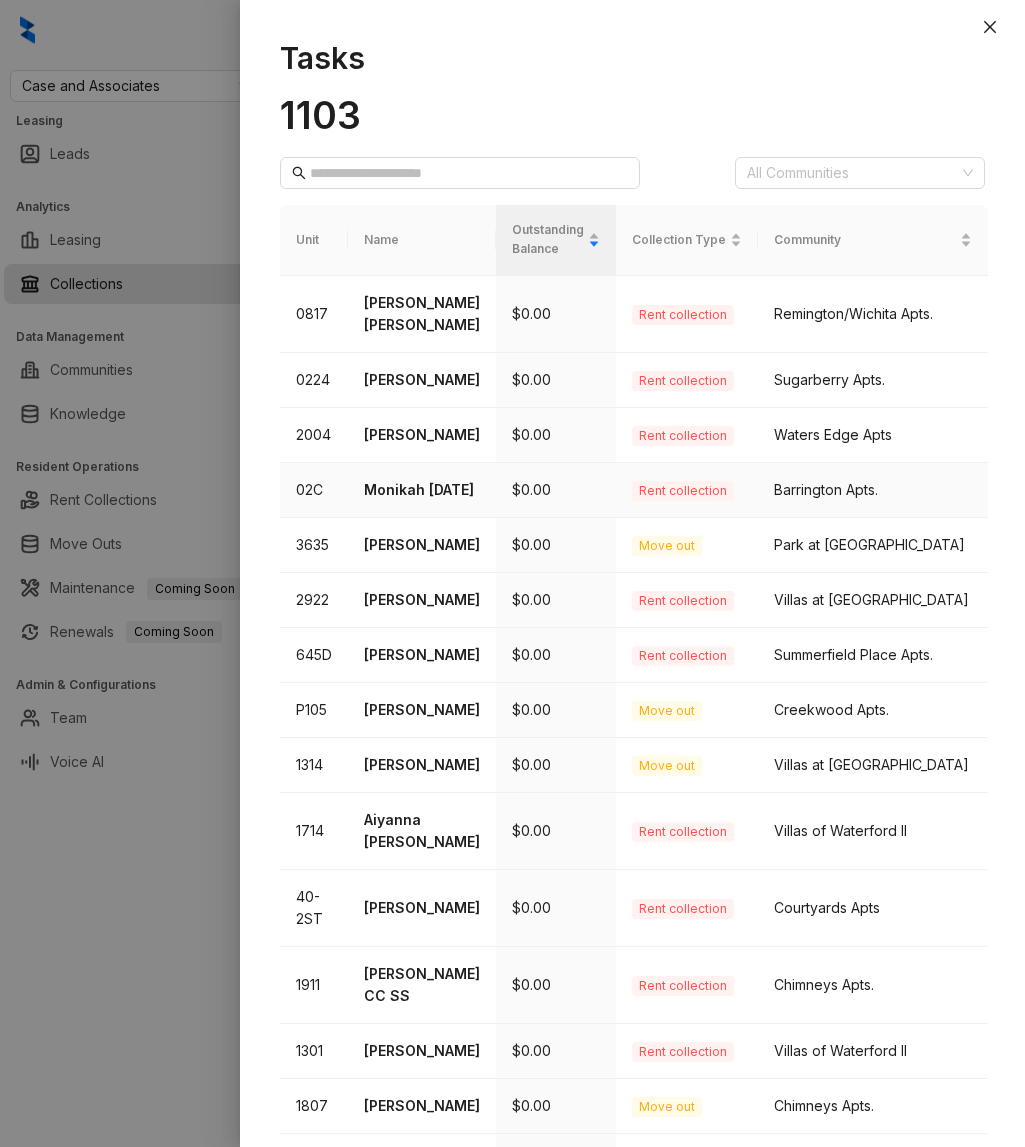click on "Monikah Monday" at bounding box center [422, 490] 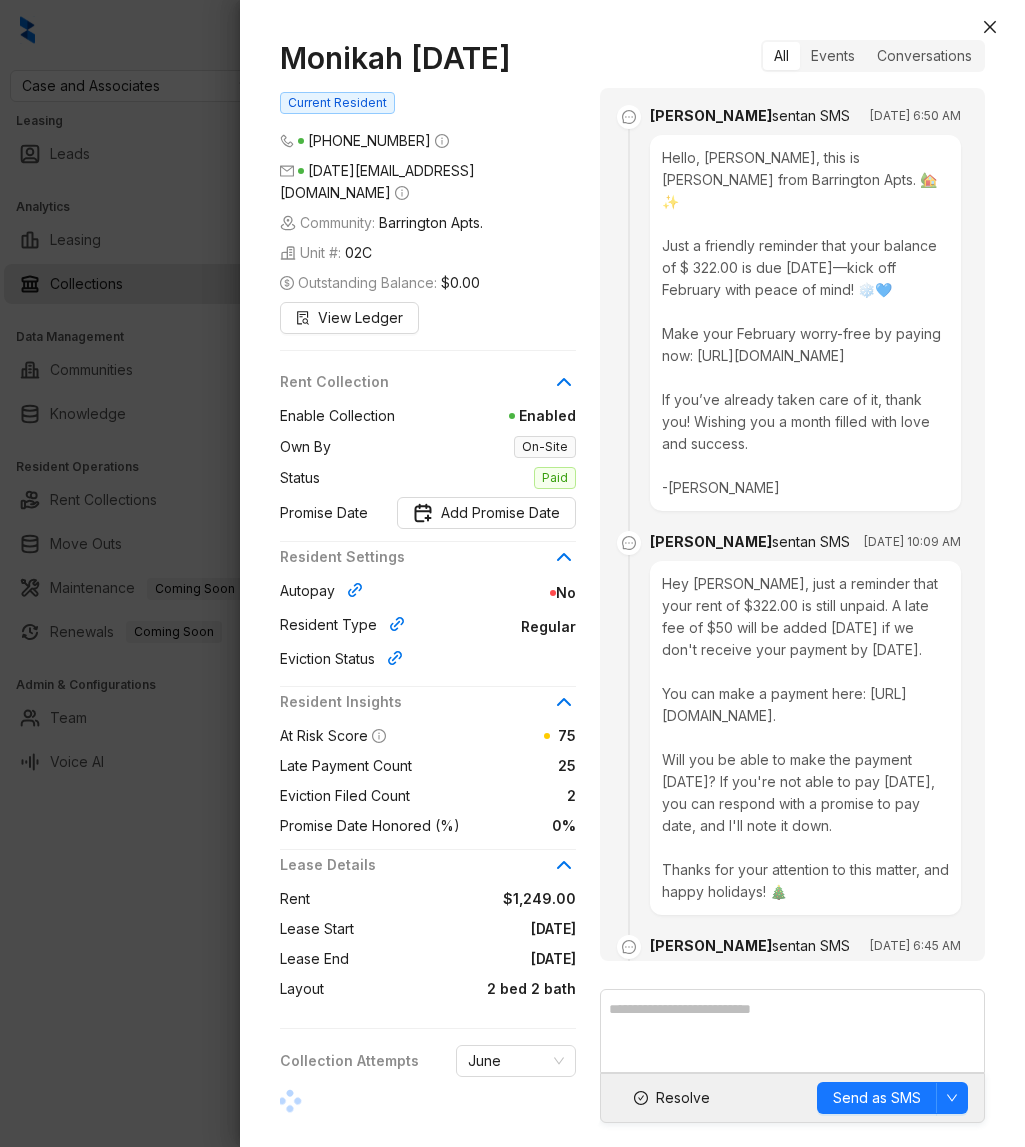 scroll, scrollTop: 9113, scrollLeft: 0, axis: vertical 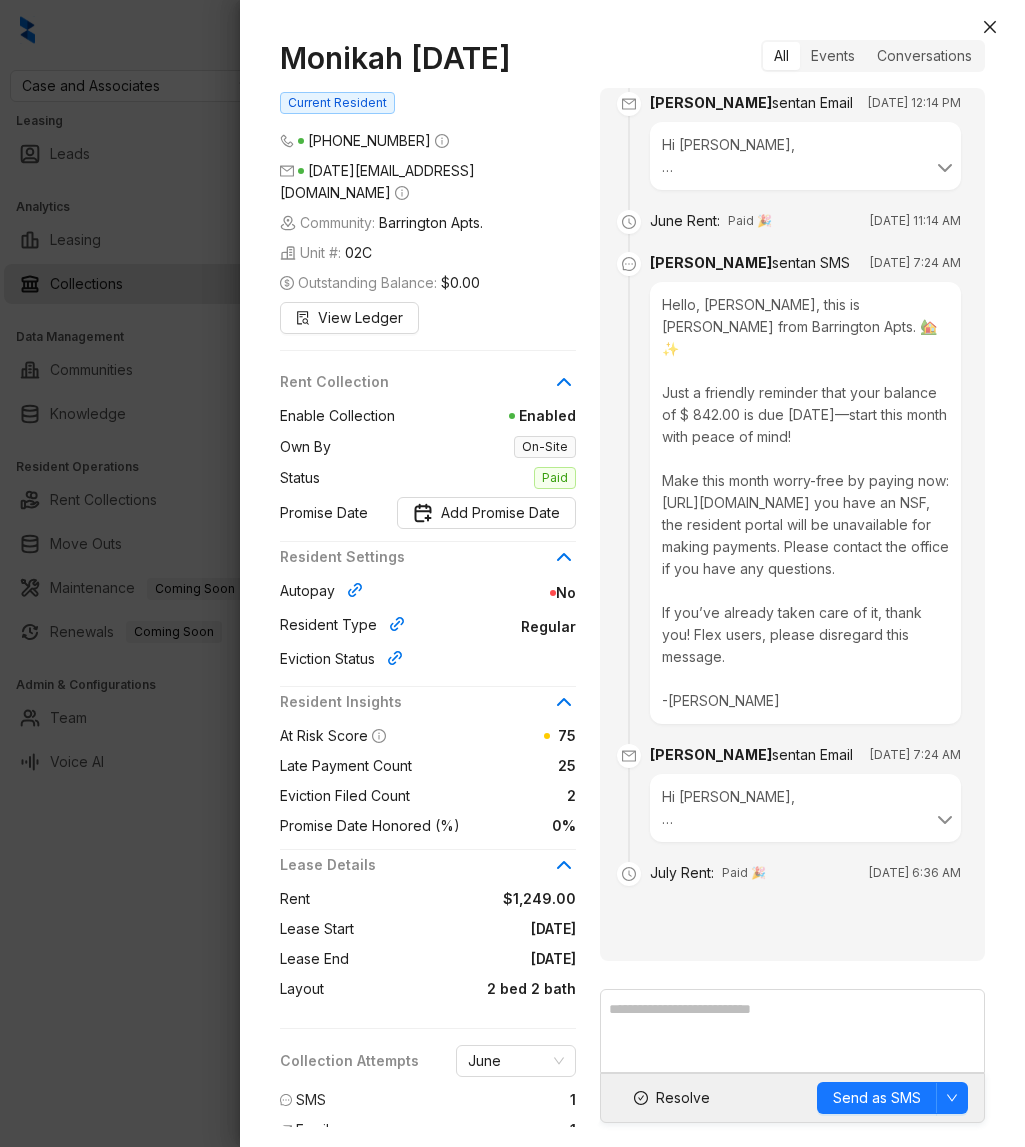 click at bounding box center [512, 573] 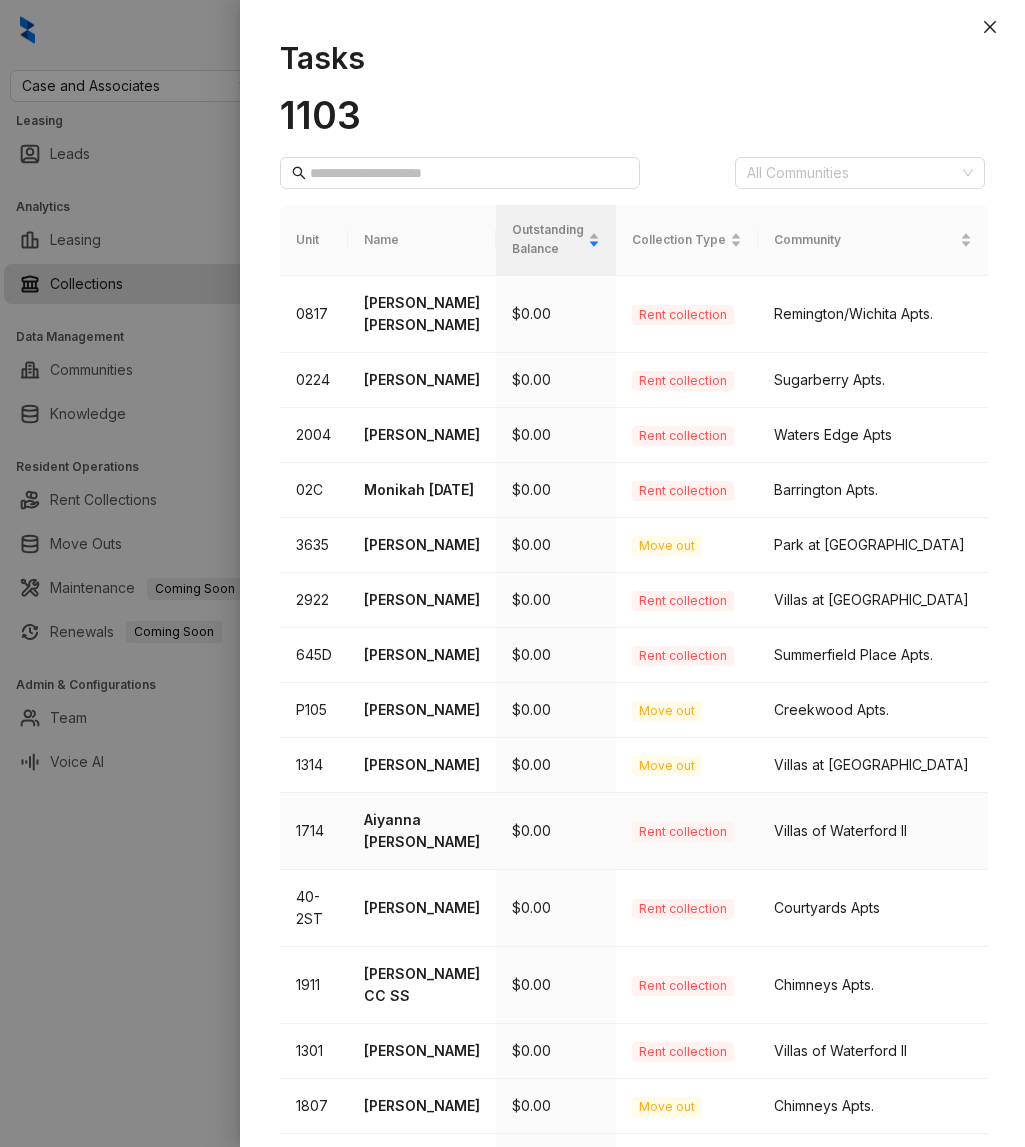 scroll, scrollTop: 495, scrollLeft: 0, axis: vertical 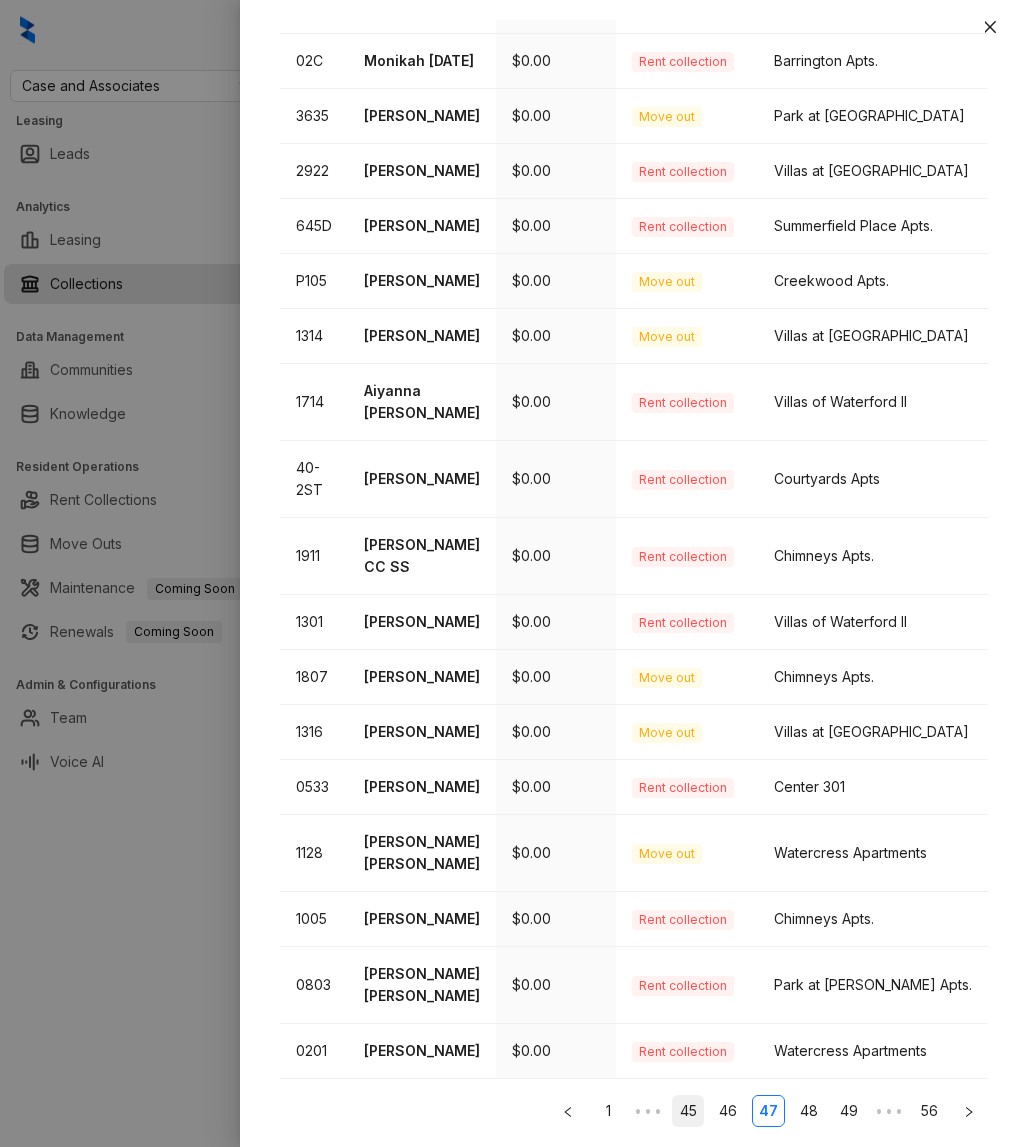 click on "45" at bounding box center [688, 1111] 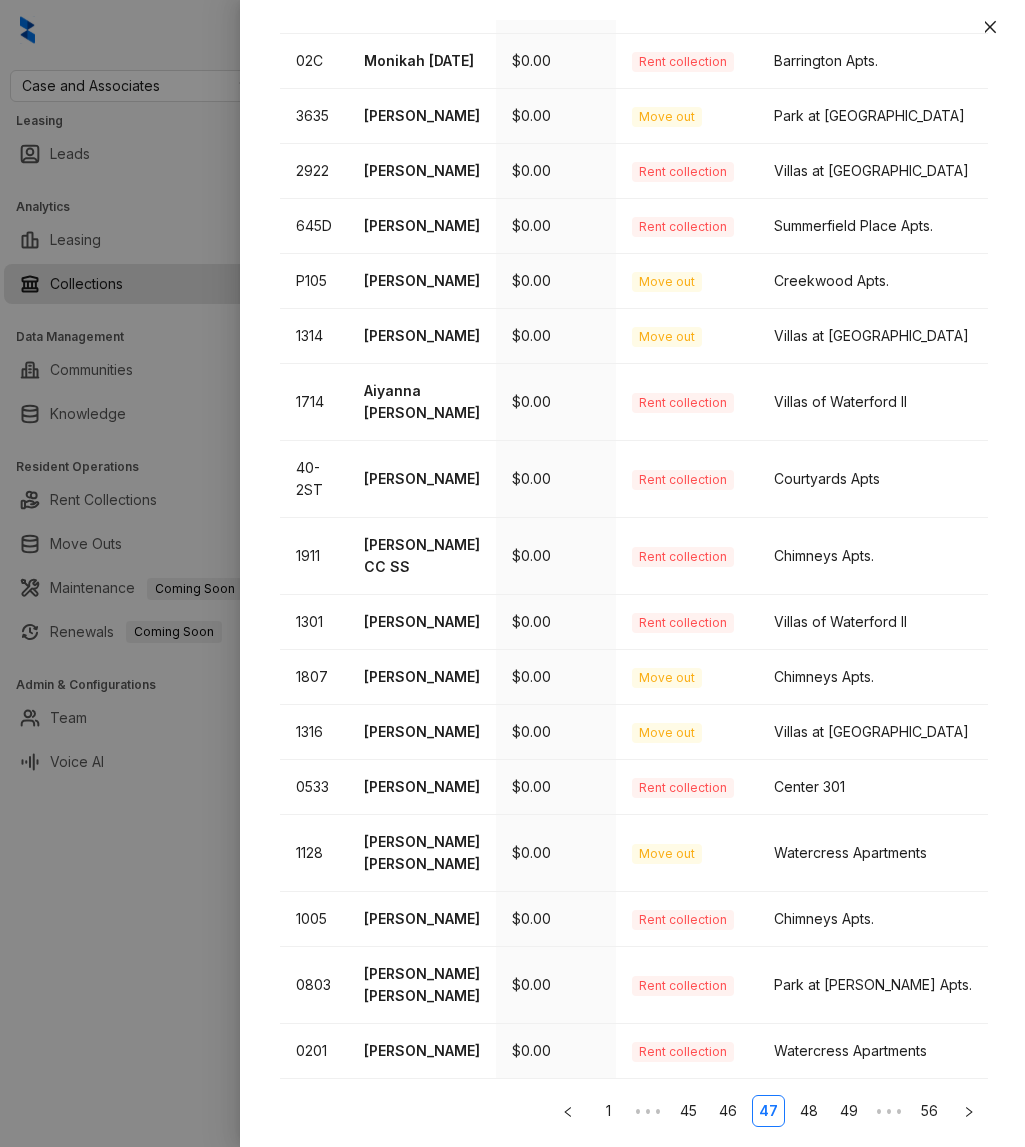 scroll, scrollTop: 0, scrollLeft: 0, axis: both 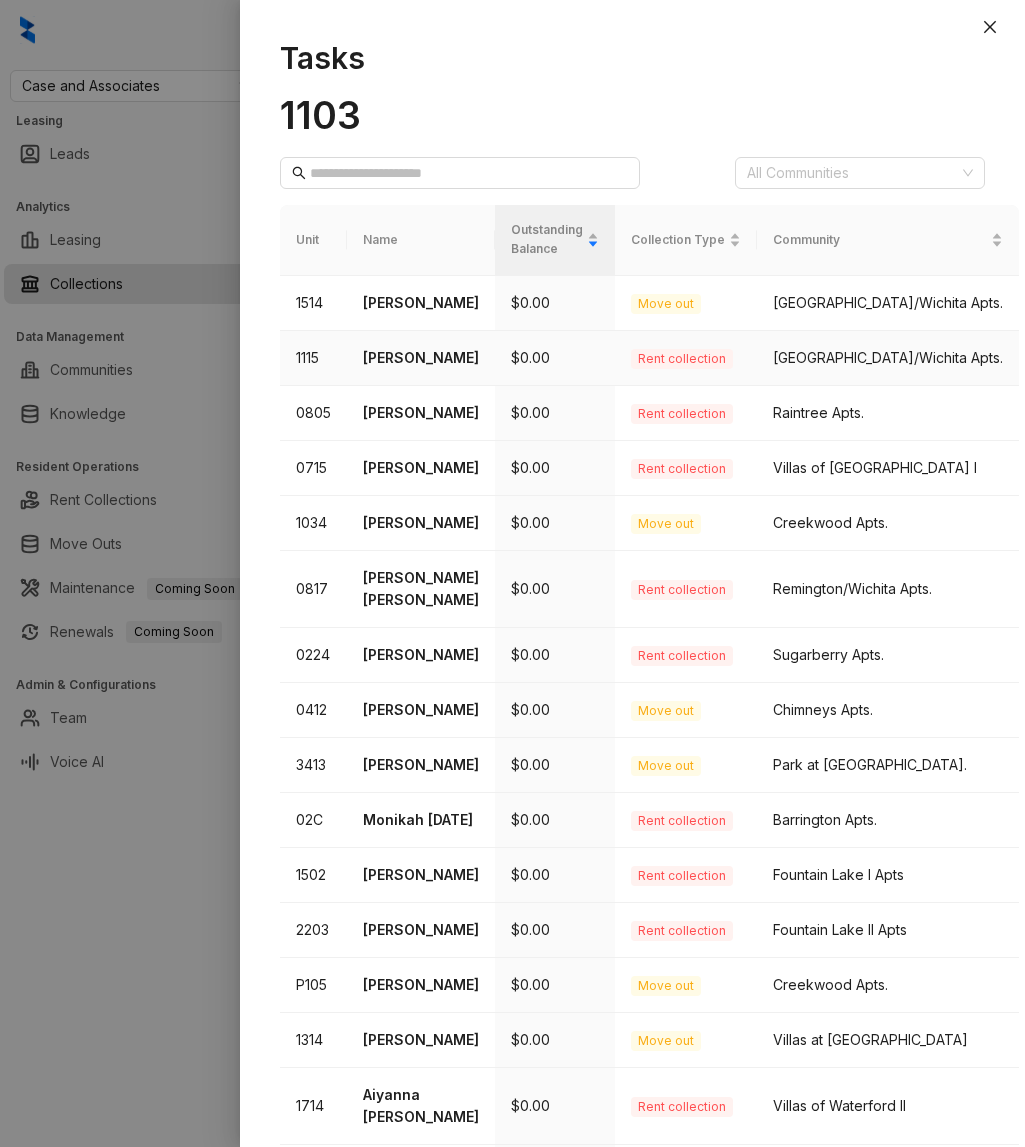 click on "Philip Benjamin Gray" at bounding box center [421, 358] 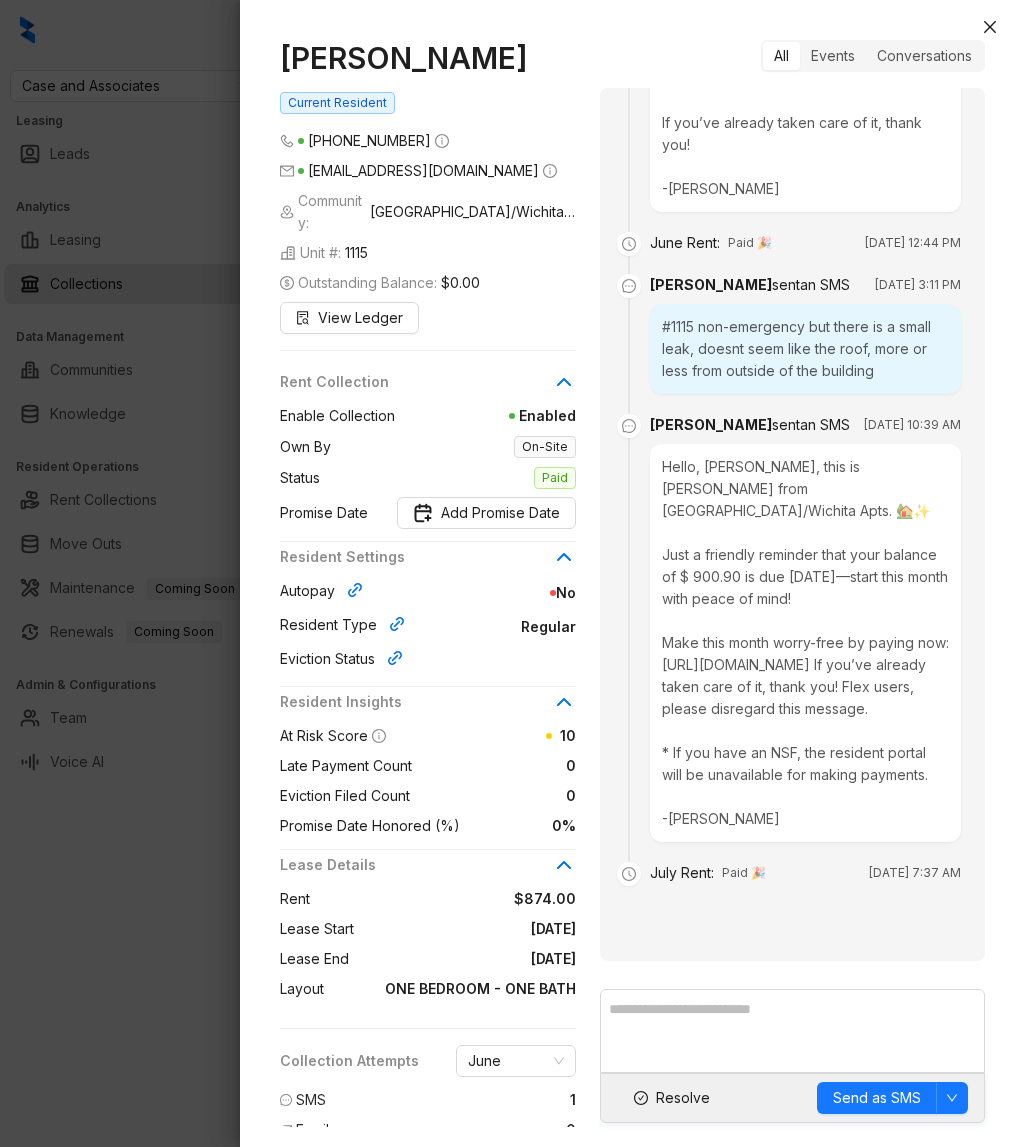 scroll, scrollTop: 1491, scrollLeft: 0, axis: vertical 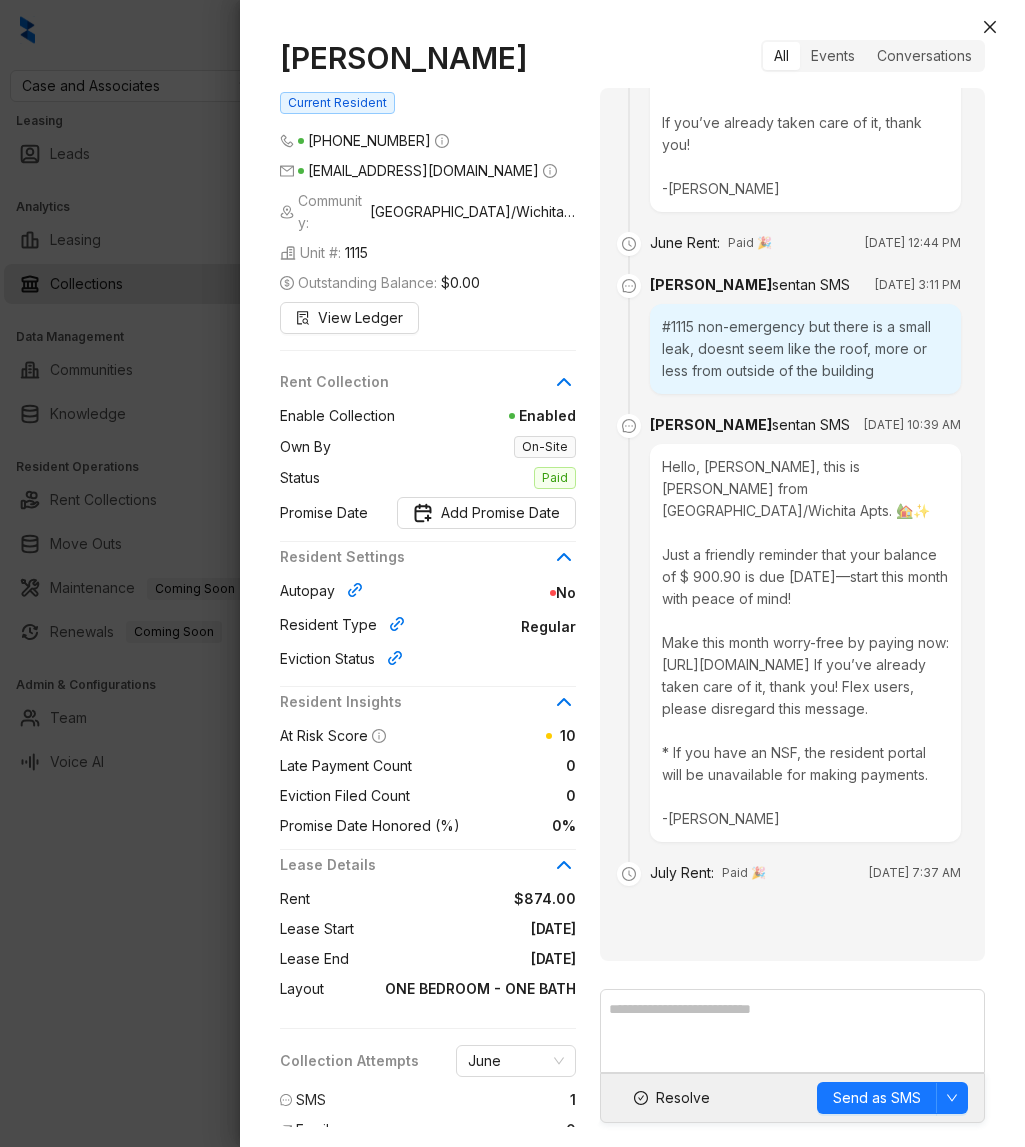 click at bounding box center [512, 573] 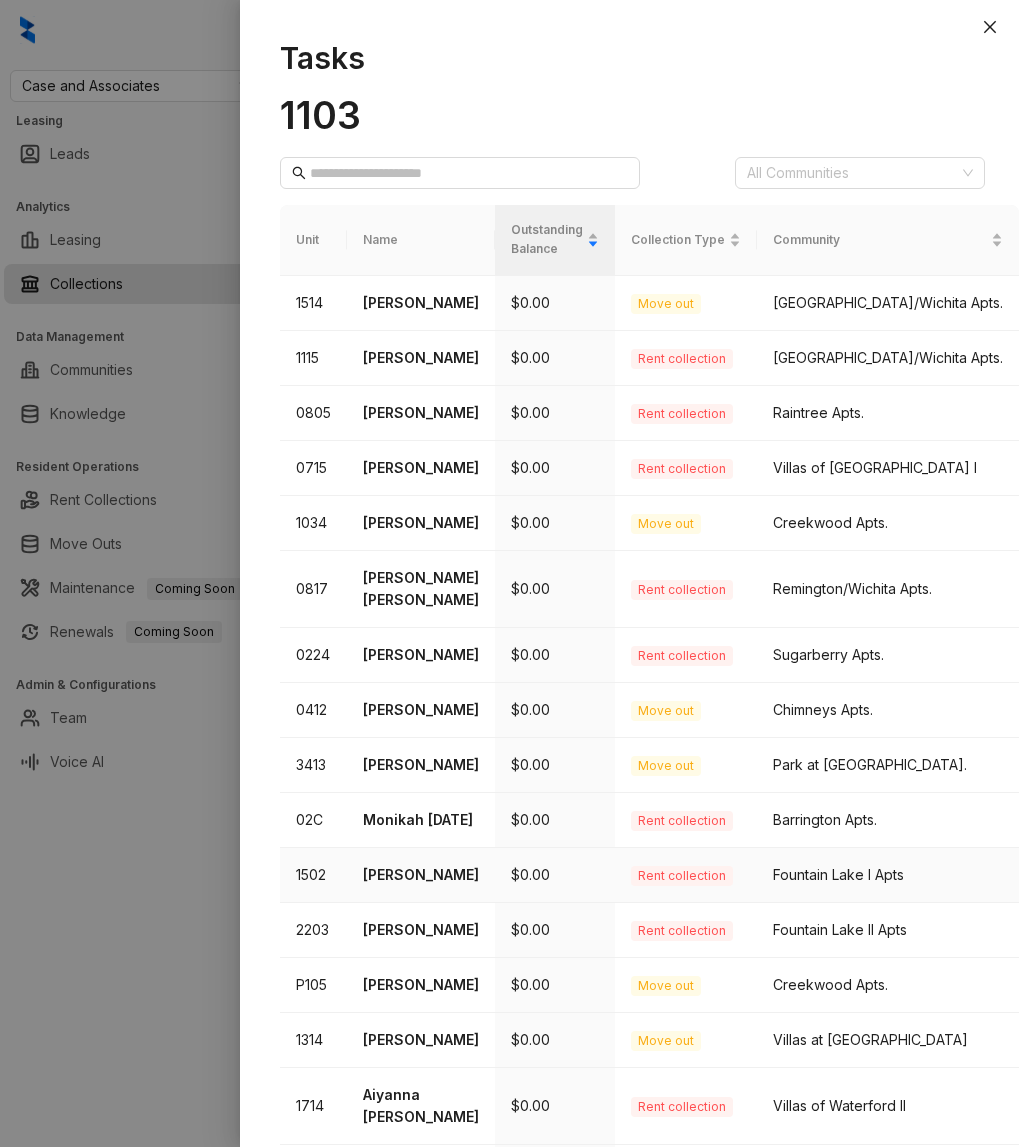 scroll, scrollTop: 495, scrollLeft: 0, axis: vertical 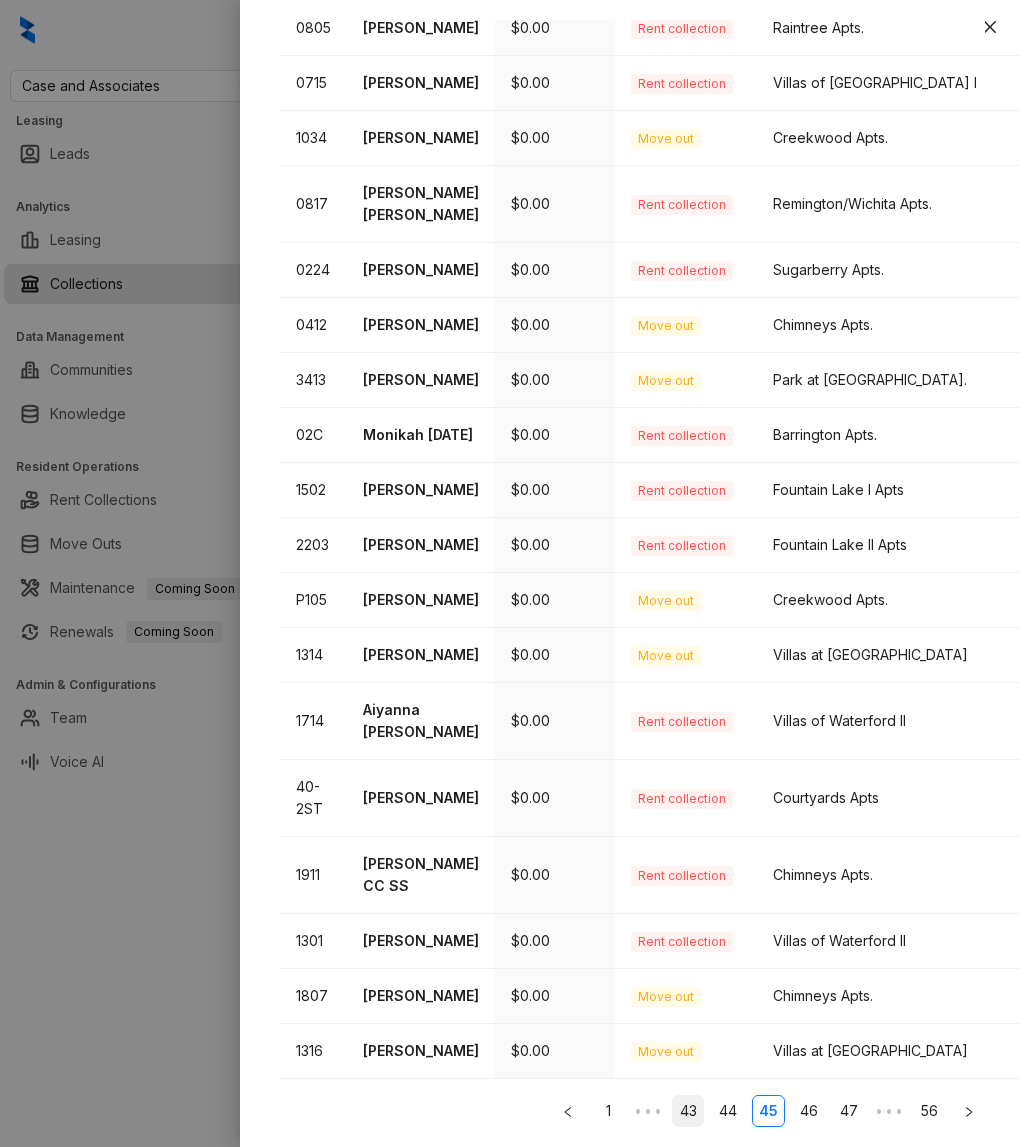 click on "43" at bounding box center (688, 1111) 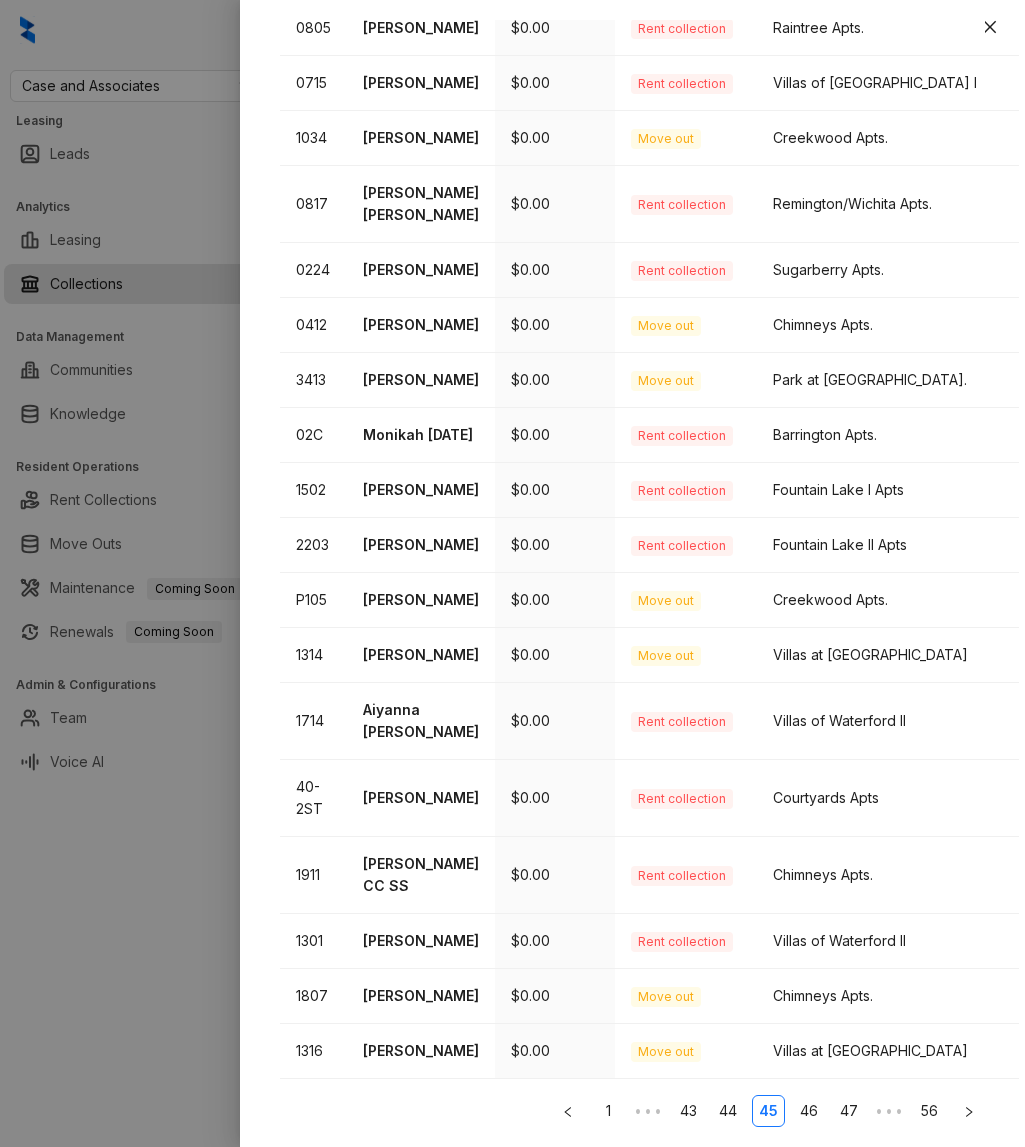 scroll, scrollTop: 0, scrollLeft: 0, axis: both 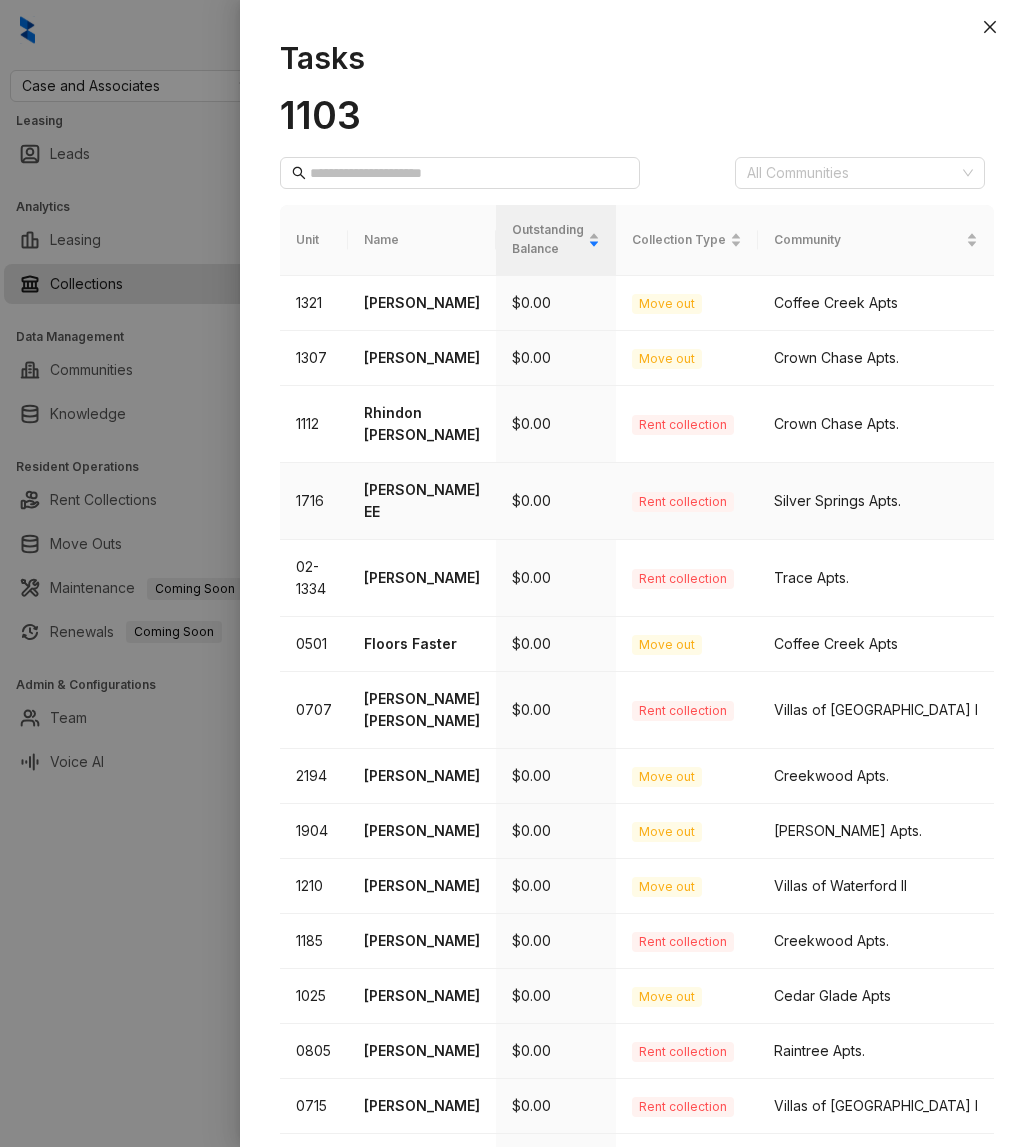 click on "Evelyn Almeda EE" at bounding box center [422, 501] 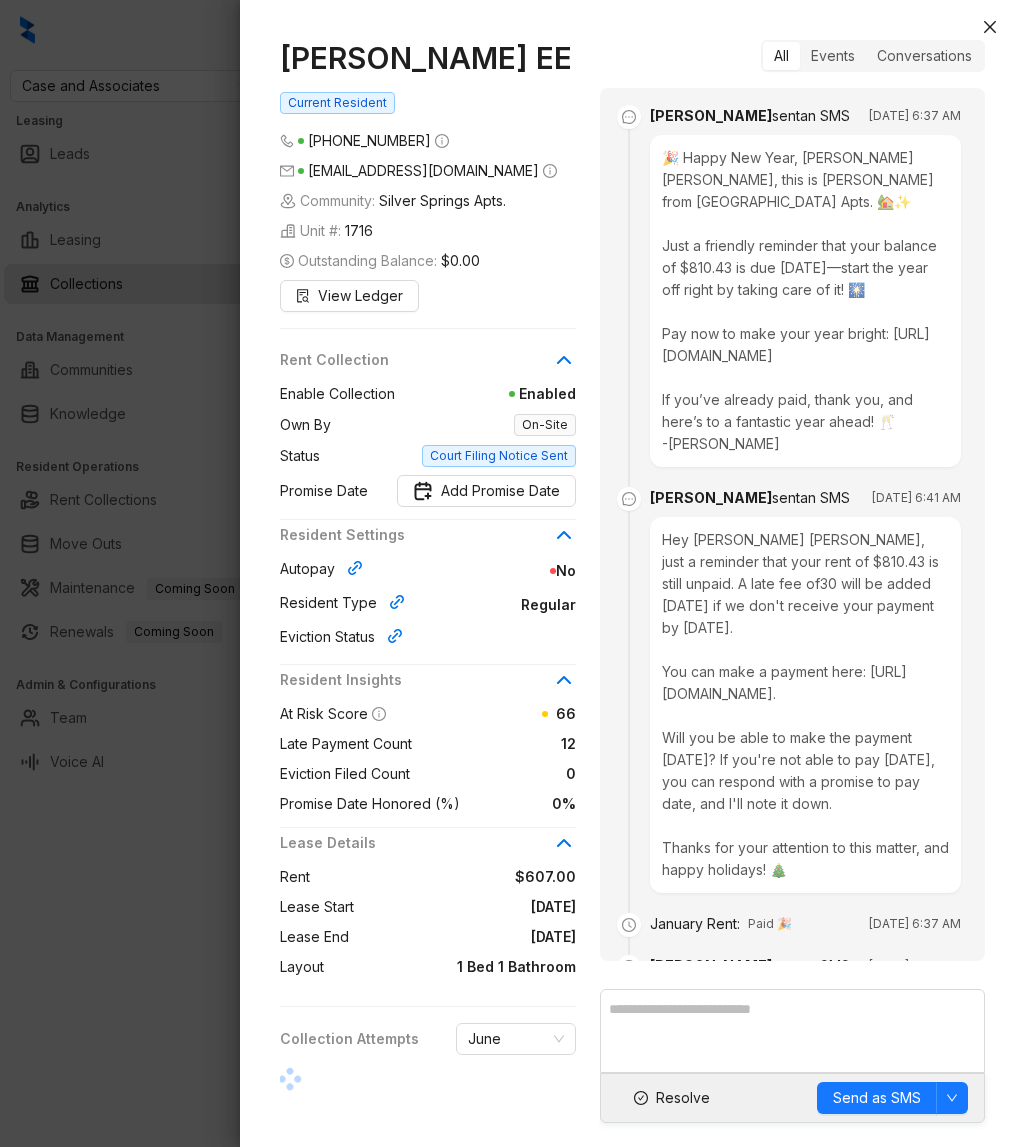 scroll, scrollTop: 11503, scrollLeft: 0, axis: vertical 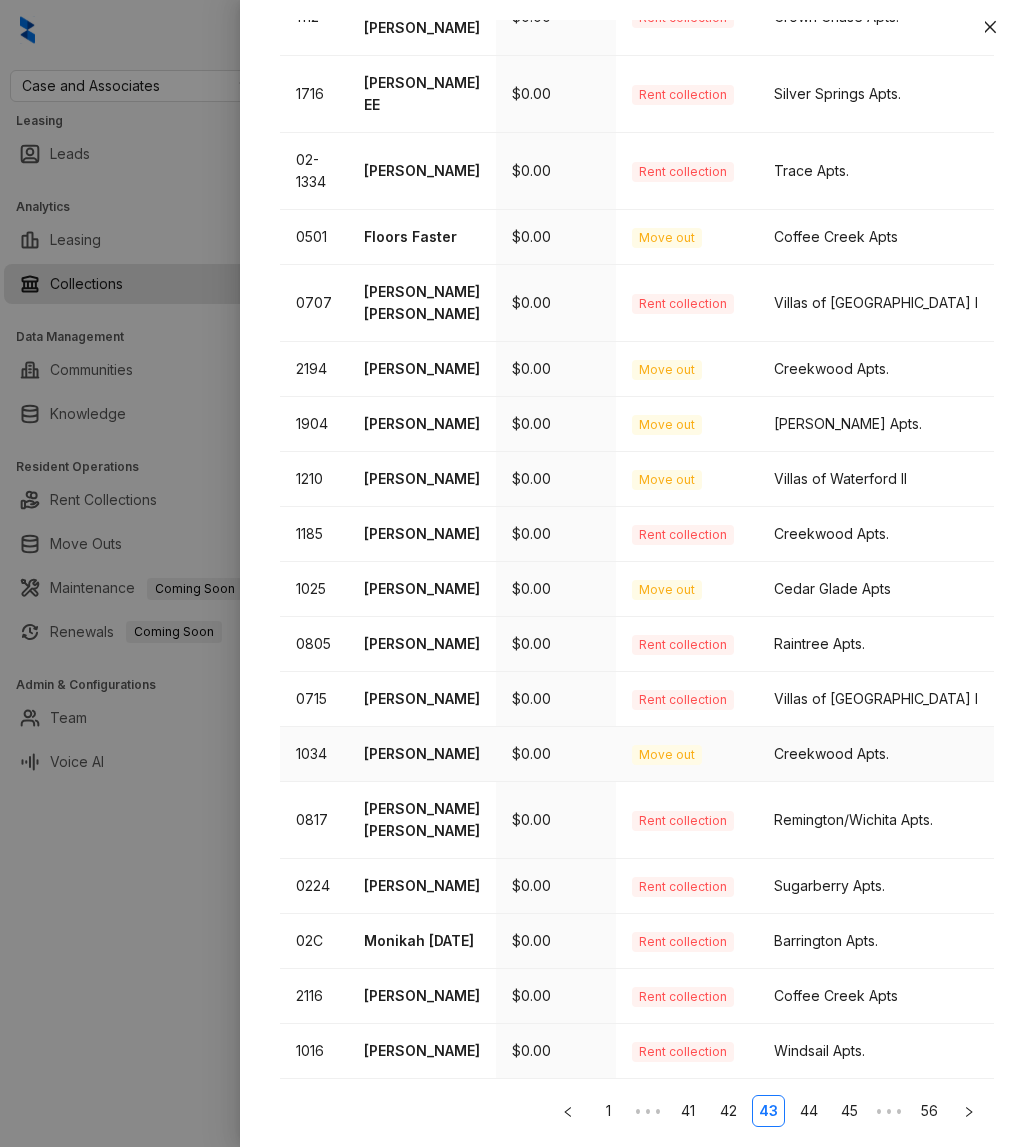 click on "Enjali Nicole Lewis" at bounding box center (422, 699) 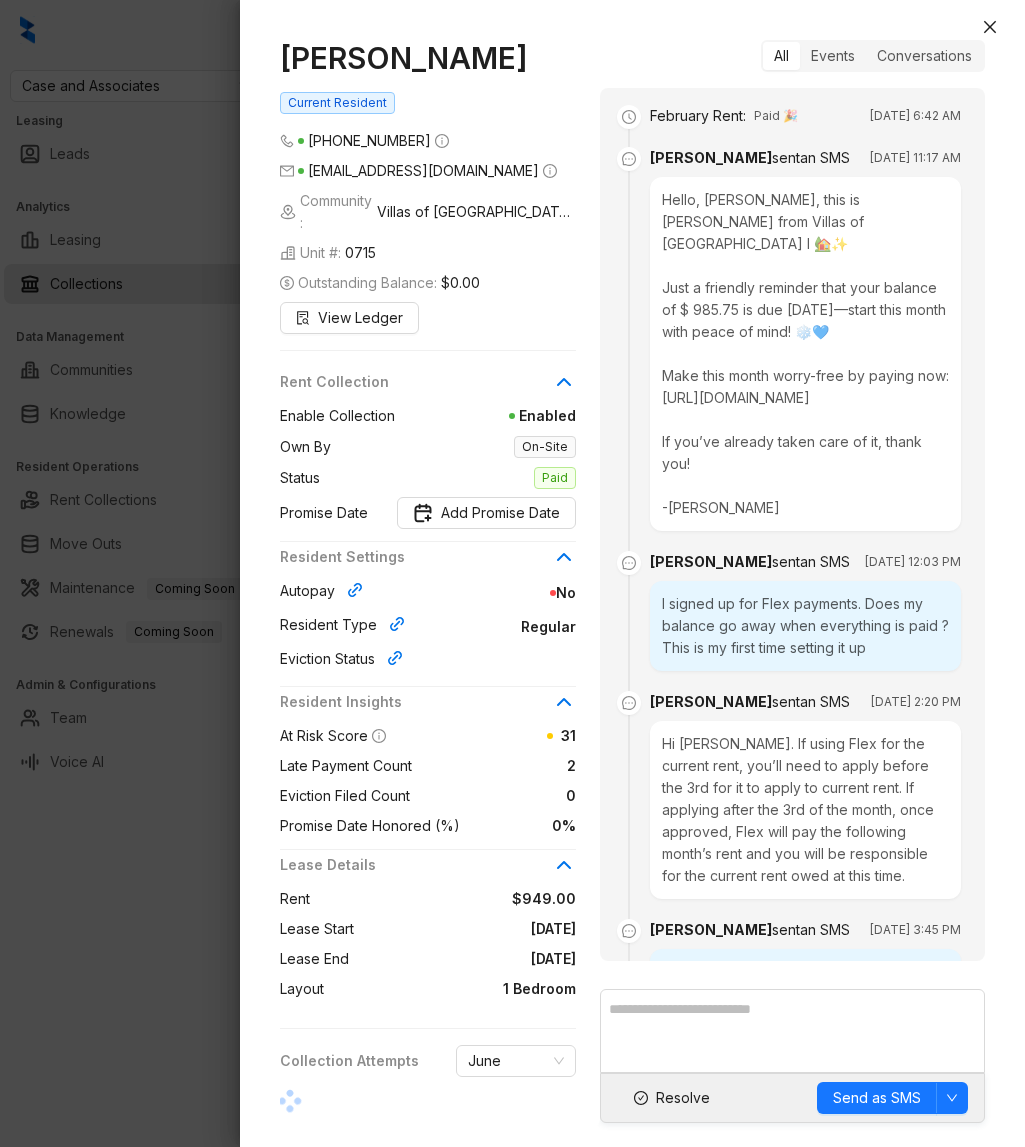 scroll, scrollTop: 1513, scrollLeft: 0, axis: vertical 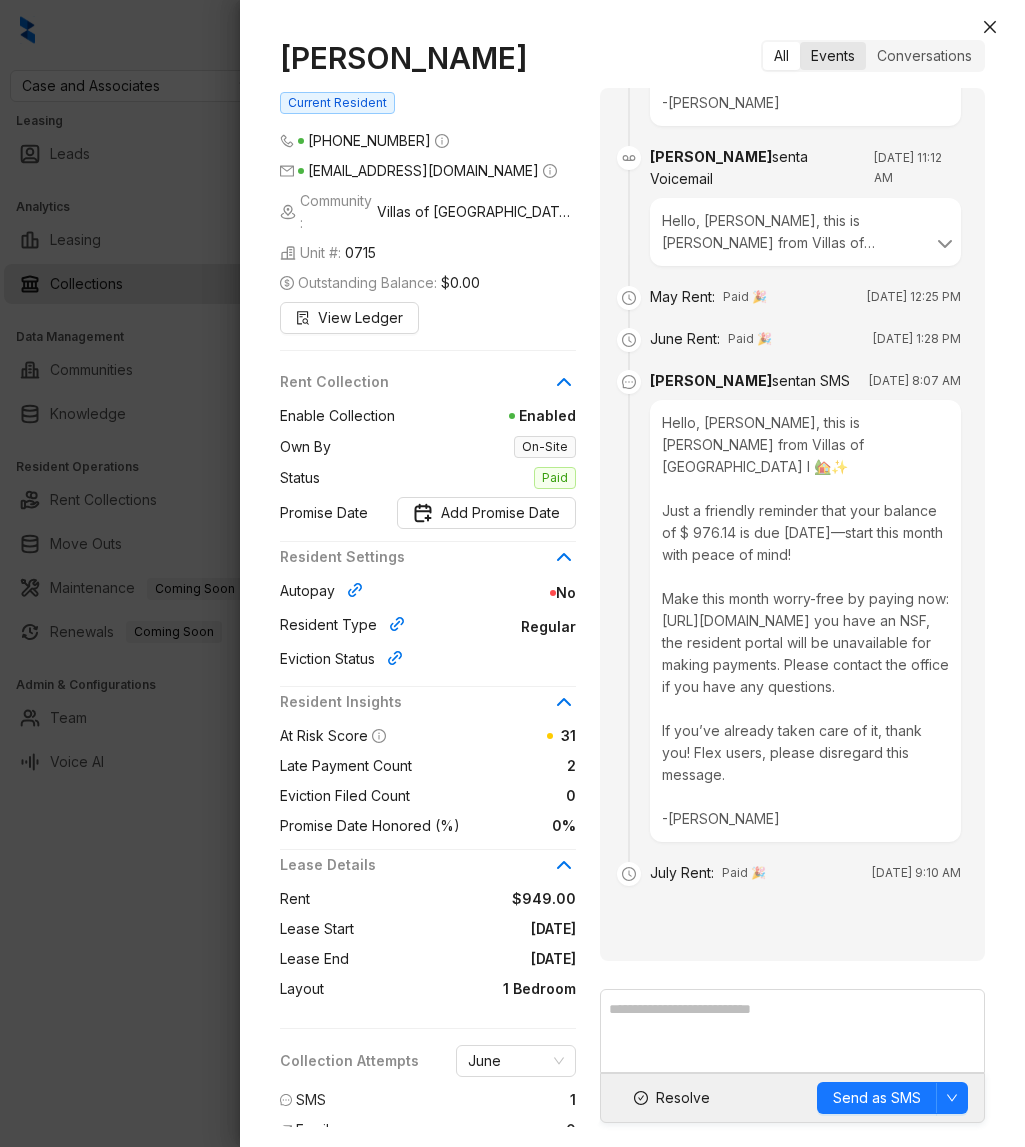 click on "Events" at bounding box center [833, 56] 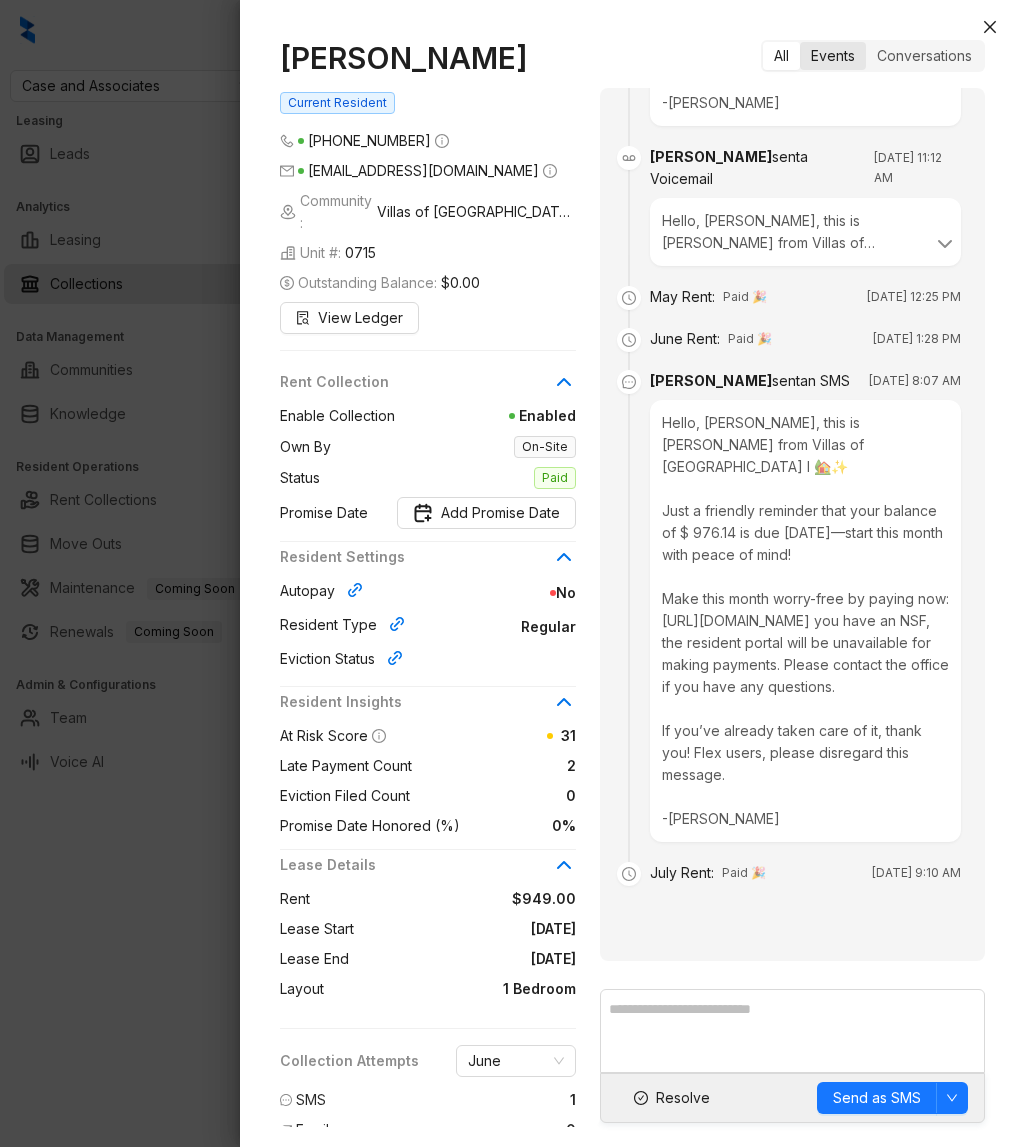 scroll, scrollTop: 0, scrollLeft: 0, axis: both 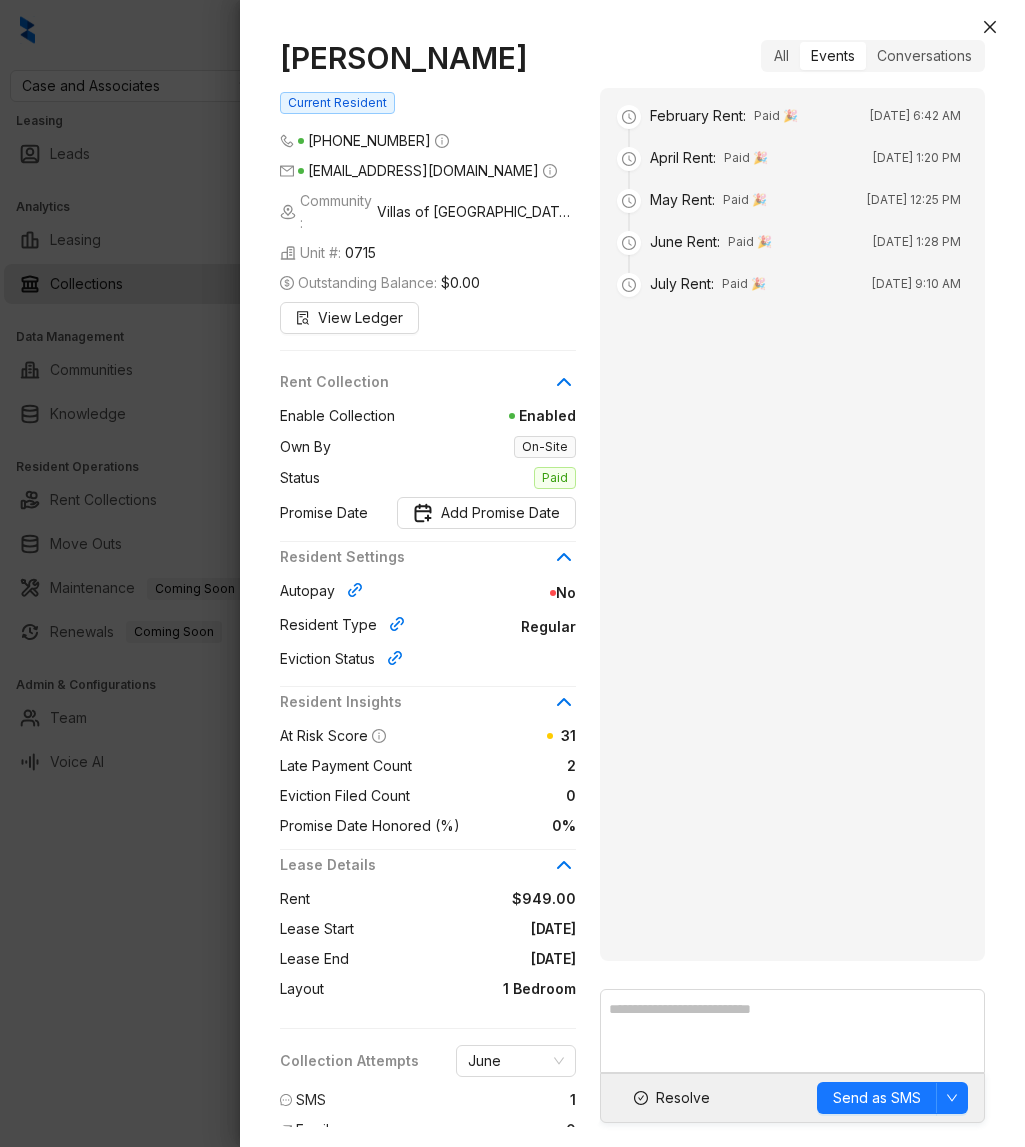 click at bounding box center (512, 573) 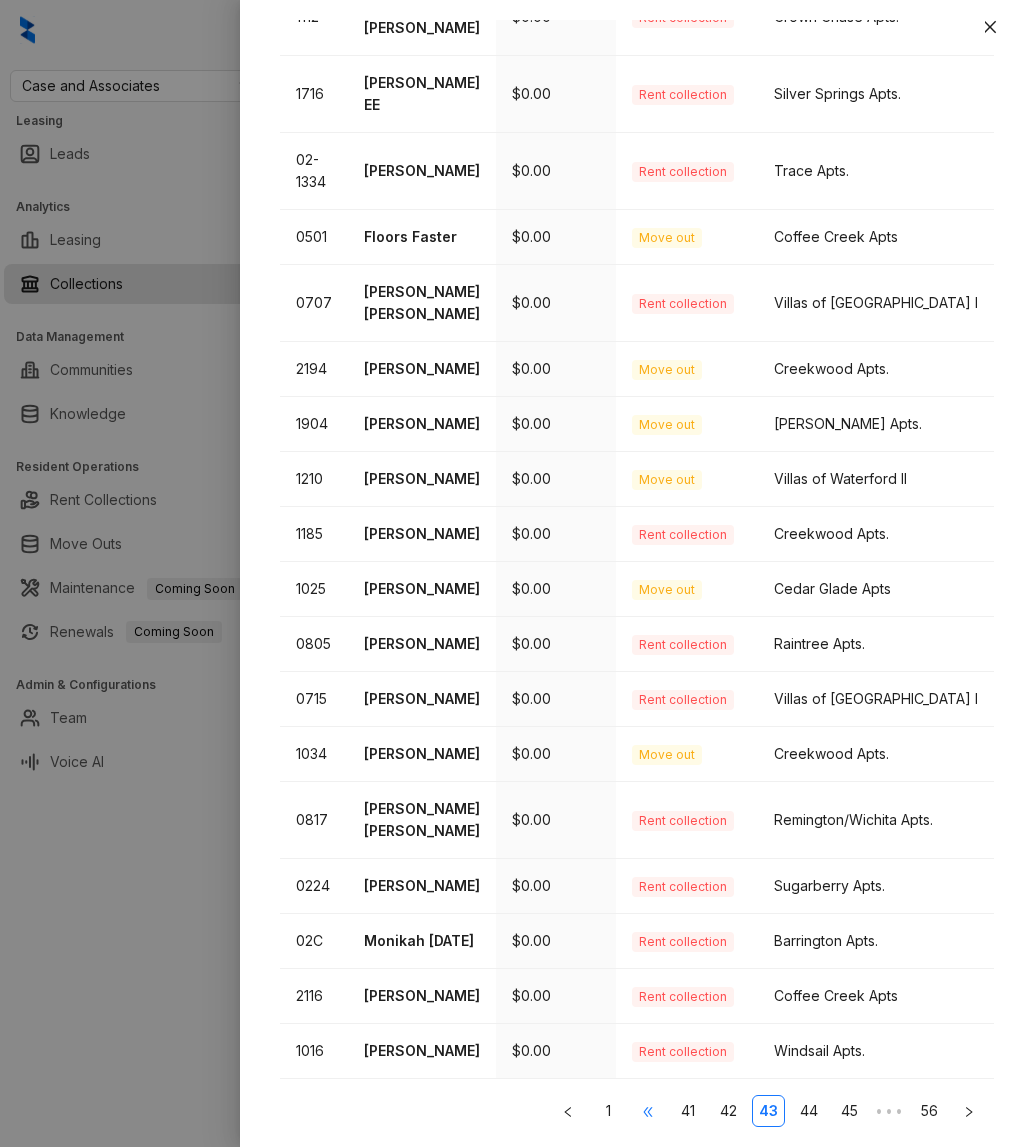 click on "•••" at bounding box center [648, 1111] 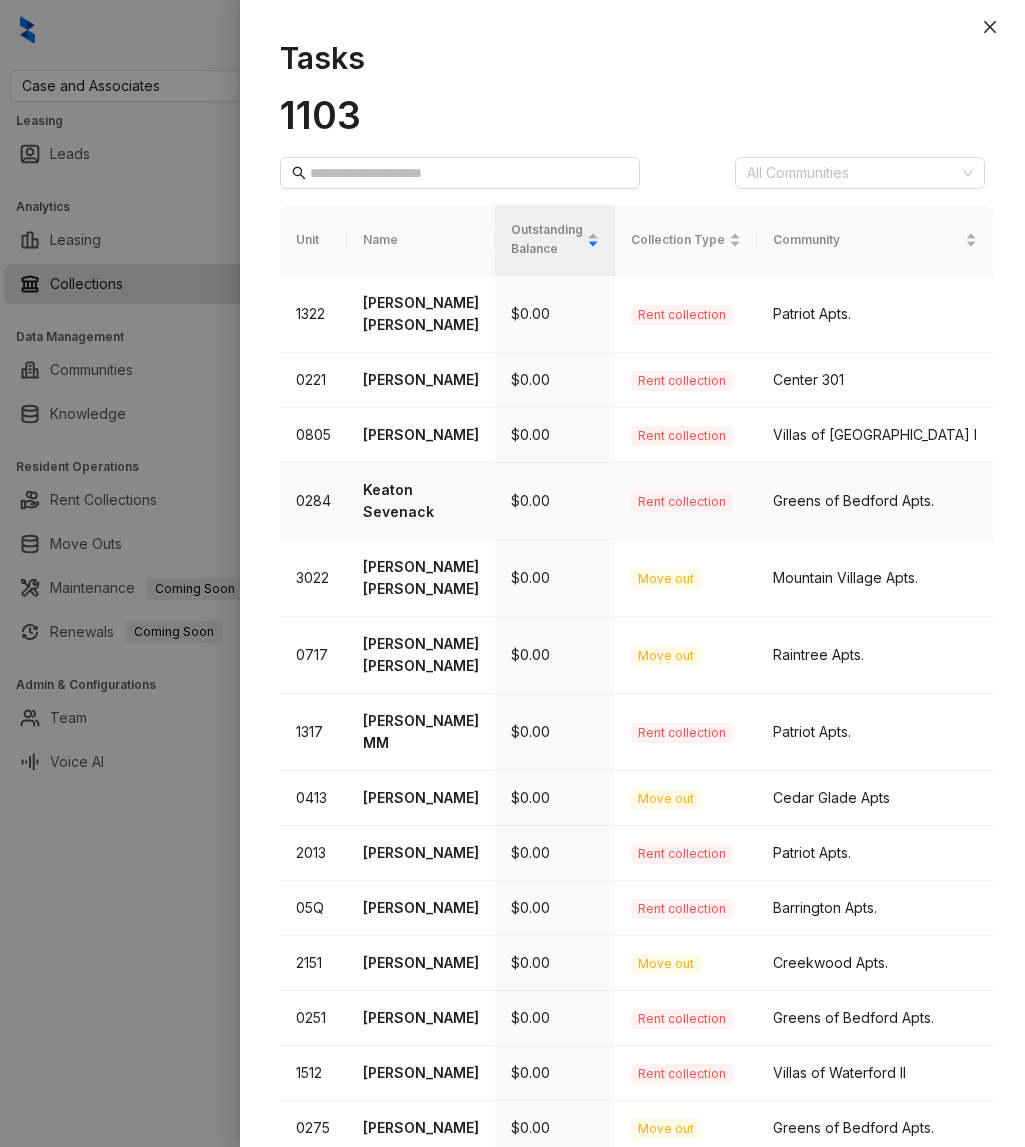 click on "Keaton Sevenack" at bounding box center (421, 501) 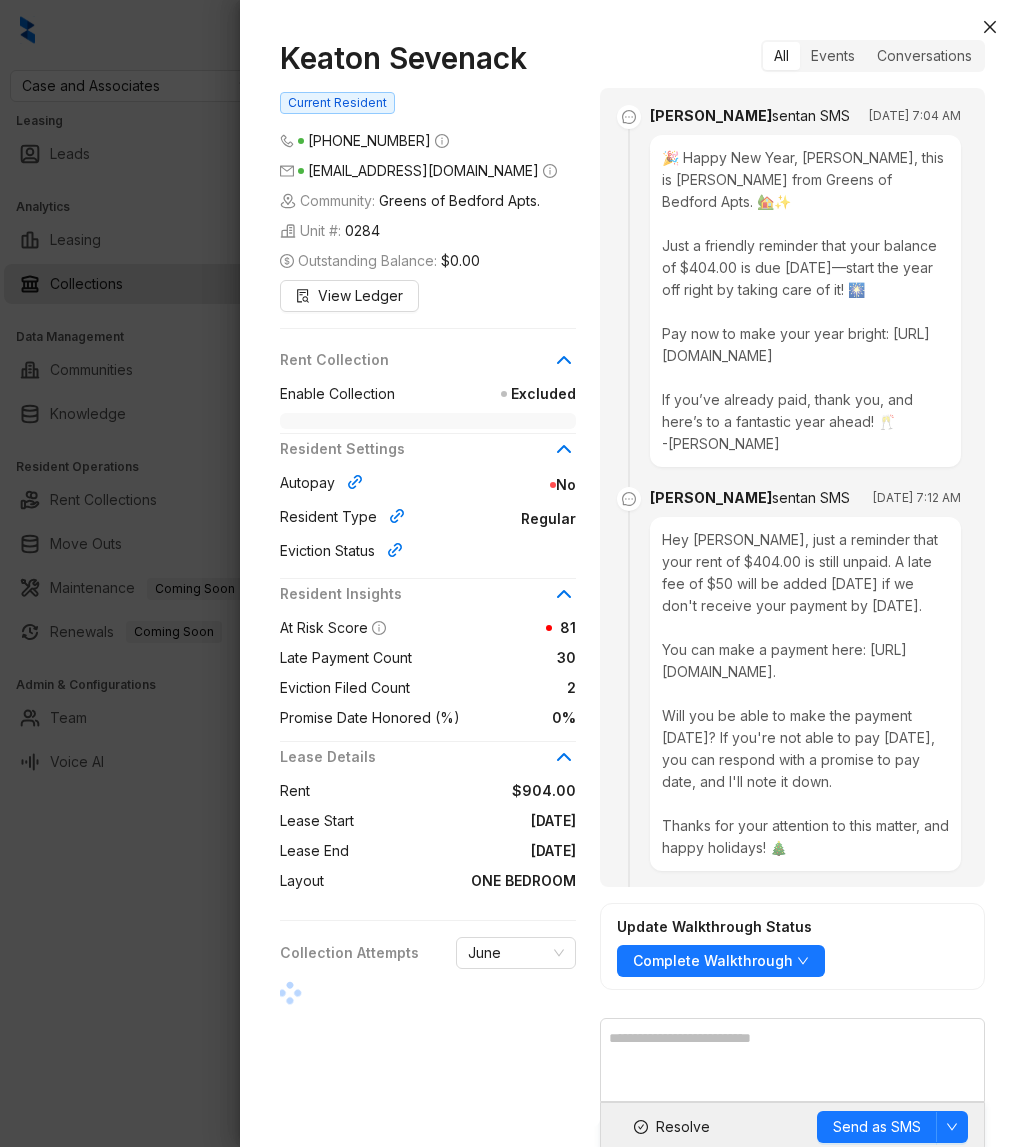 scroll, scrollTop: 12927, scrollLeft: 0, axis: vertical 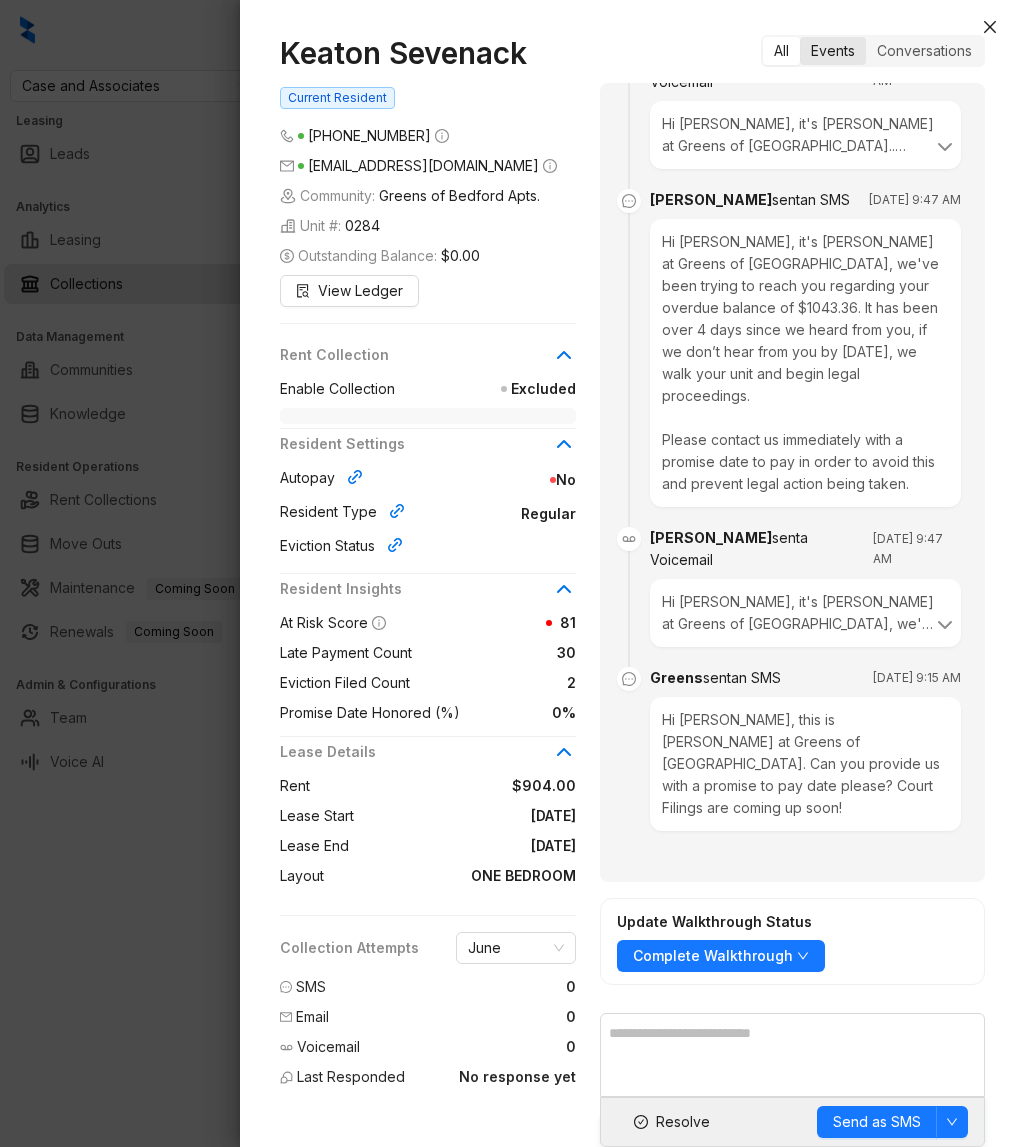 click on "Events" at bounding box center (833, 51) 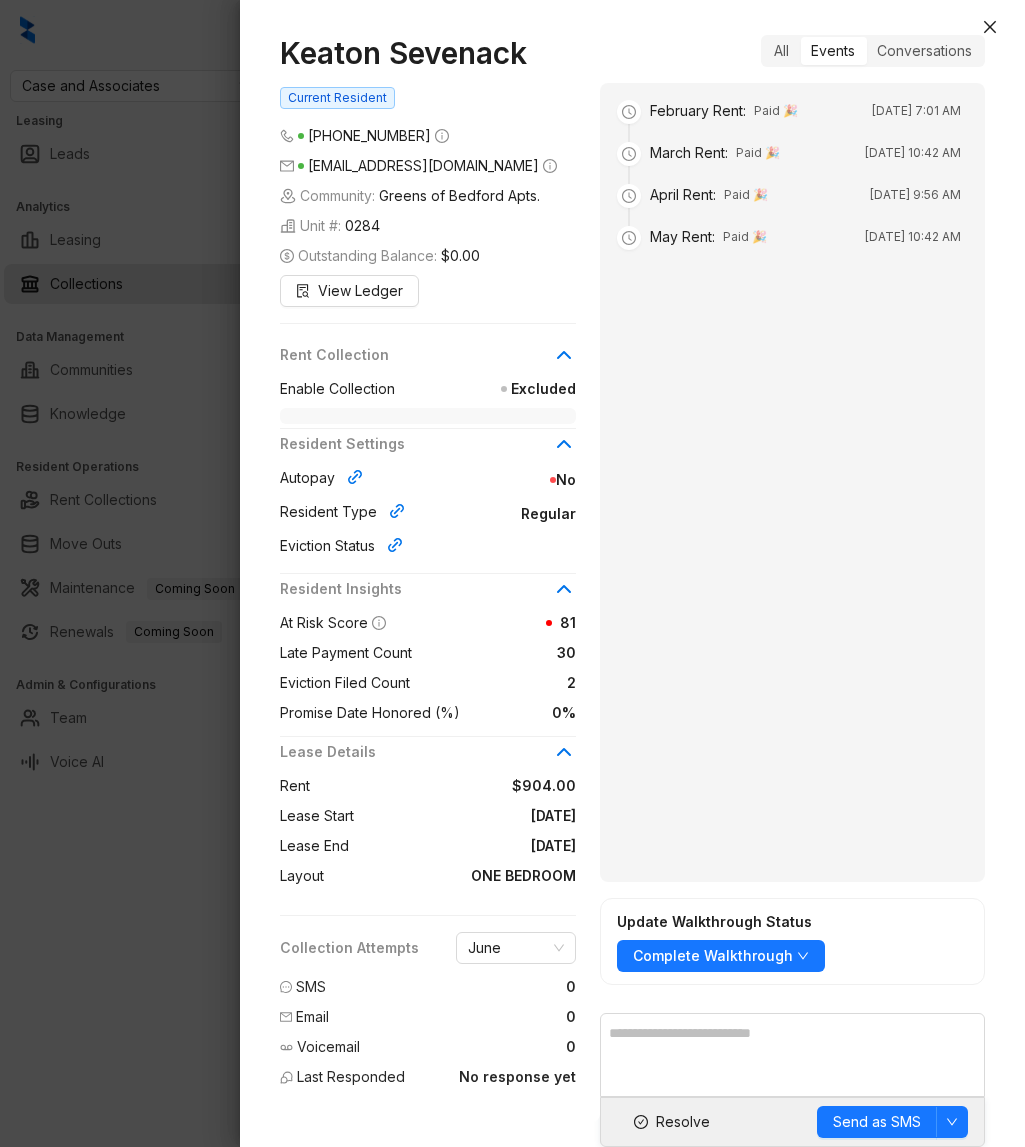 scroll, scrollTop: 0, scrollLeft: 0, axis: both 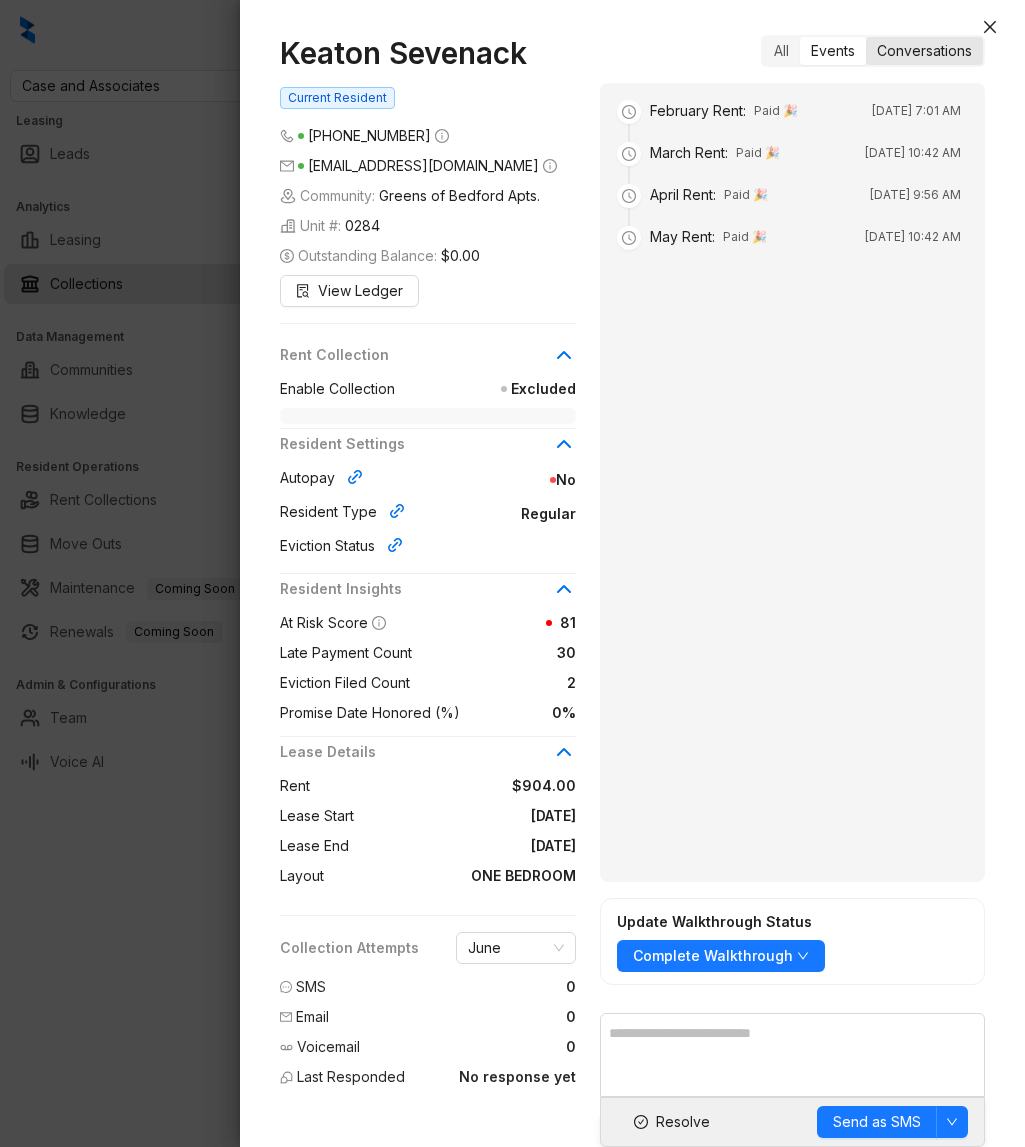 click on "Conversations" at bounding box center [924, 51] 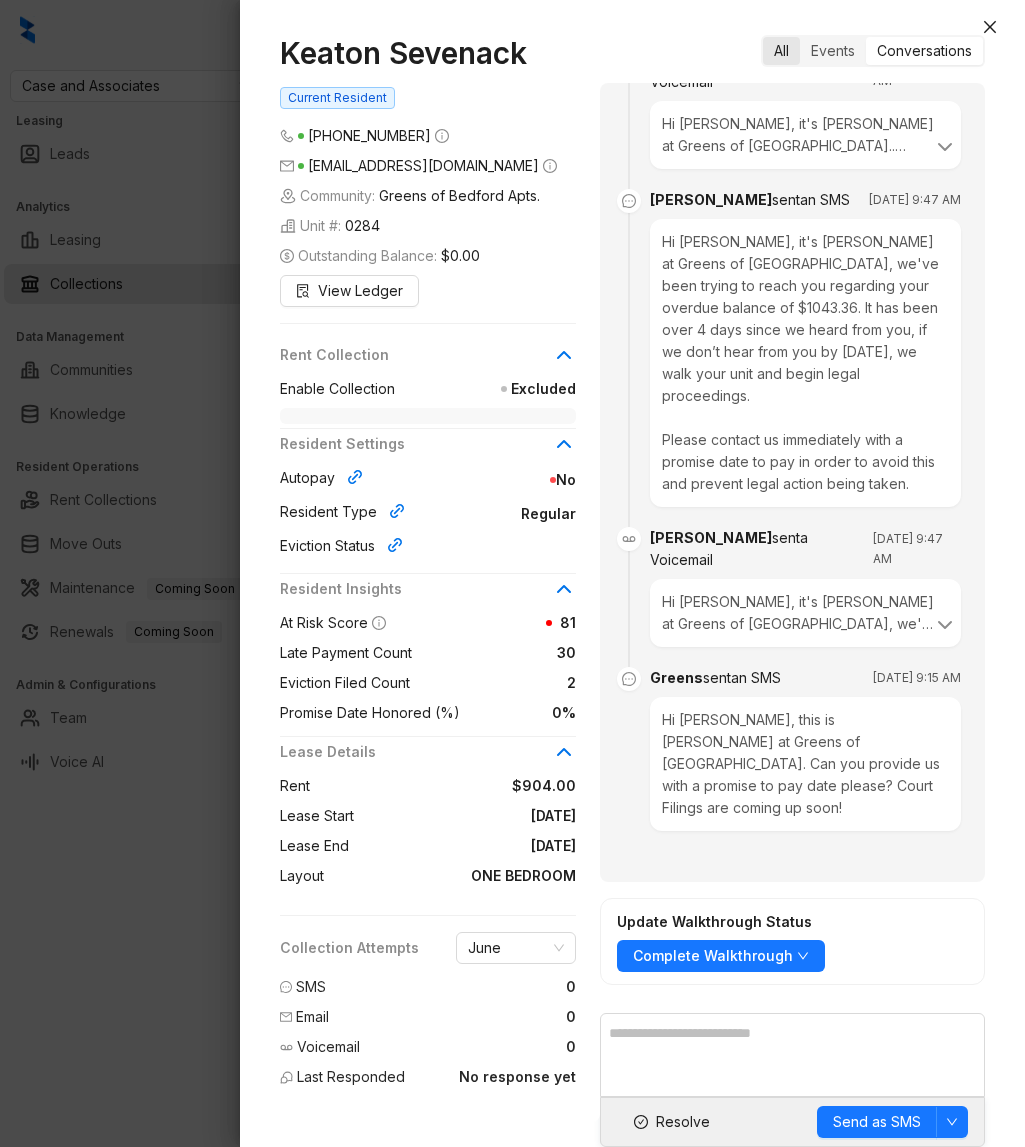 click on "All" at bounding box center (781, 51) 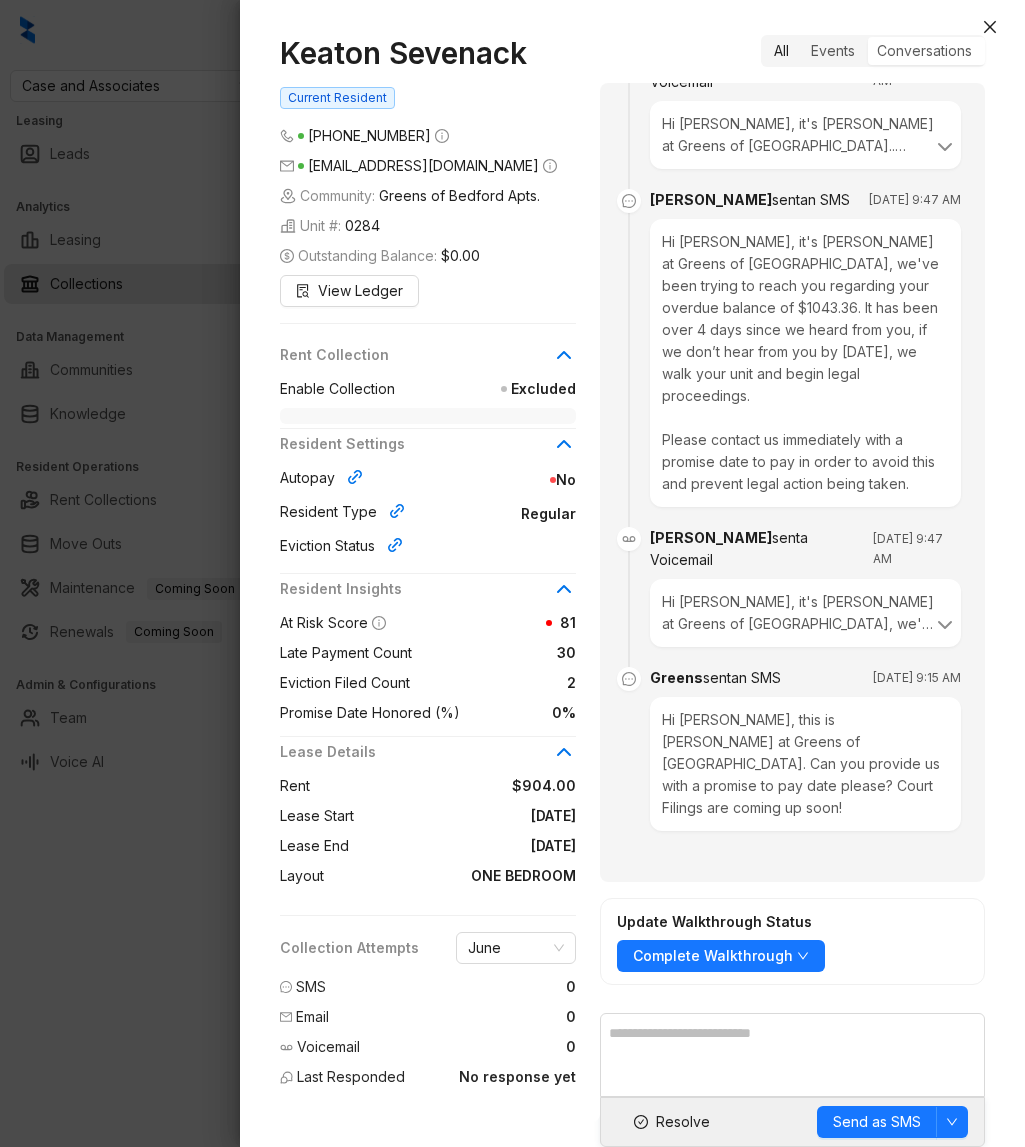 scroll, scrollTop: 12927, scrollLeft: 0, axis: vertical 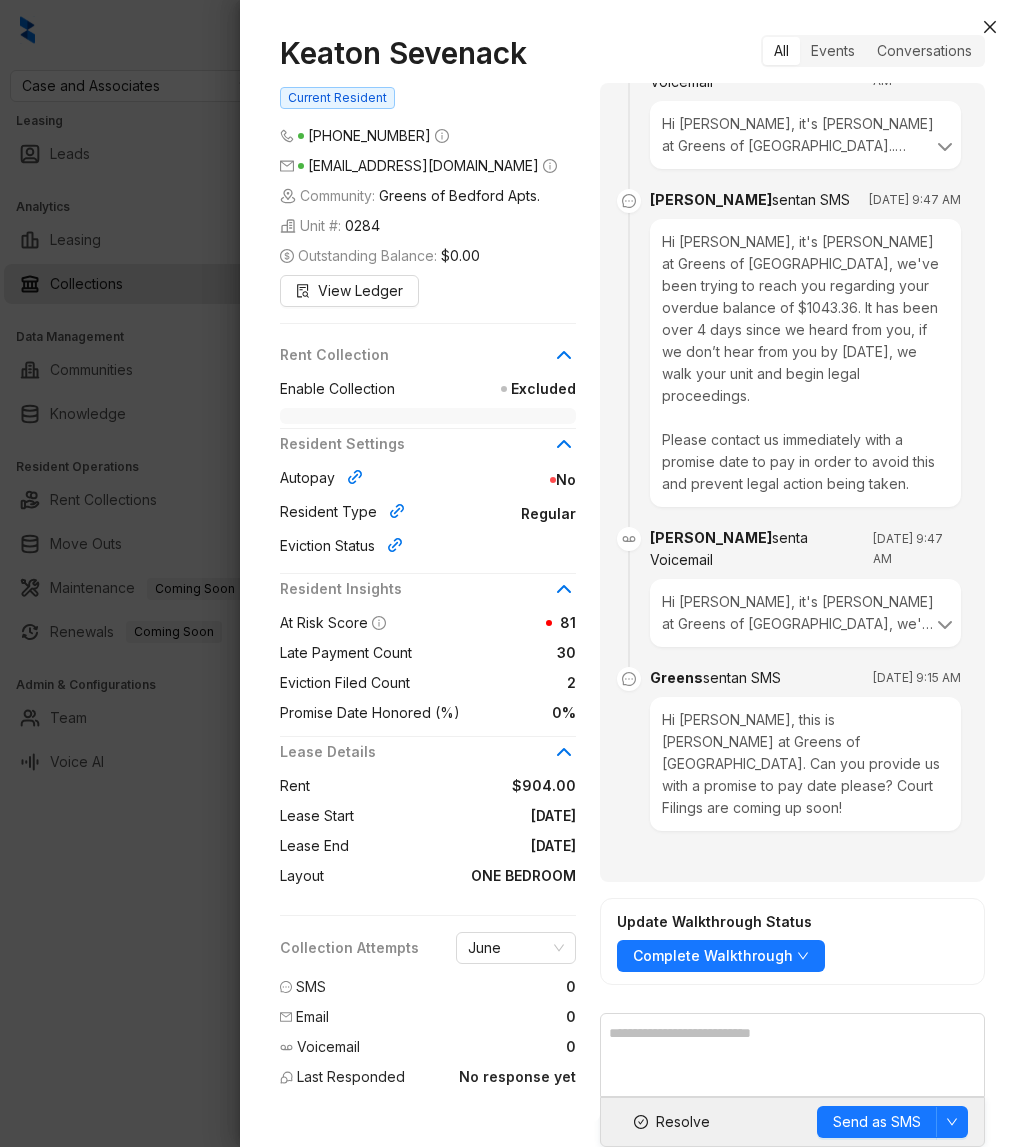 click at bounding box center (512, 573) 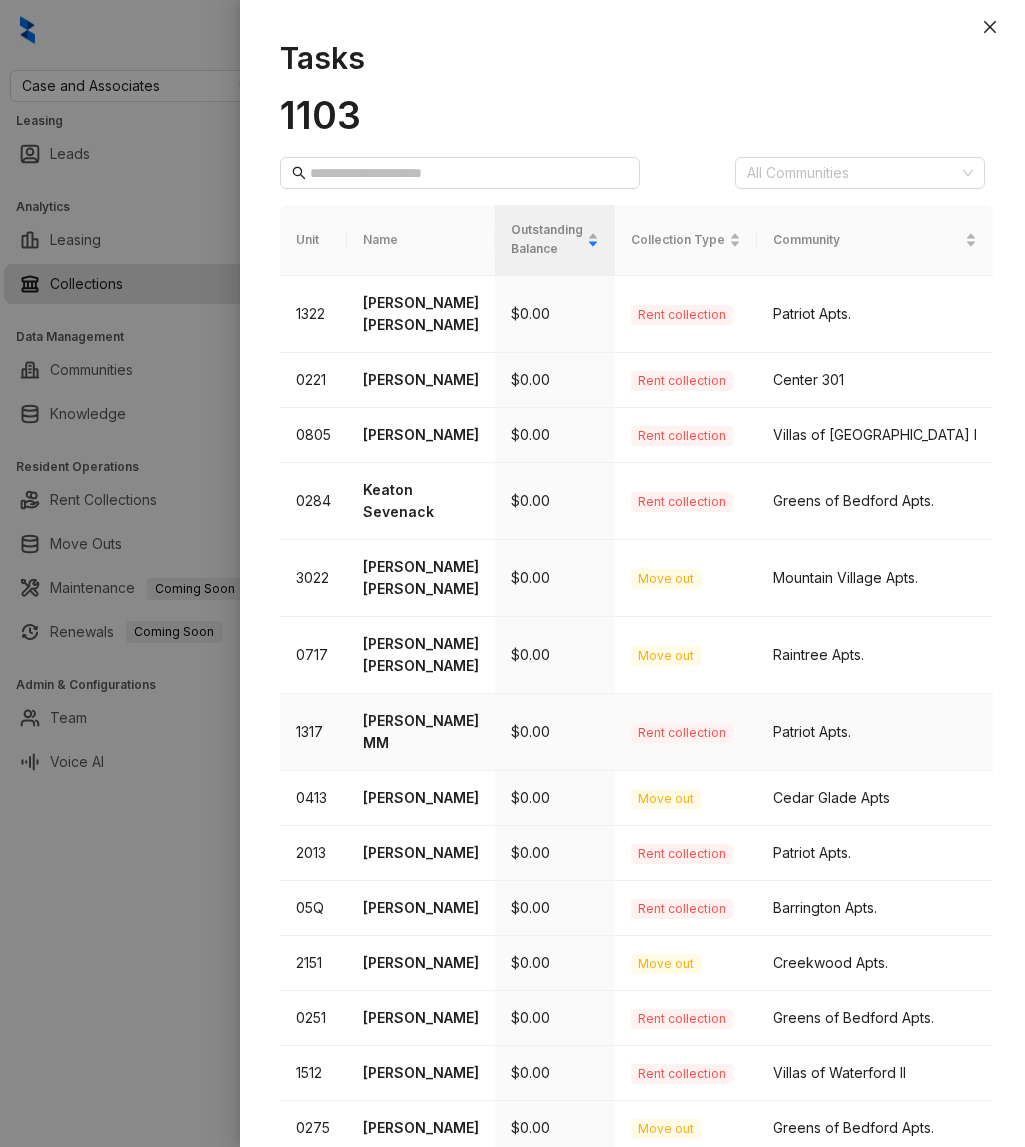 scroll, scrollTop: 517, scrollLeft: 0, axis: vertical 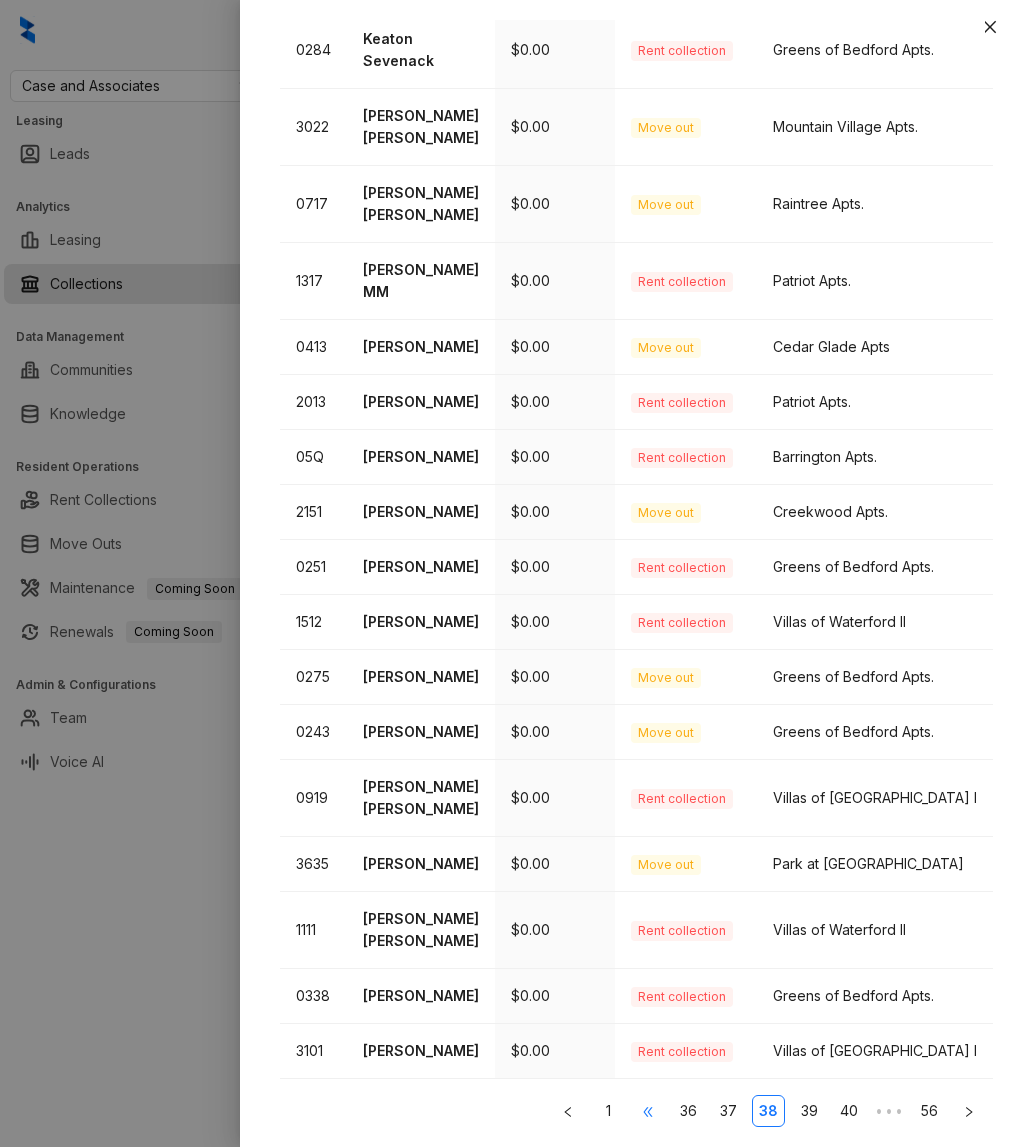 click on "•••" at bounding box center [648, 1111] 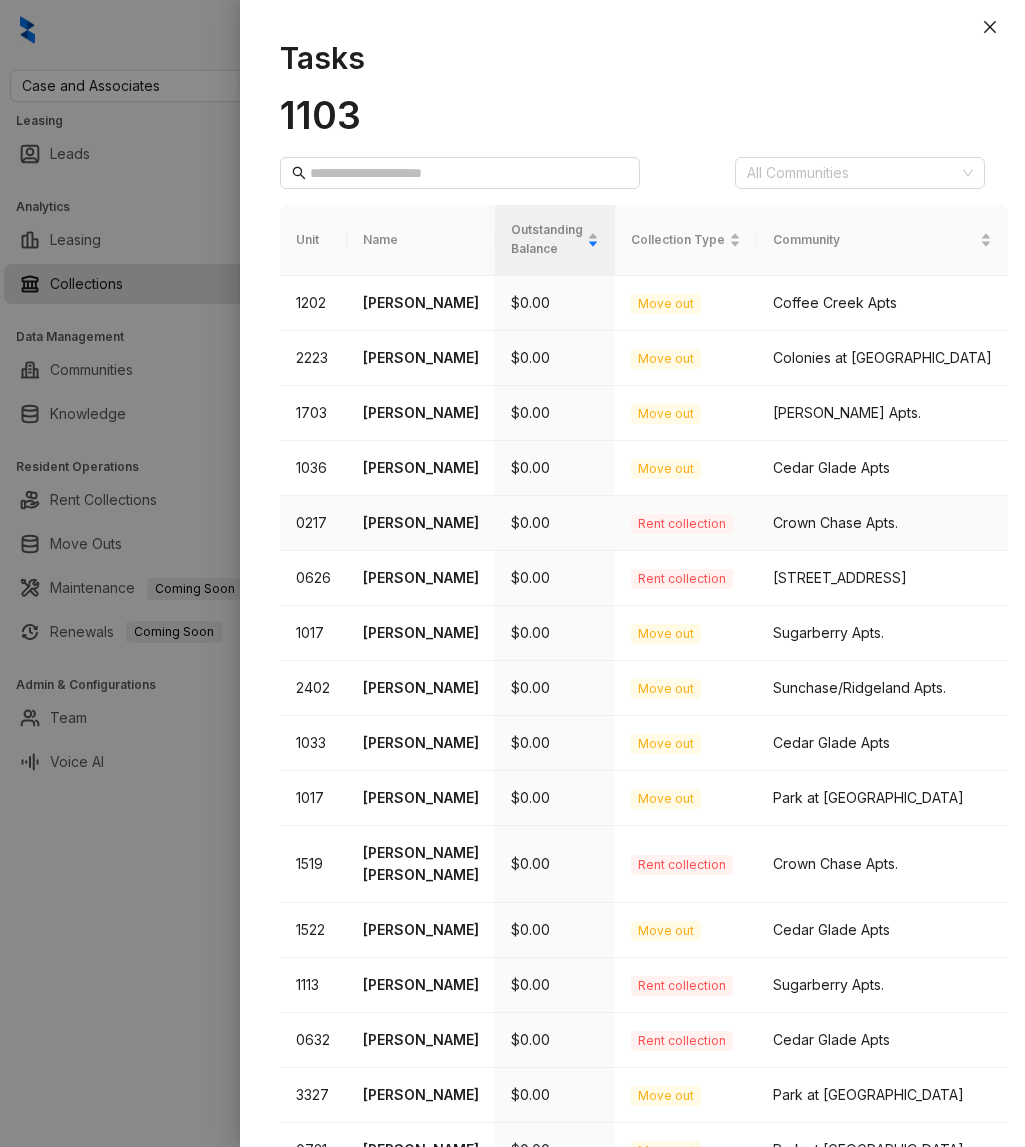 click on "Andreas Rozalez" at bounding box center [421, 523] 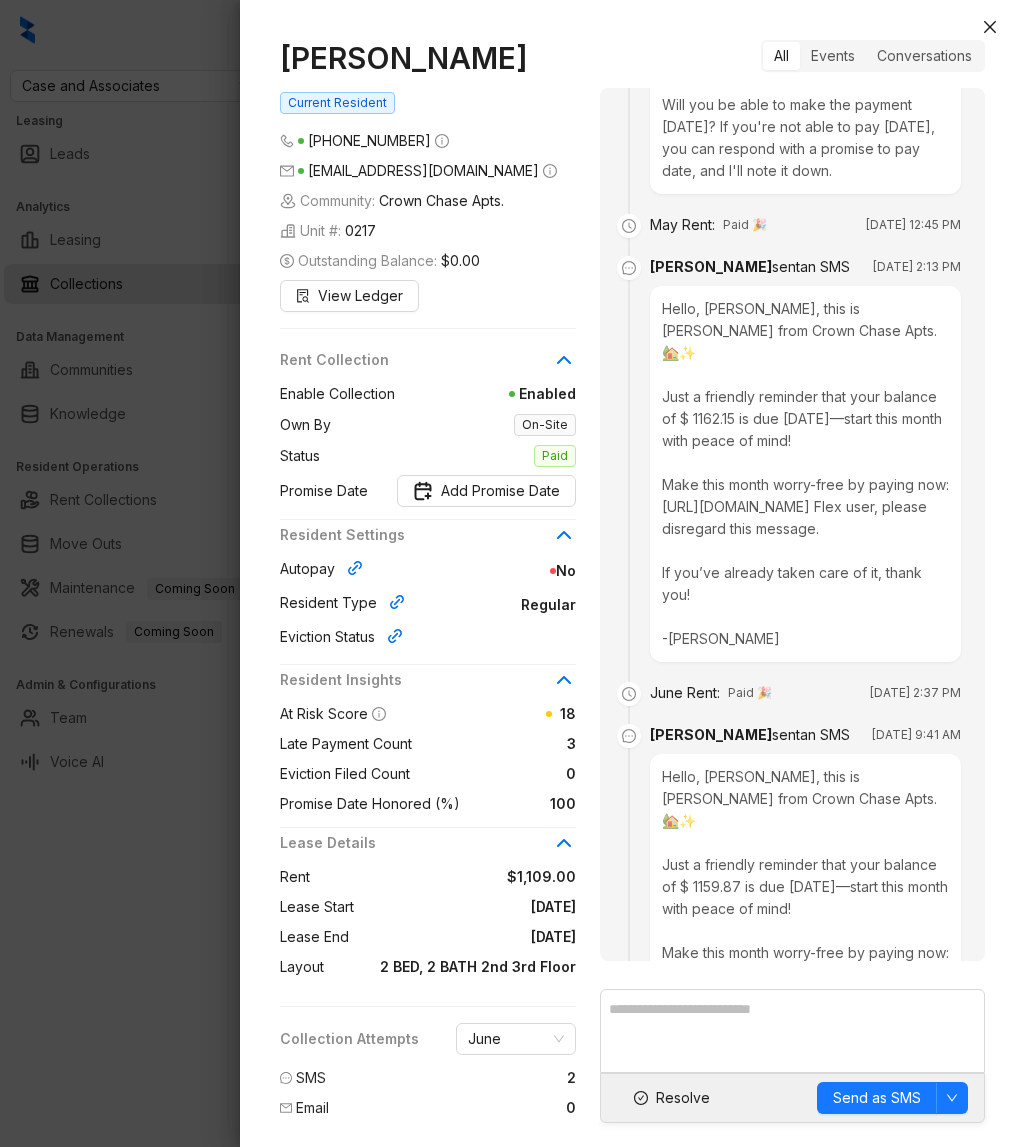 scroll, scrollTop: 4135, scrollLeft: 0, axis: vertical 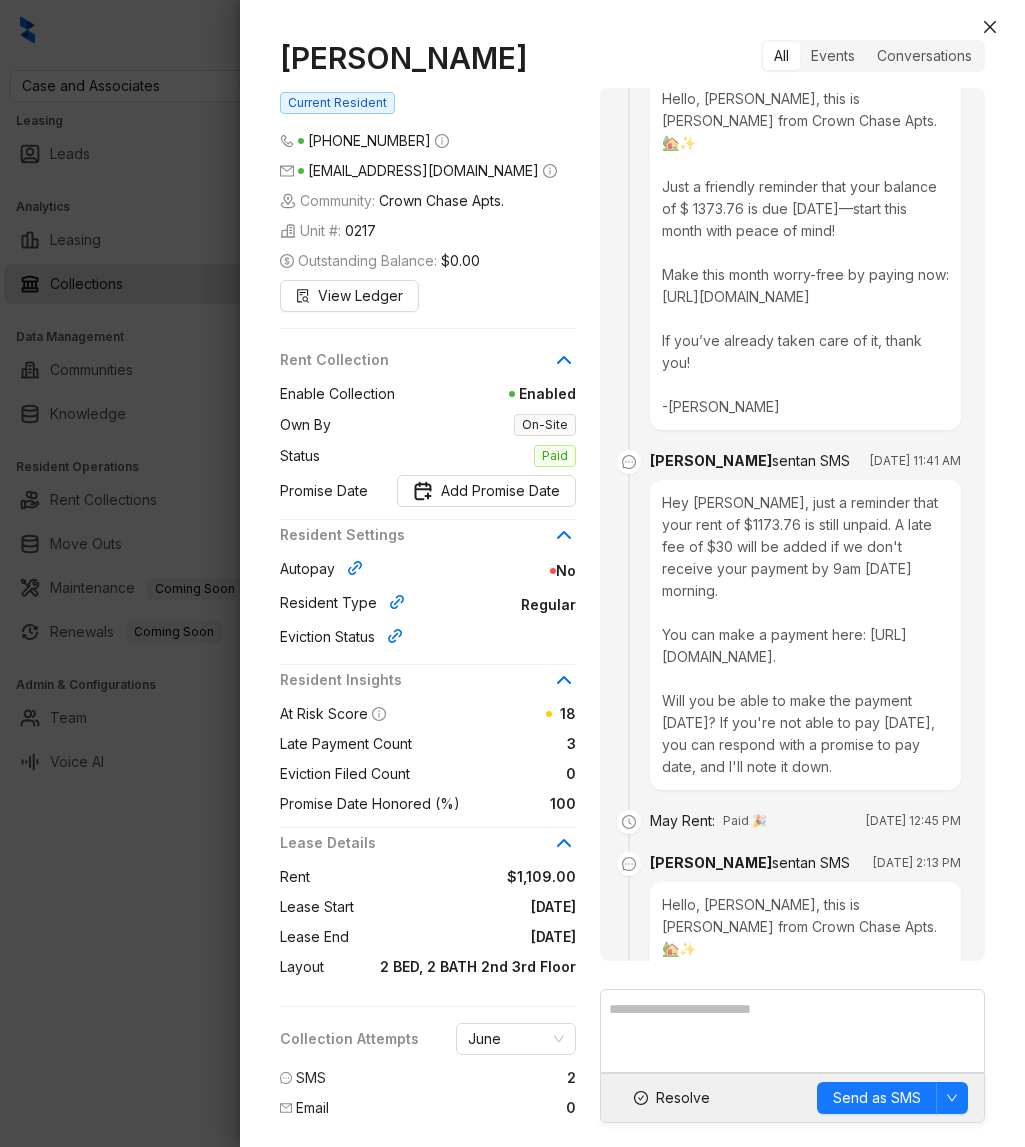 click at bounding box center [512, 573] 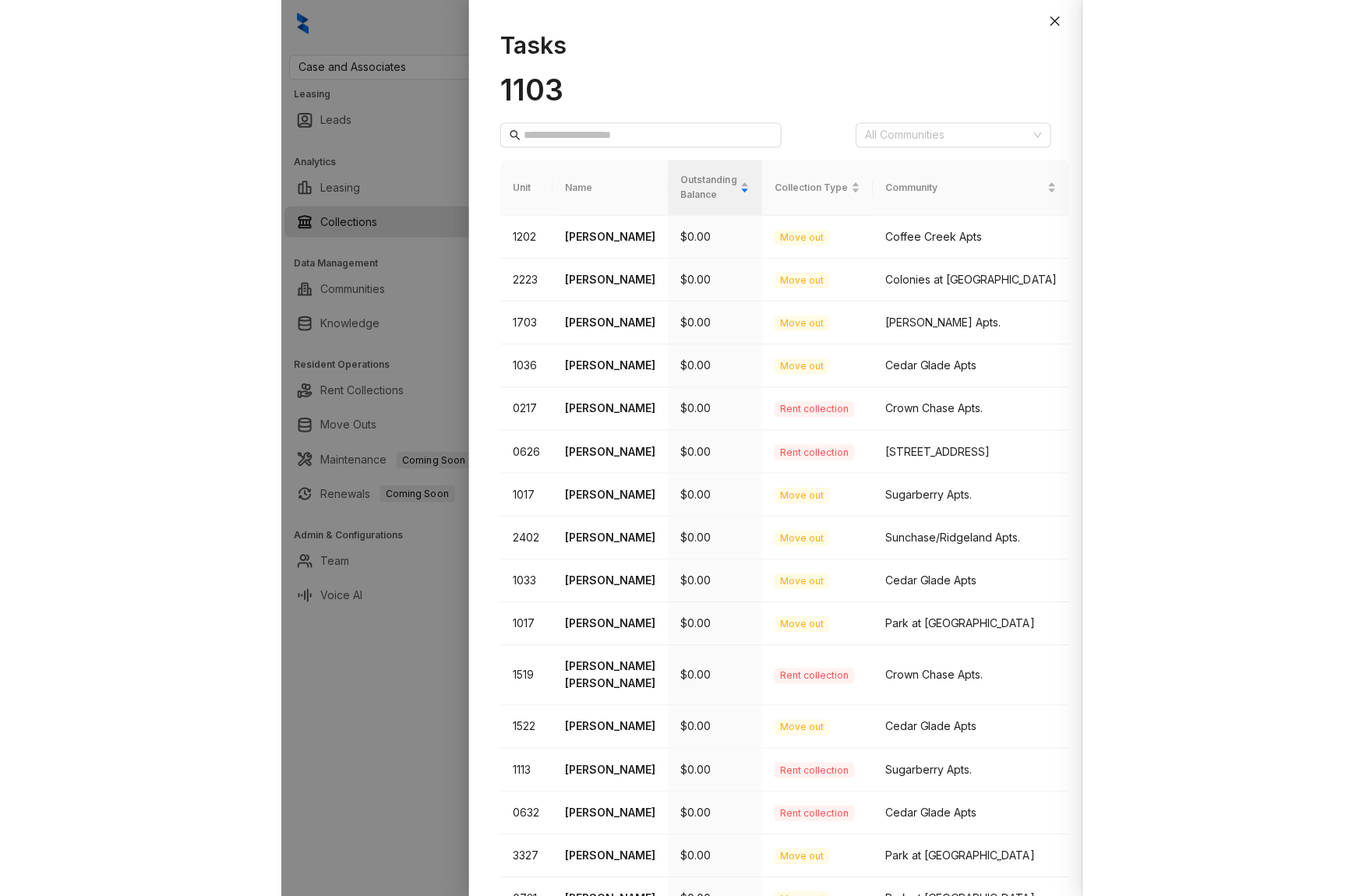 scroll, scrollTop: 4551, scrollLeft: 0, axis: vertical 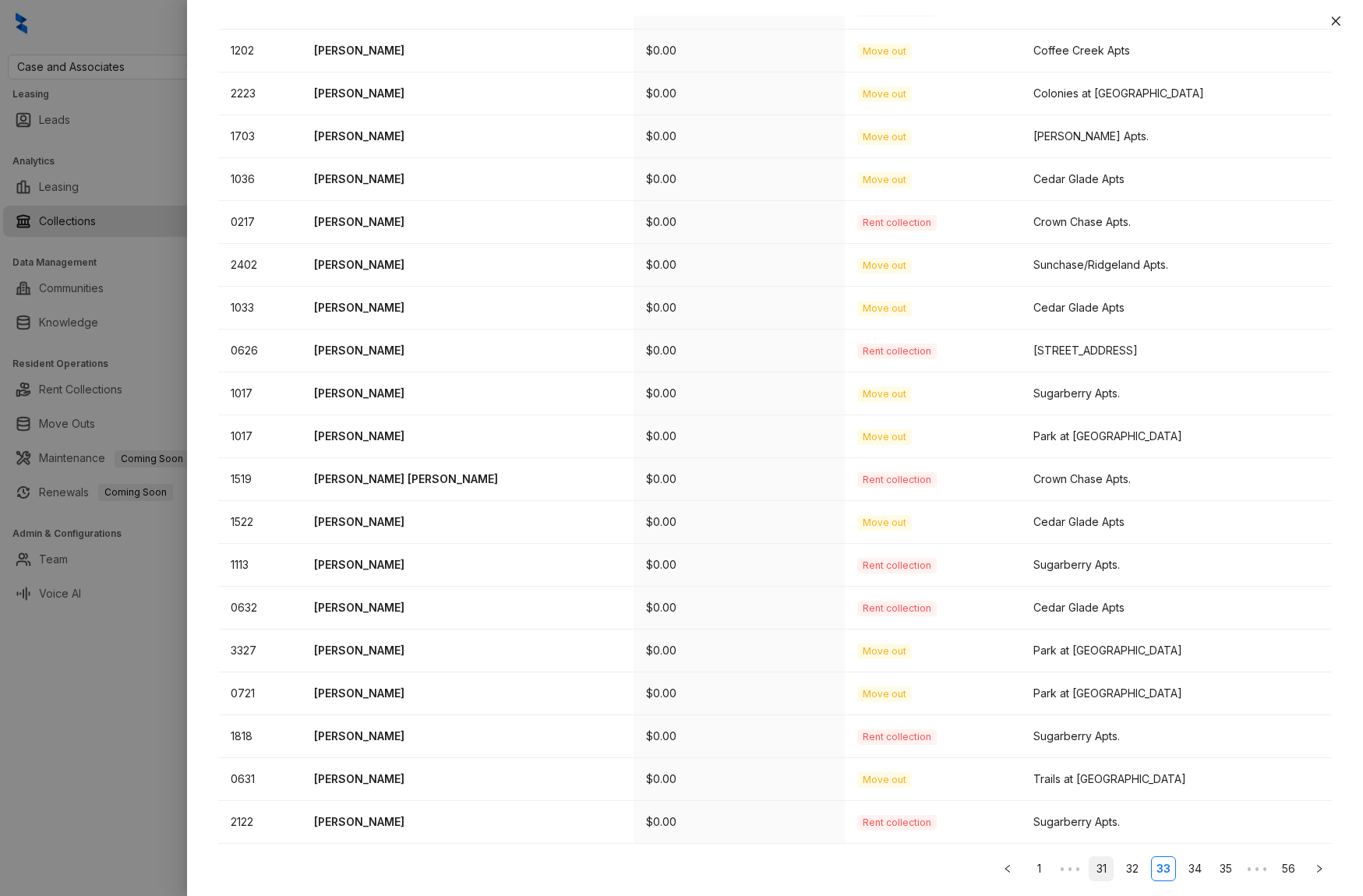 click on "31" at bounding box center [1101, 869] 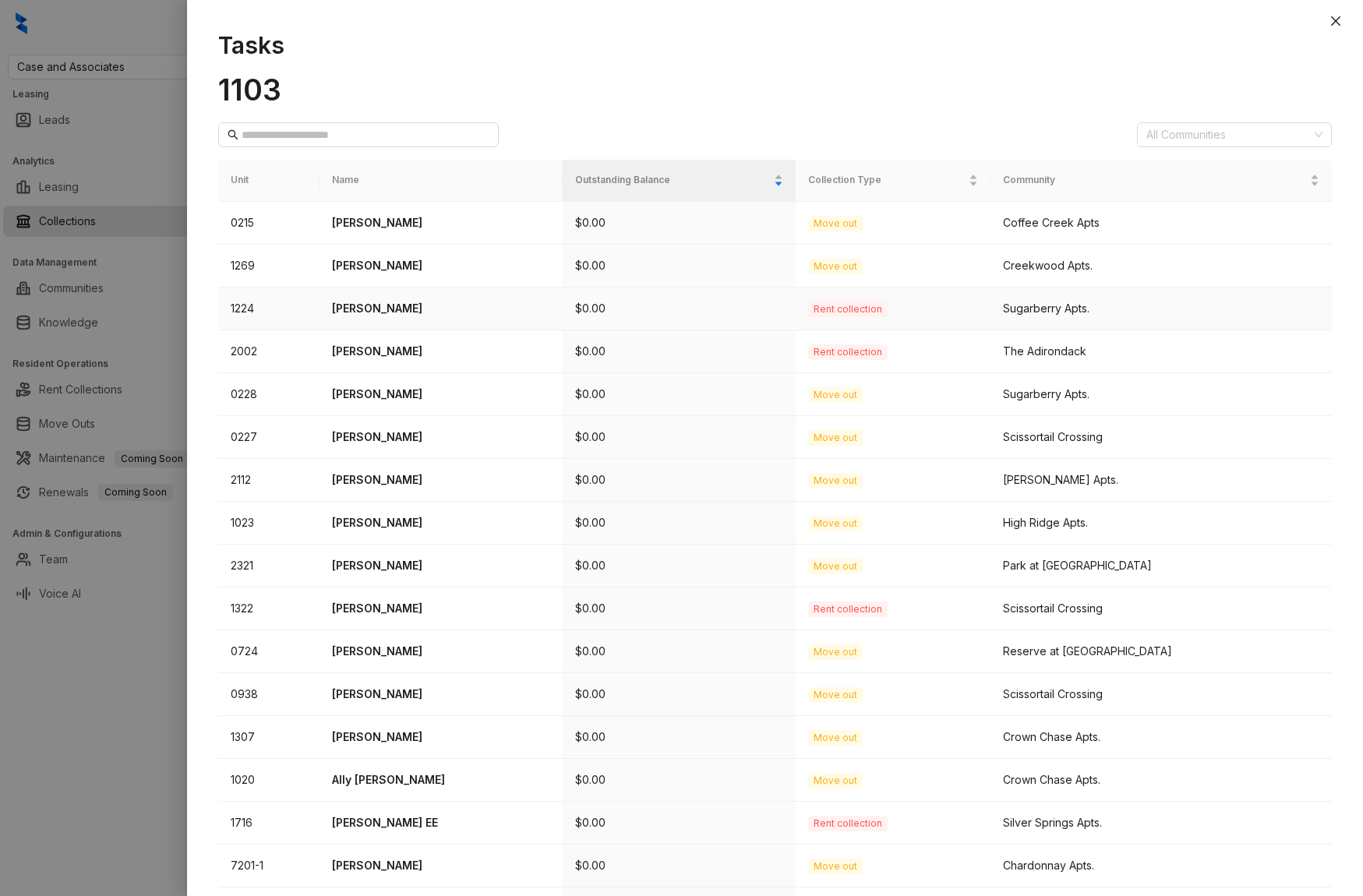 scroll, scrollTop: 215, scrollLeft: 0, axis: vertical 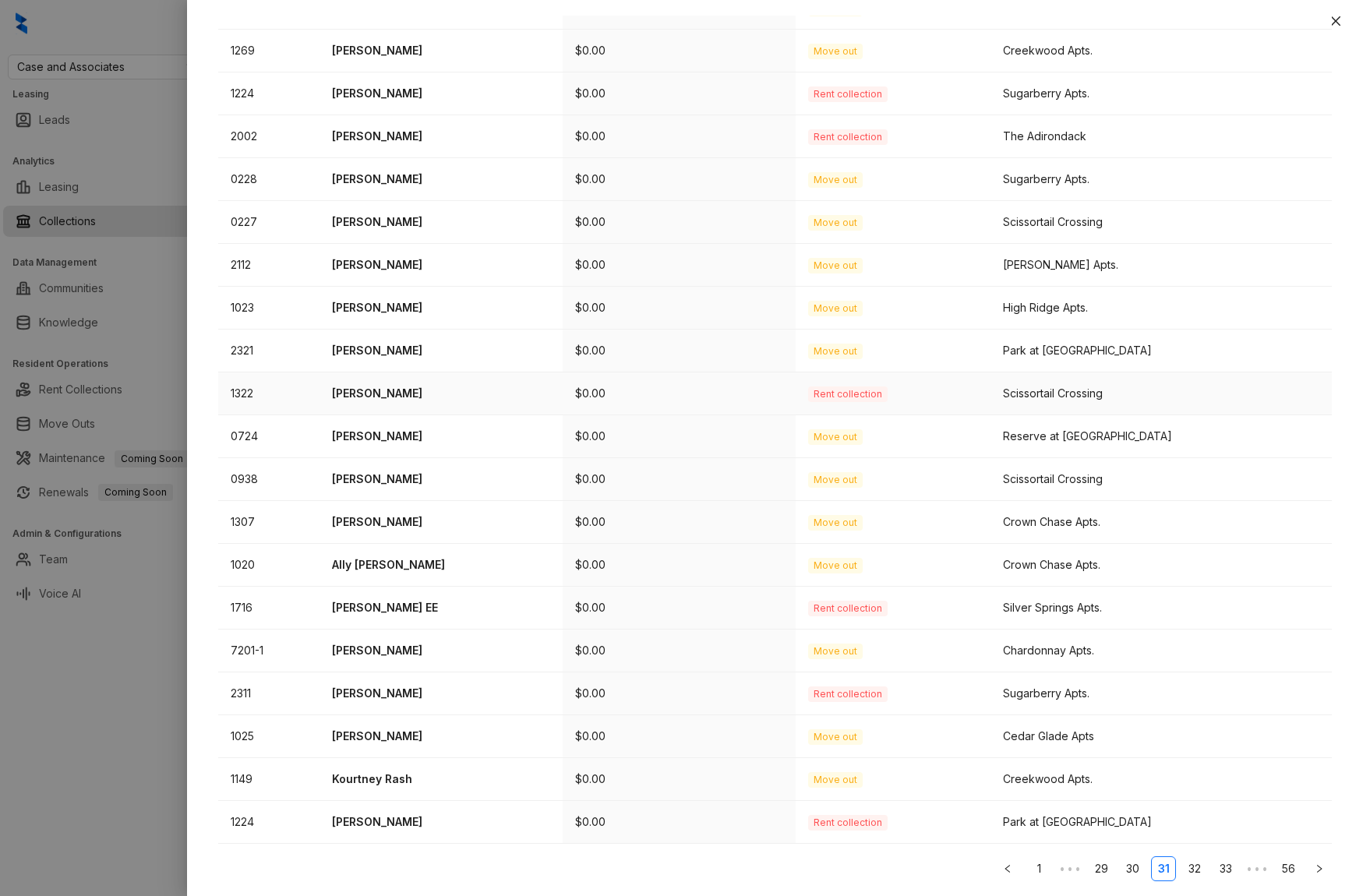 click on "Arturo Betancourt" at bounding box center [440, 393] 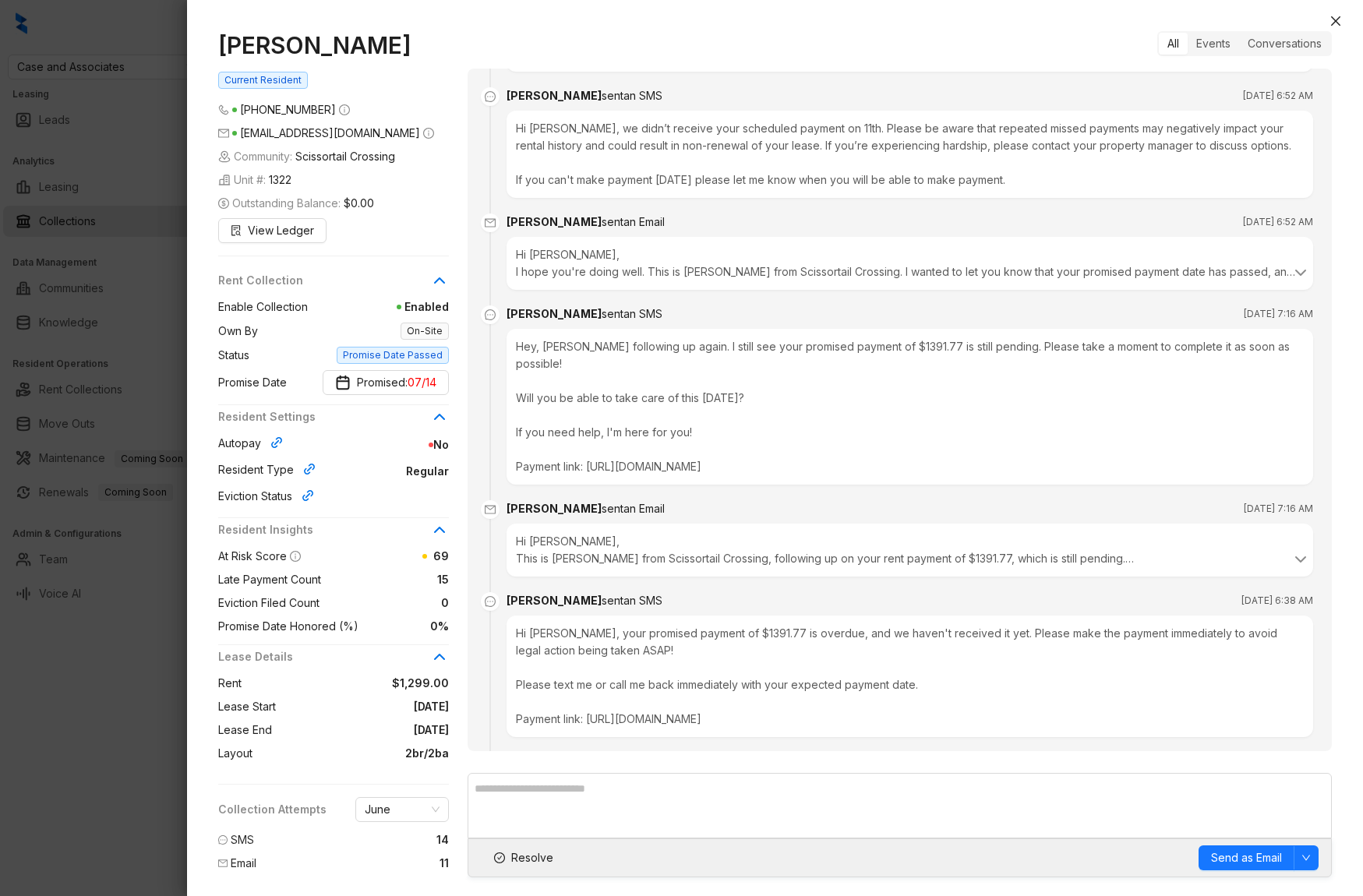 scroll, scrollTop: 7745, scrollLeft: 0, axis: vertical 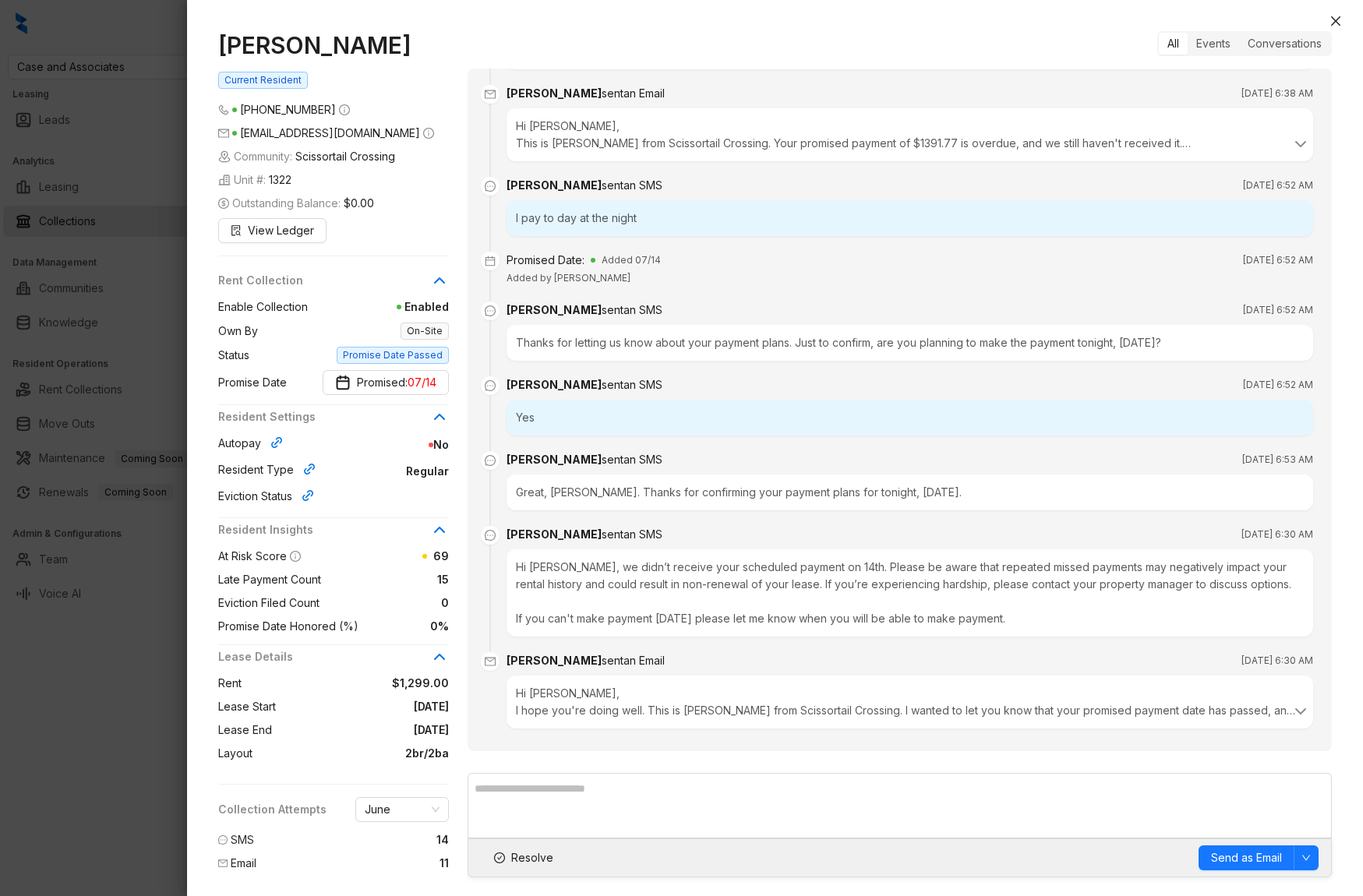 click at bounding box center [681, 448] 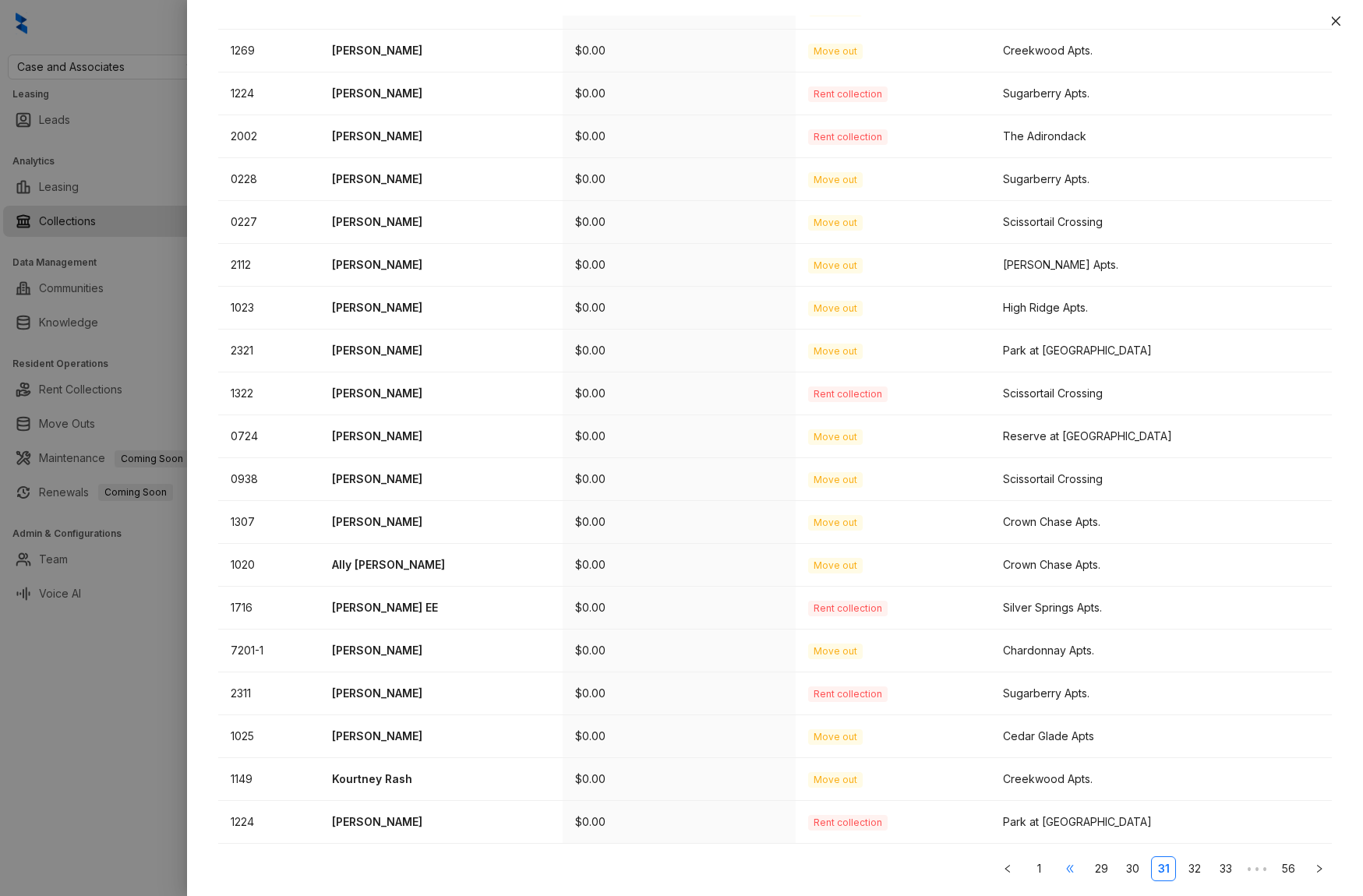 click on "•••" at bounding box center [1070, 869] 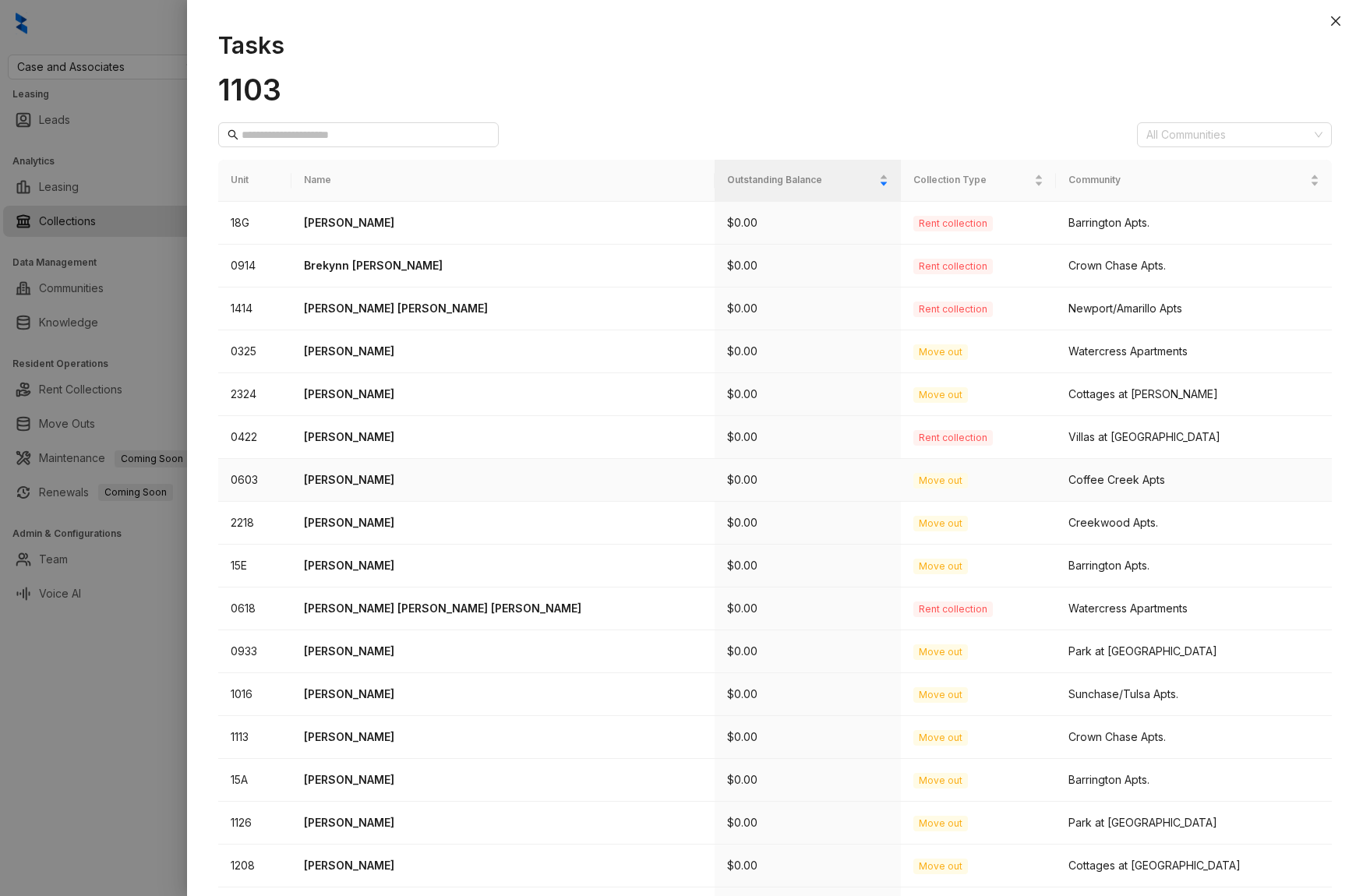 scroll, scrollTop: 215, scrollLeft: 0, axis: vertical 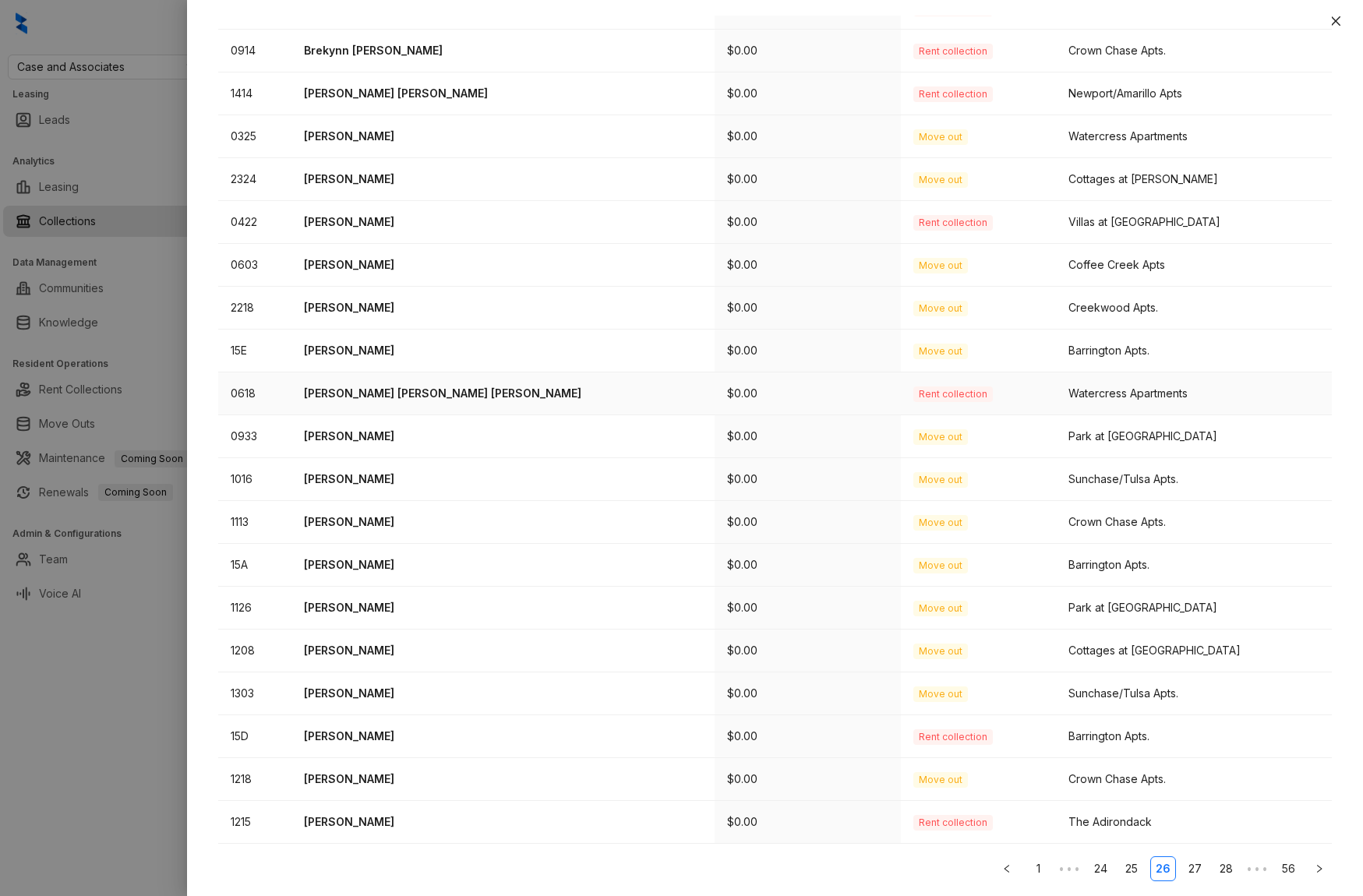 click on "Christina Maria Margarita Rodriguez" at bounding box center (503, 393) 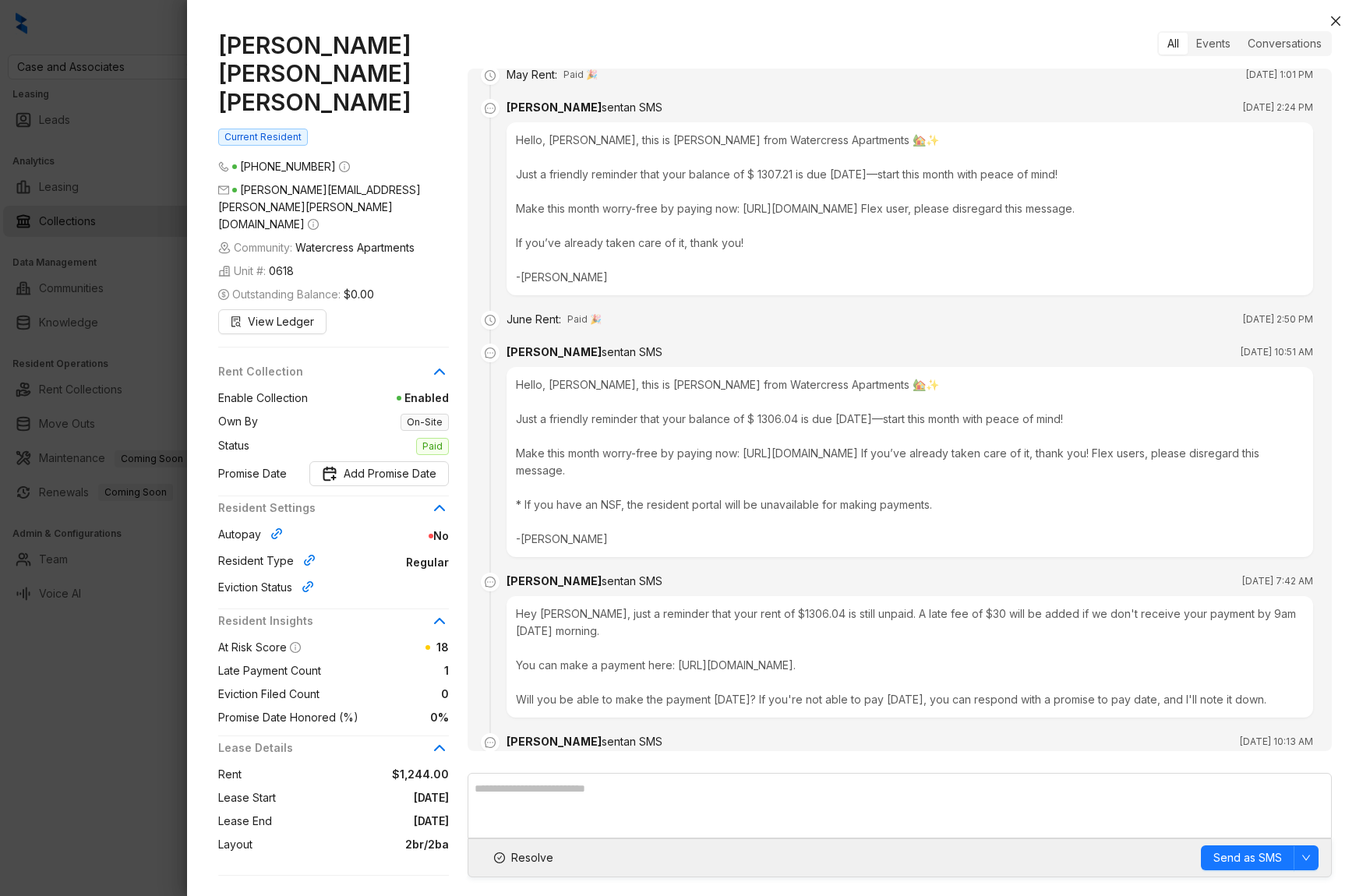 scroll, scrollTop: 1809, scrollLeft: 0, axis: vertical 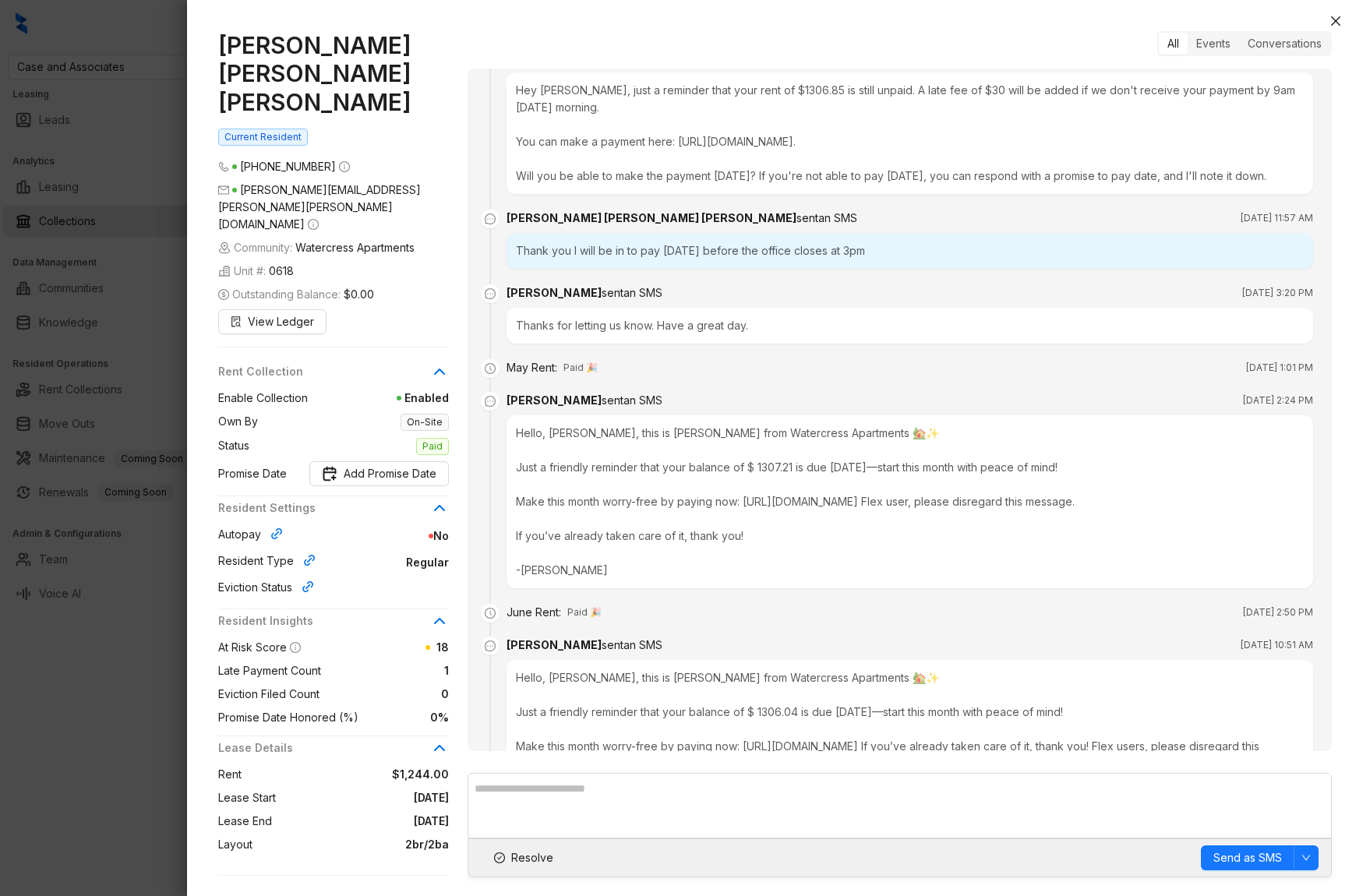 click at bounding box center [681, 448] 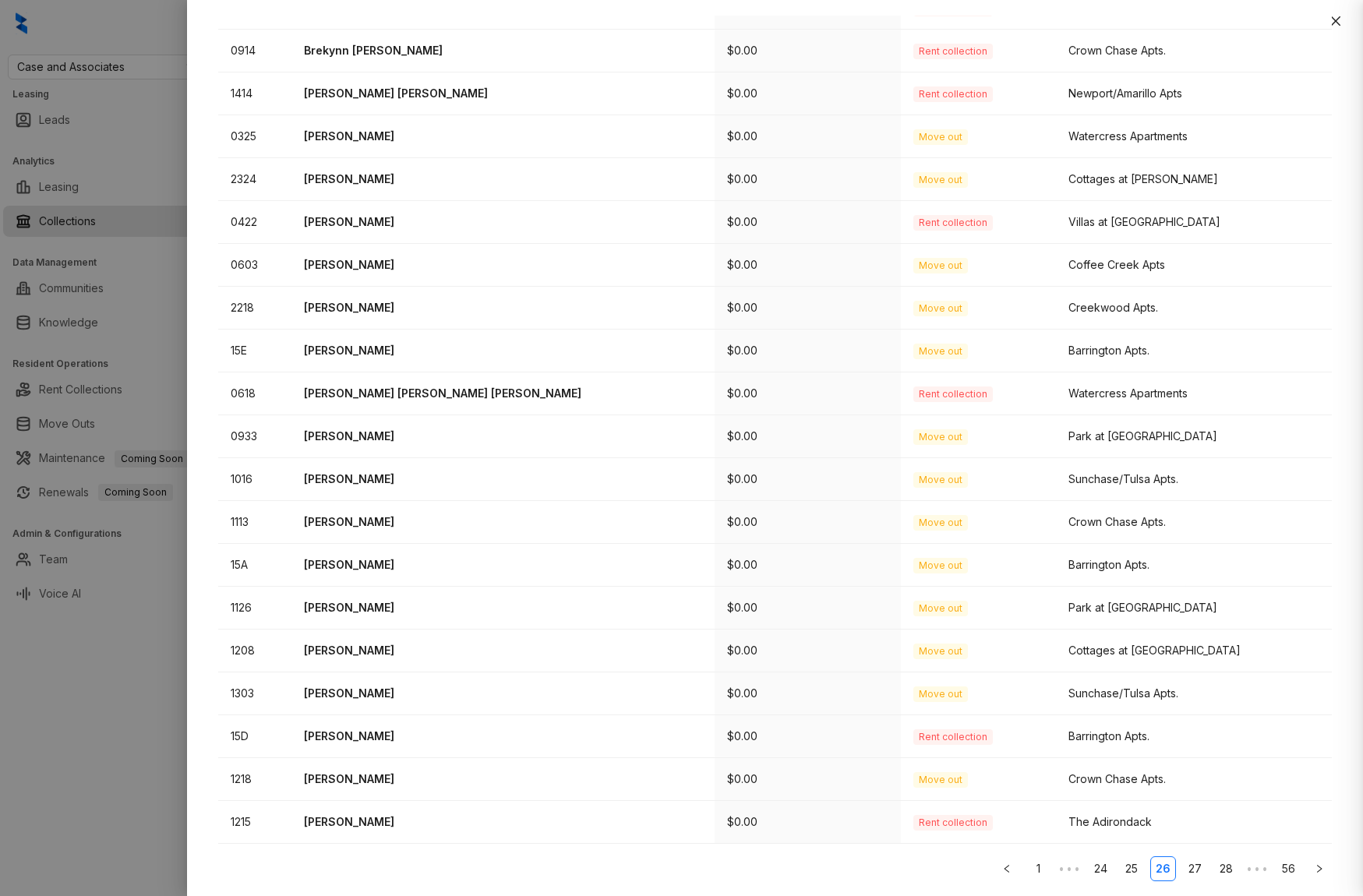 scroll, scrollTop: 2775, scrollLeft: 0, axis: vertical 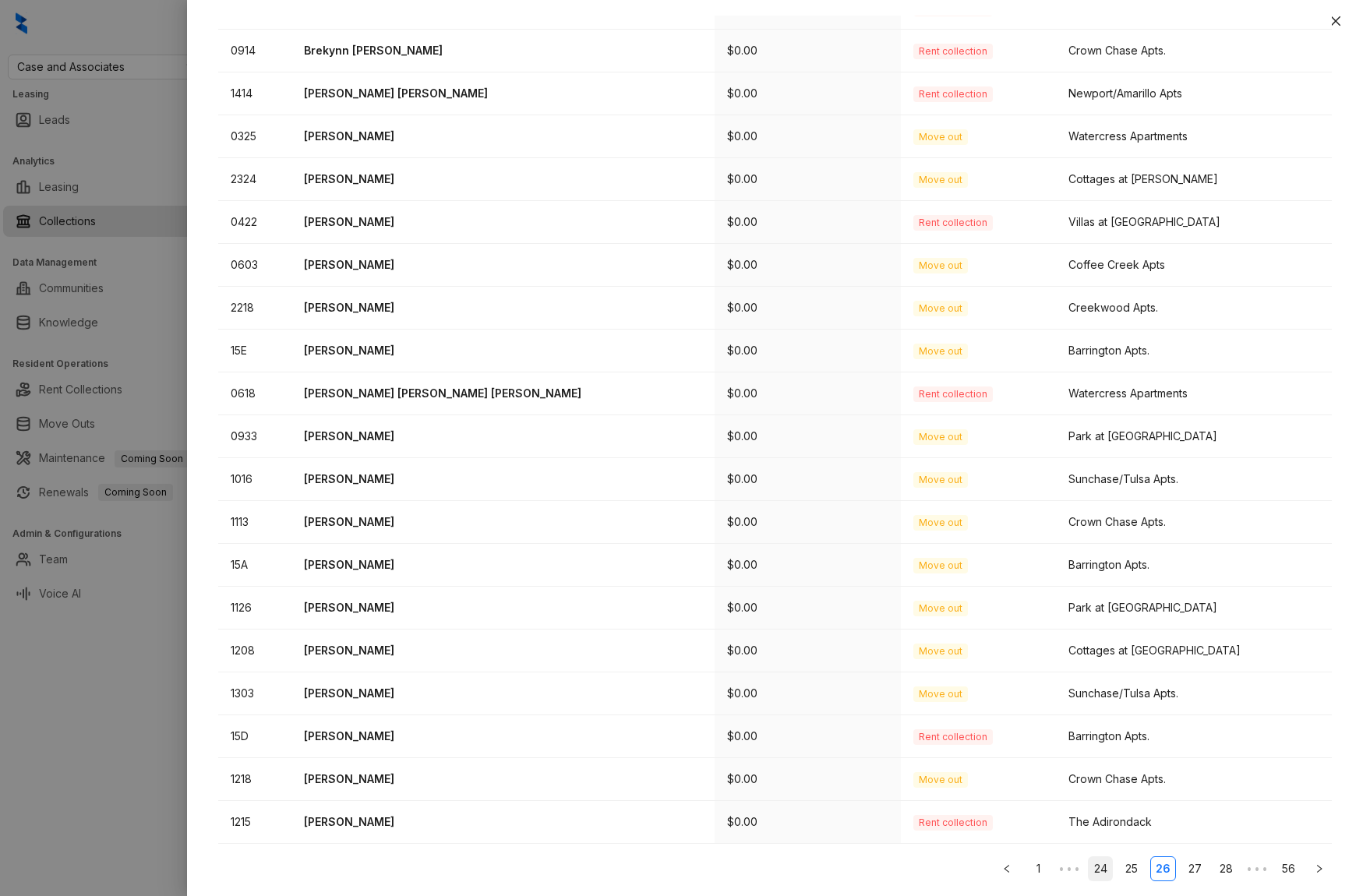 click on "24" at bounding box center (1100, 869) 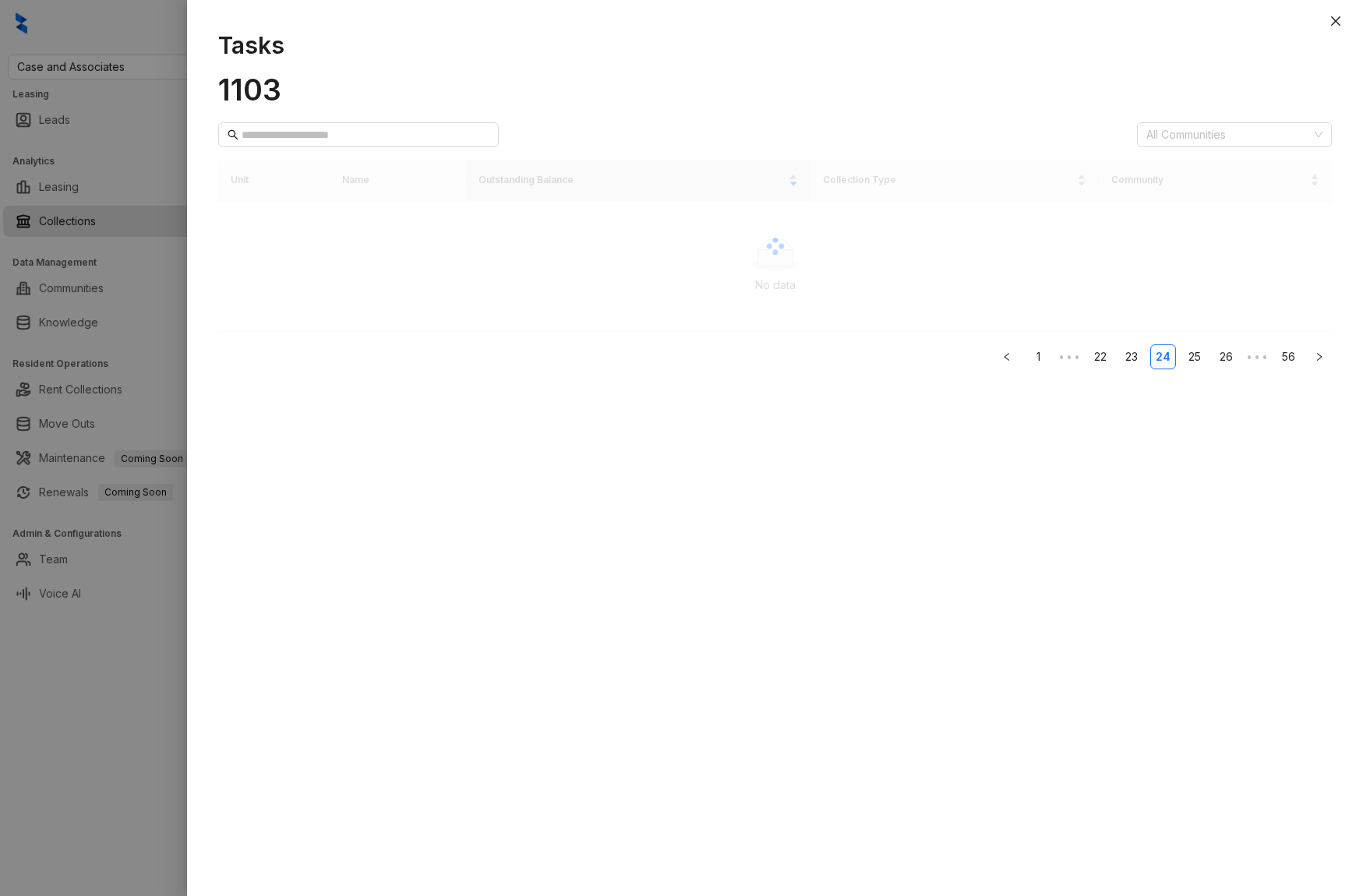 scroll, scrollTop: 0, scrollLeft: 0, axis: both 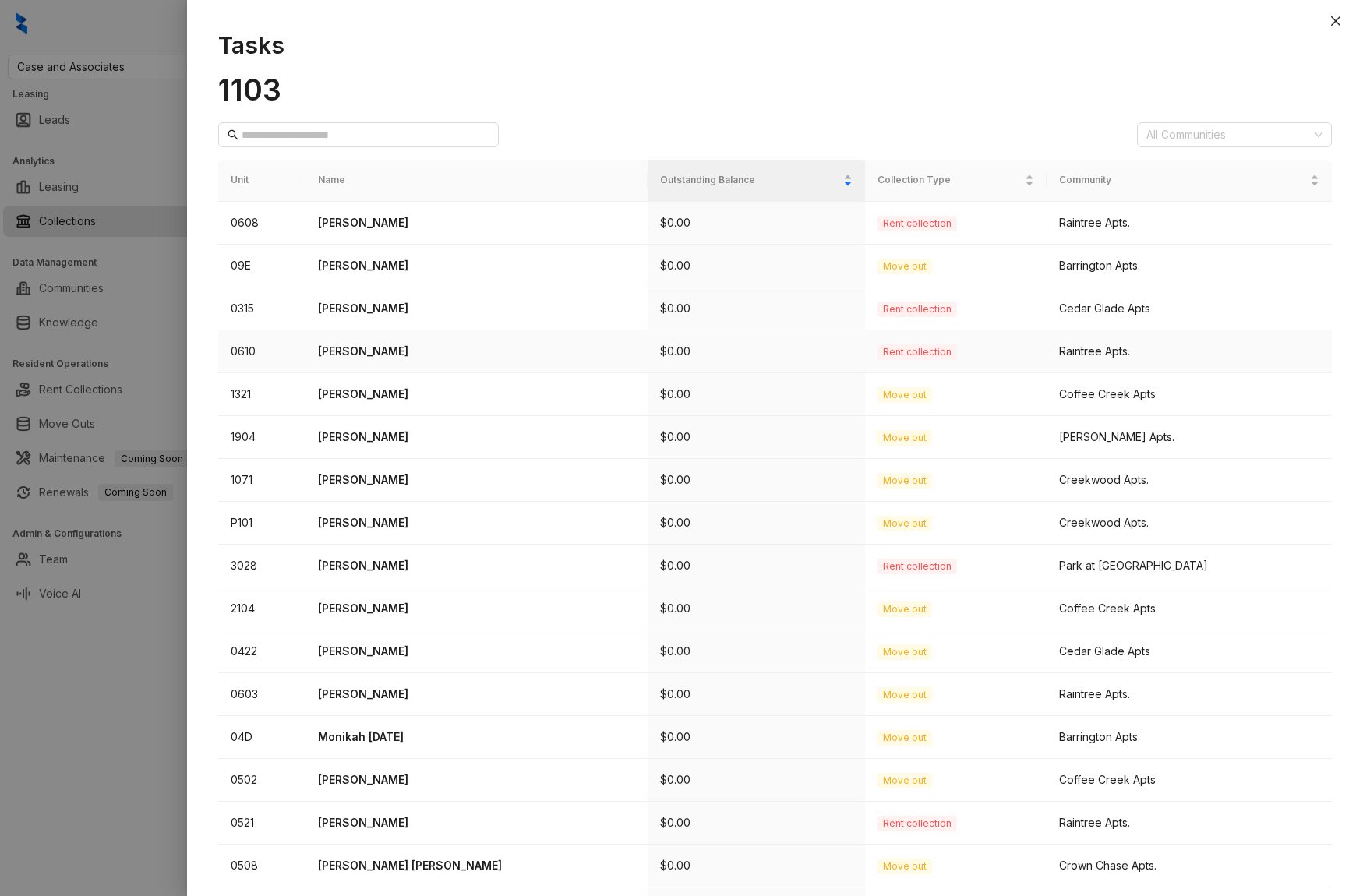 click on "Aaron Stoner" at bounding box center [477, 309] 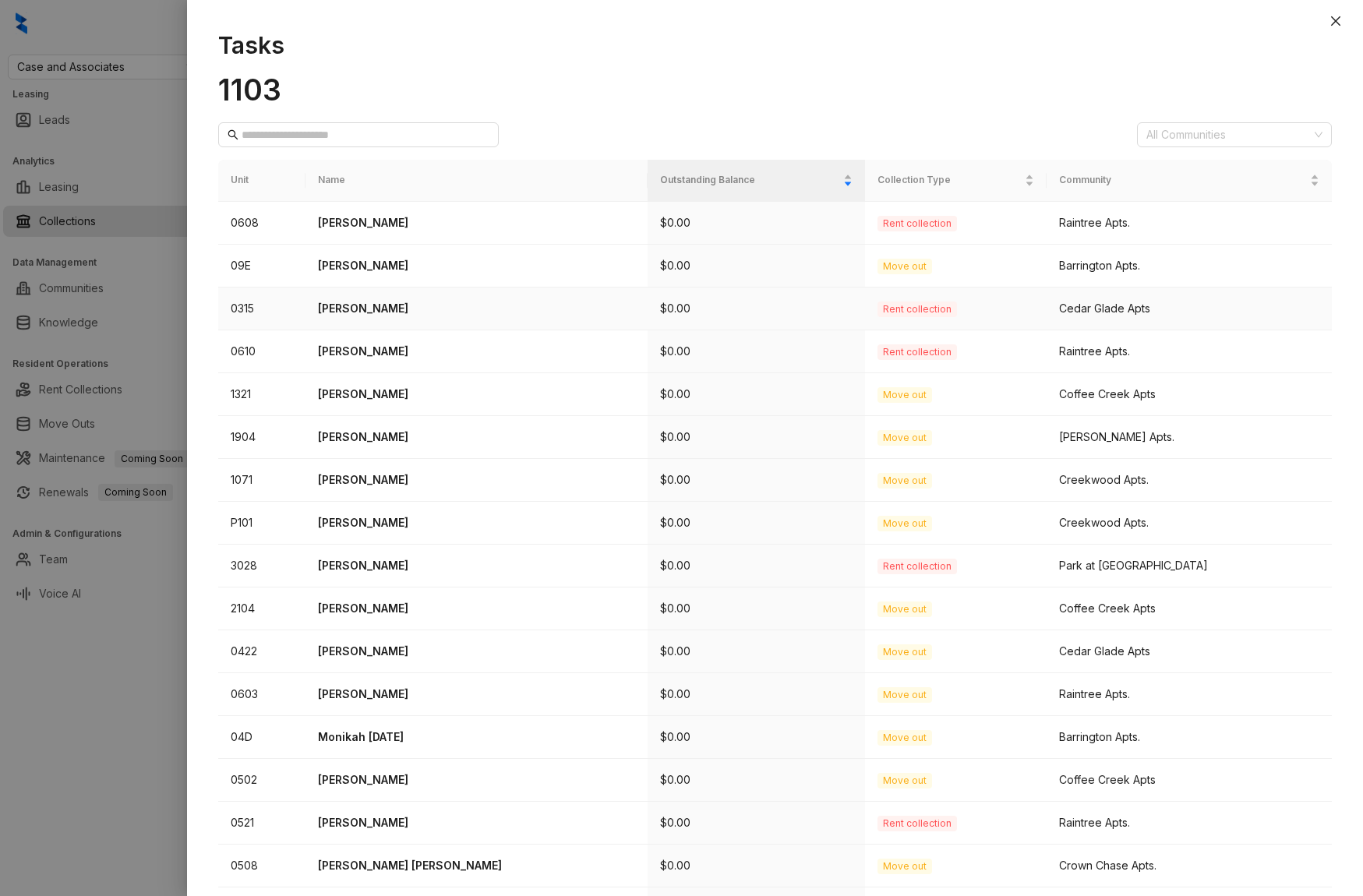 click on "Aaron Stoner" at bounding box center [477, 309] 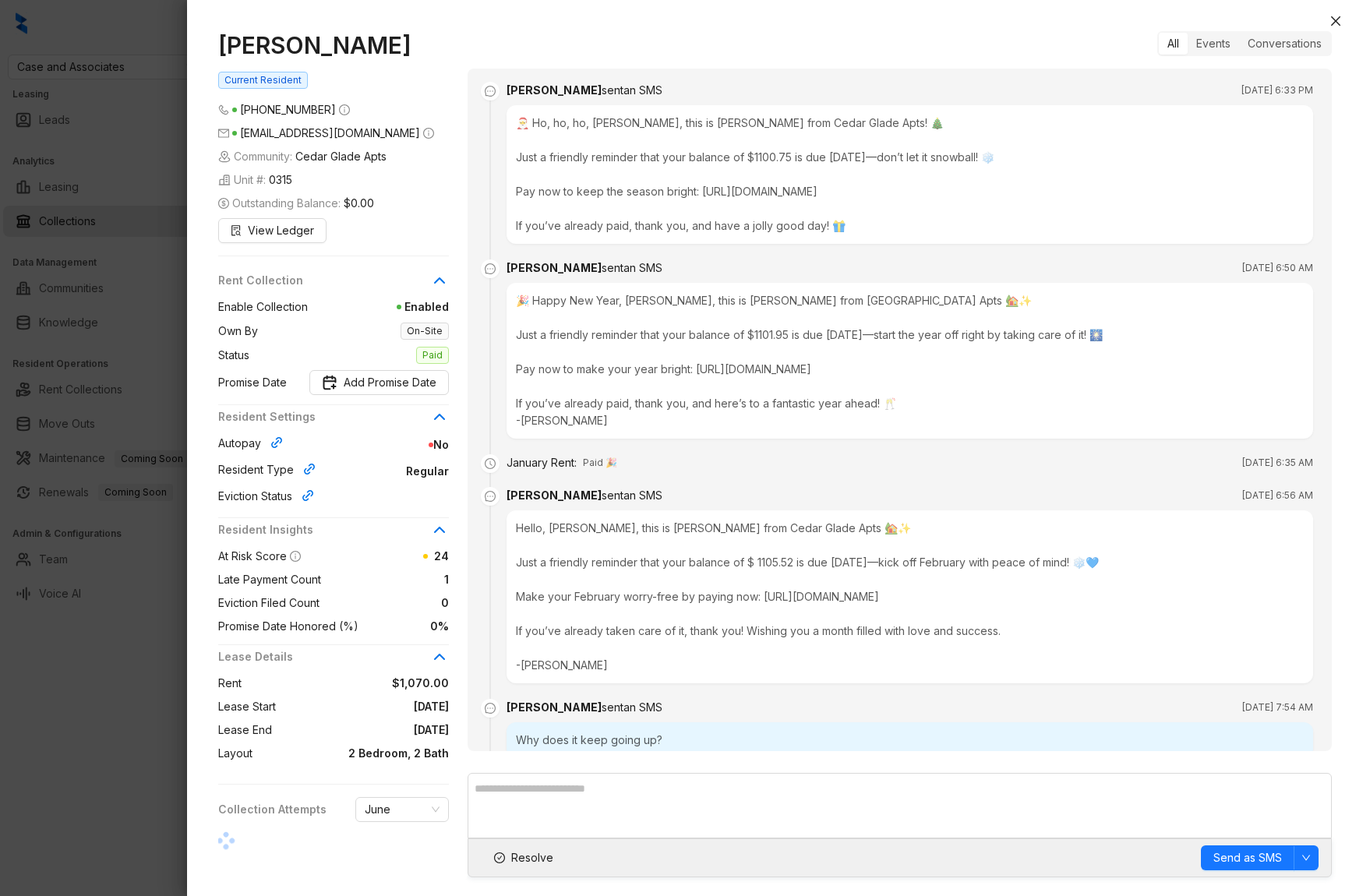 scroll, scrollTop: 1346, scrollLeft: 0, axis: vertical 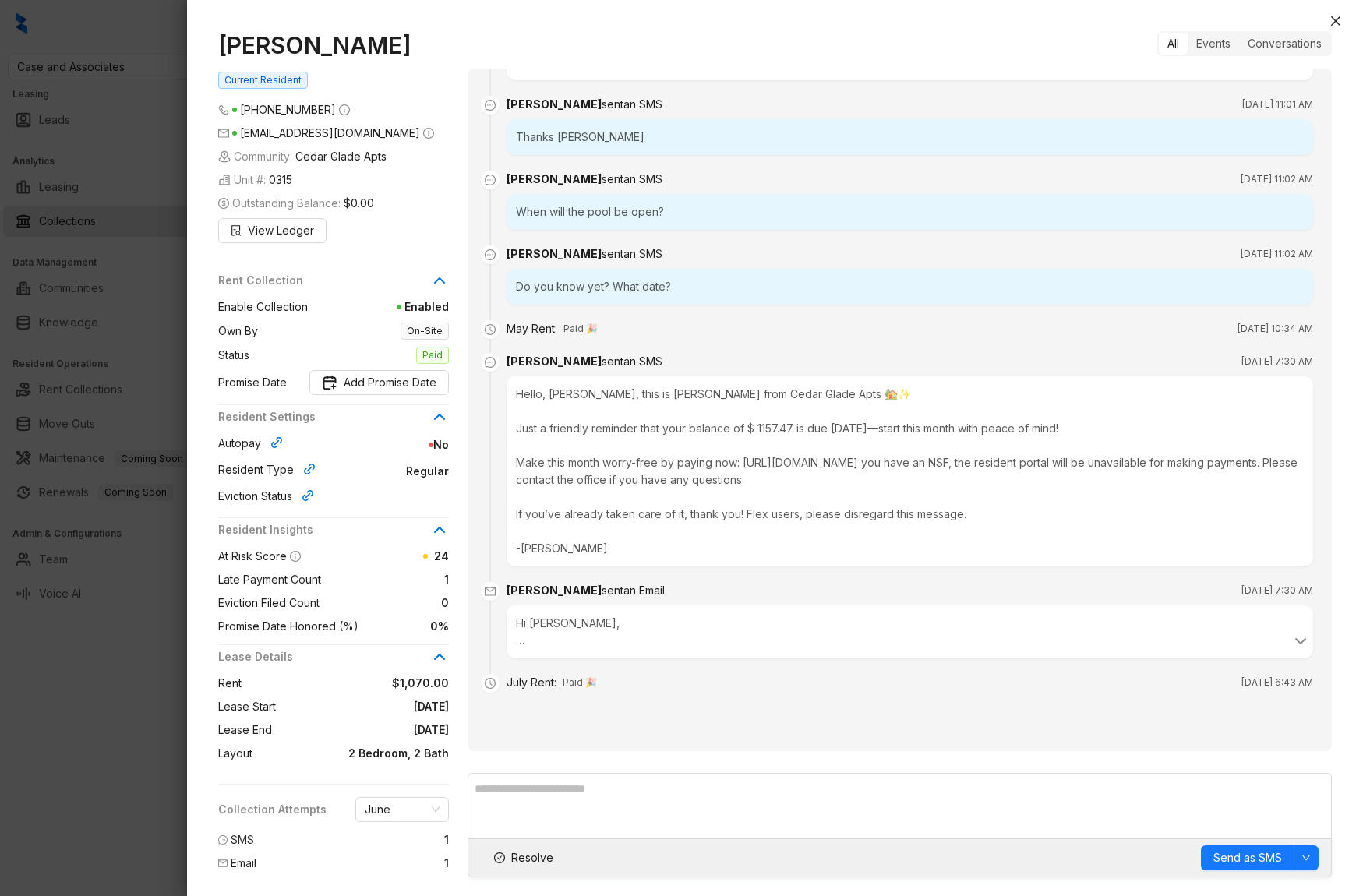 click at bounding box center (681, 448) 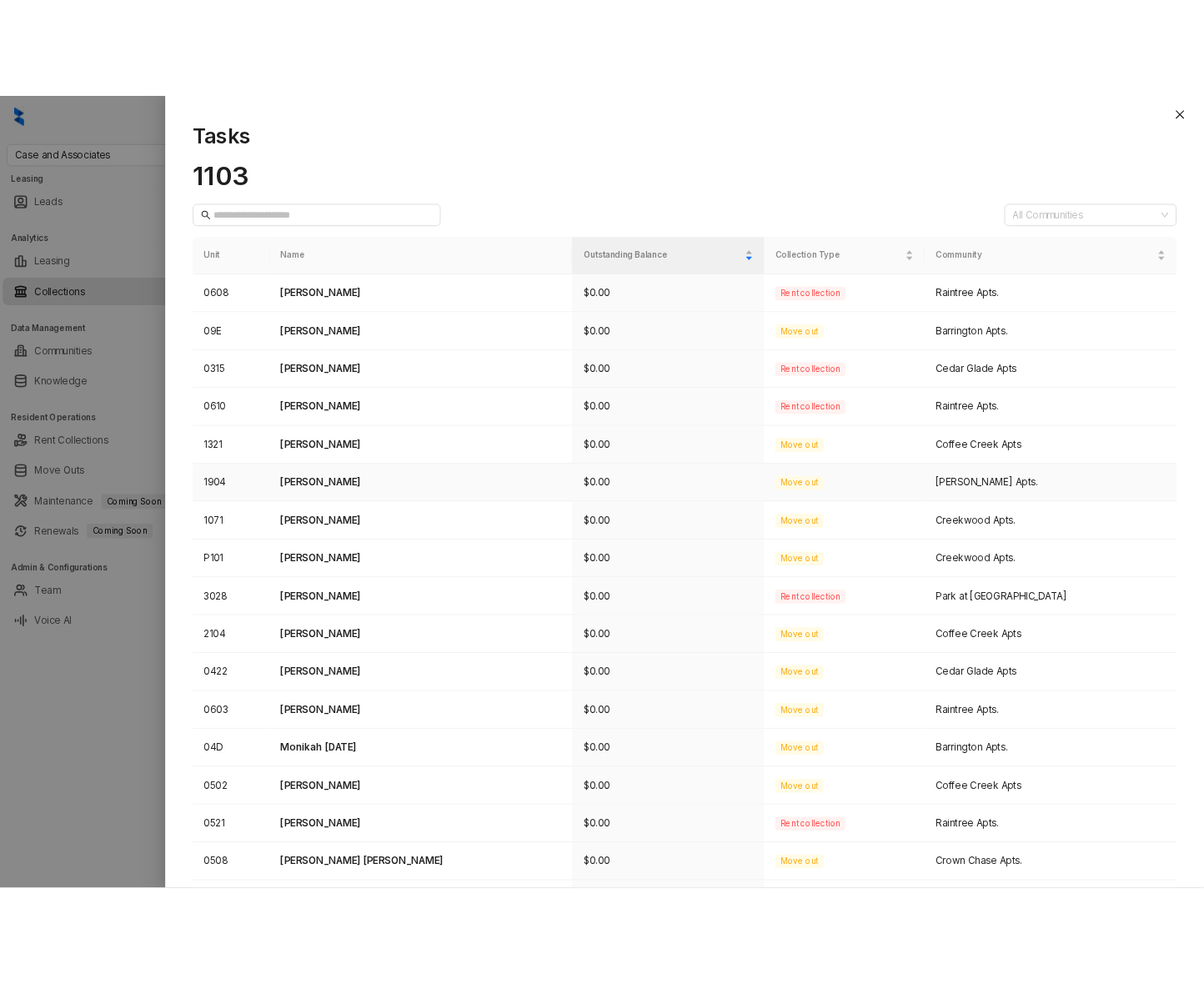 scroll, scrollTop: 230, scrollLeft: 0, axis: vertical 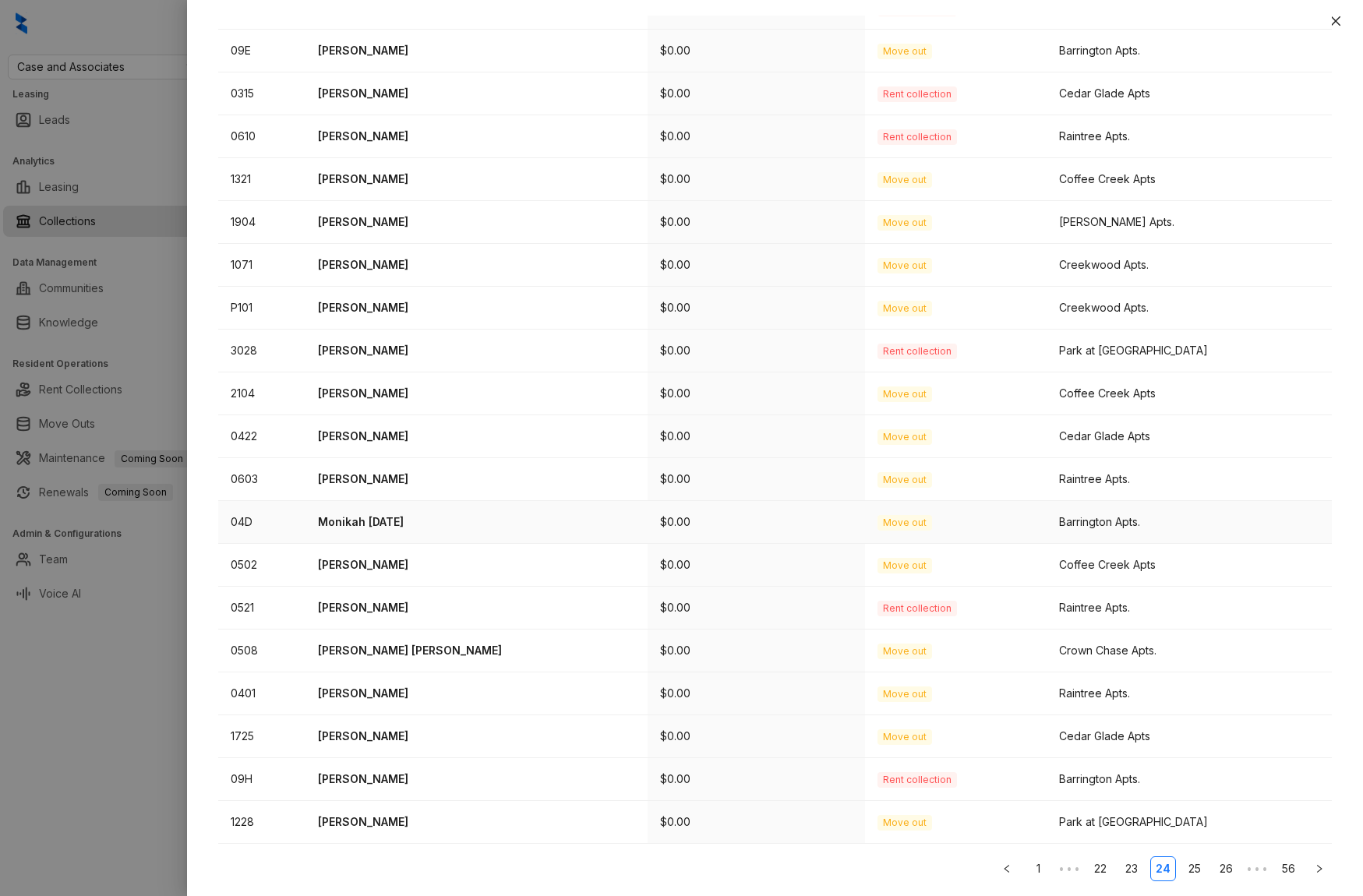 click on "Monikah Monday" at bounding box center (477, 522) 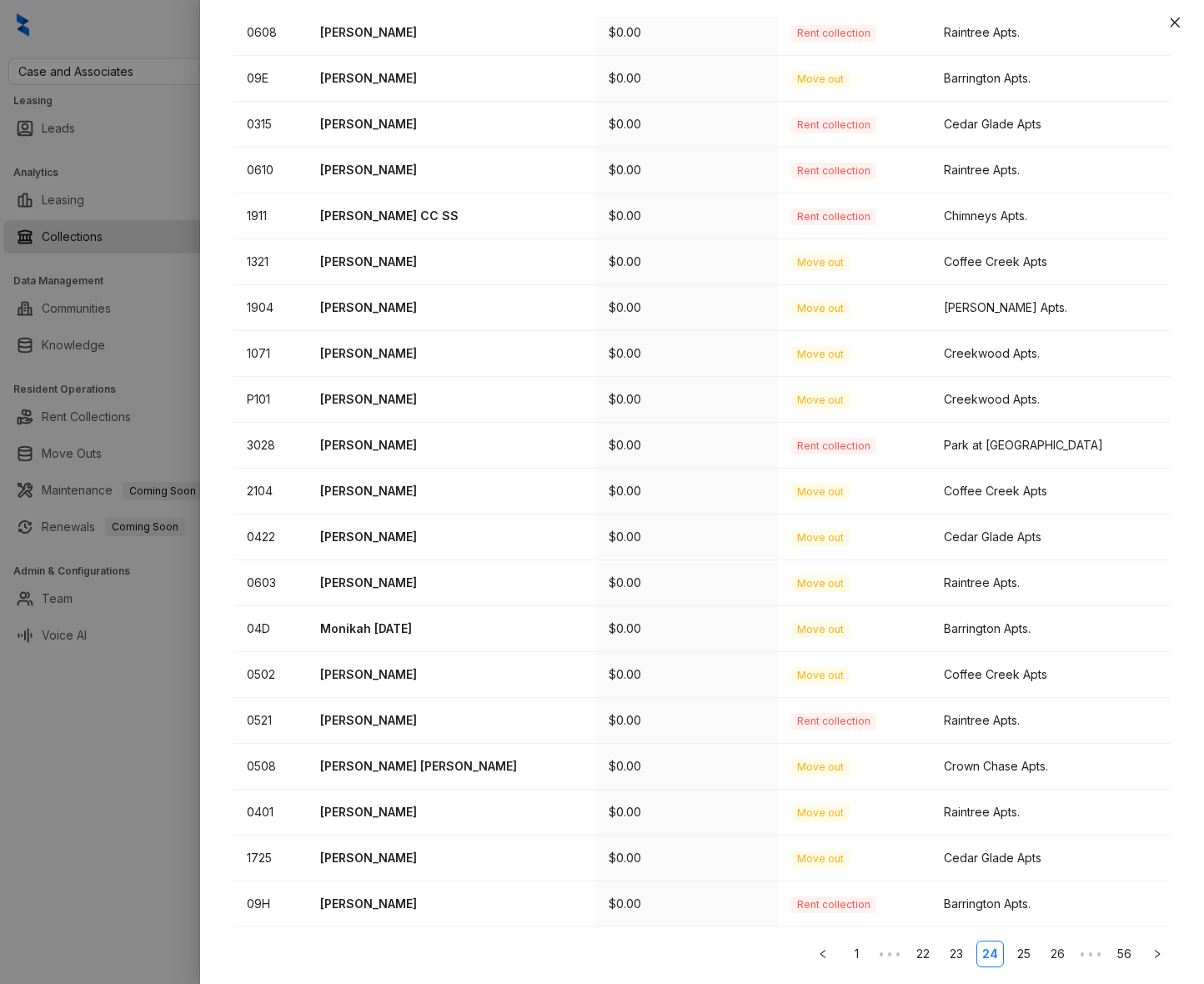scroll, scrollTop: 205, scrollLeft: 0, axis: vertical 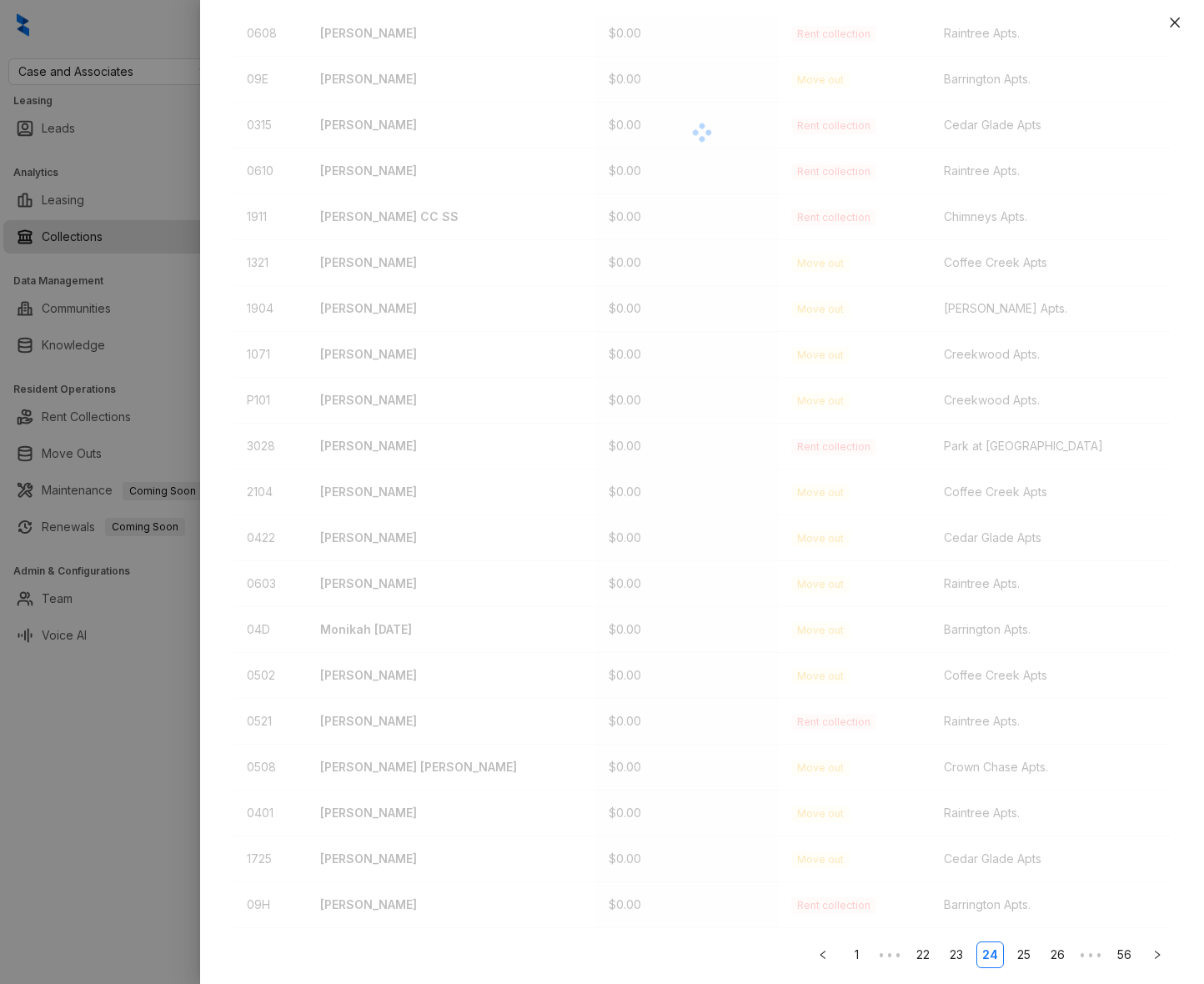 click at bounding box center [602, 492] 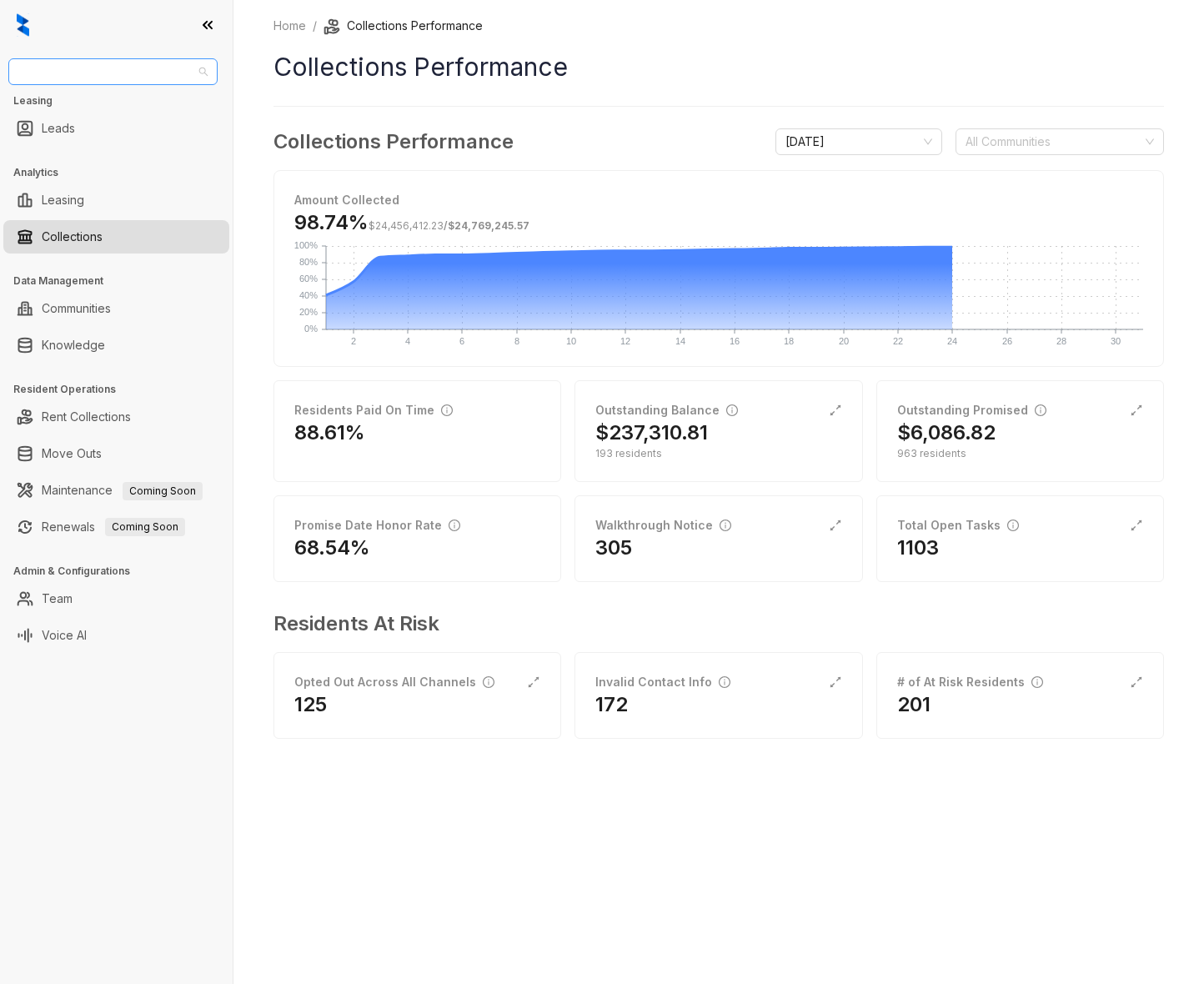 click on "Case and Associates" at bounding box center [113, 72] 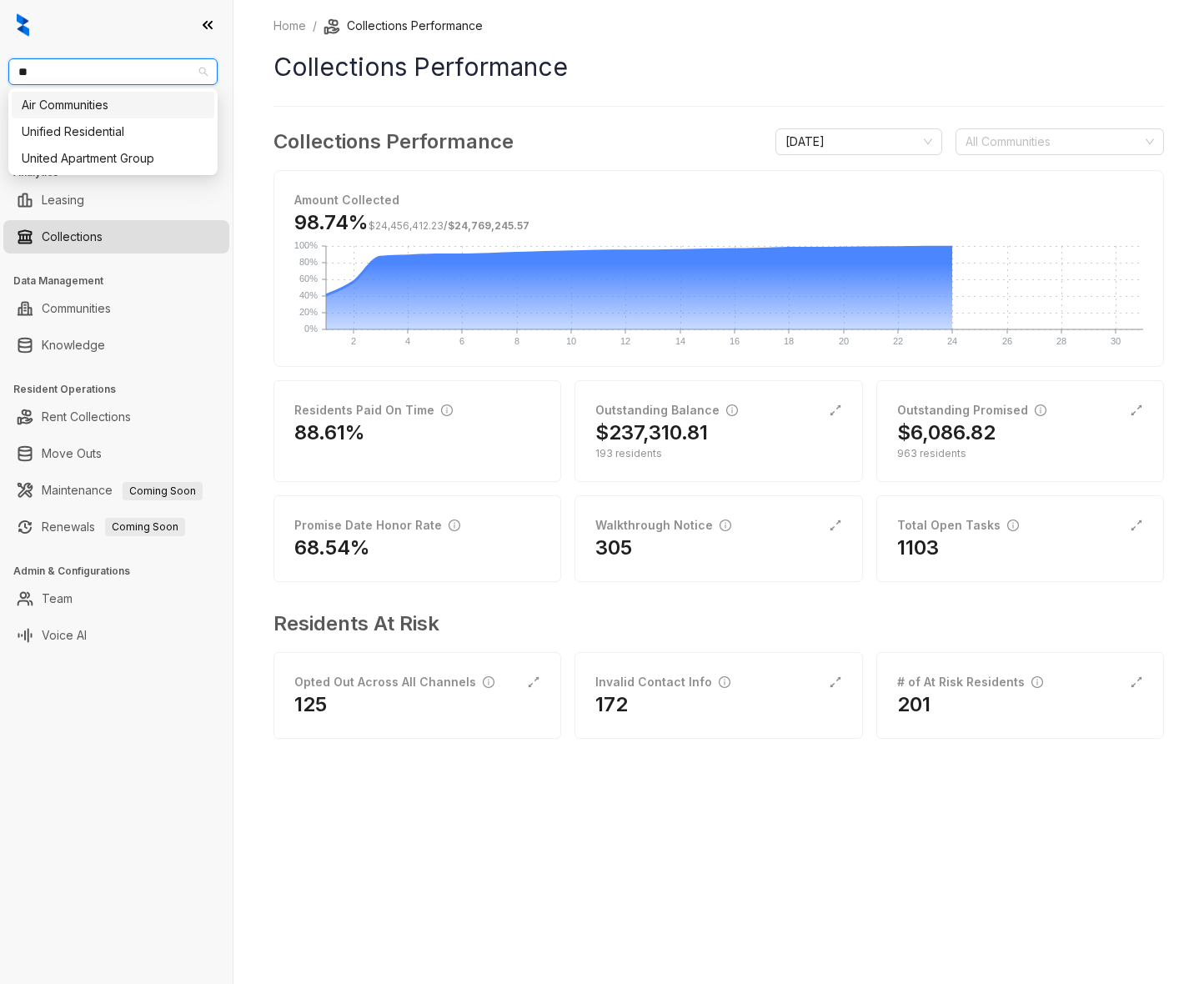 type on "***" 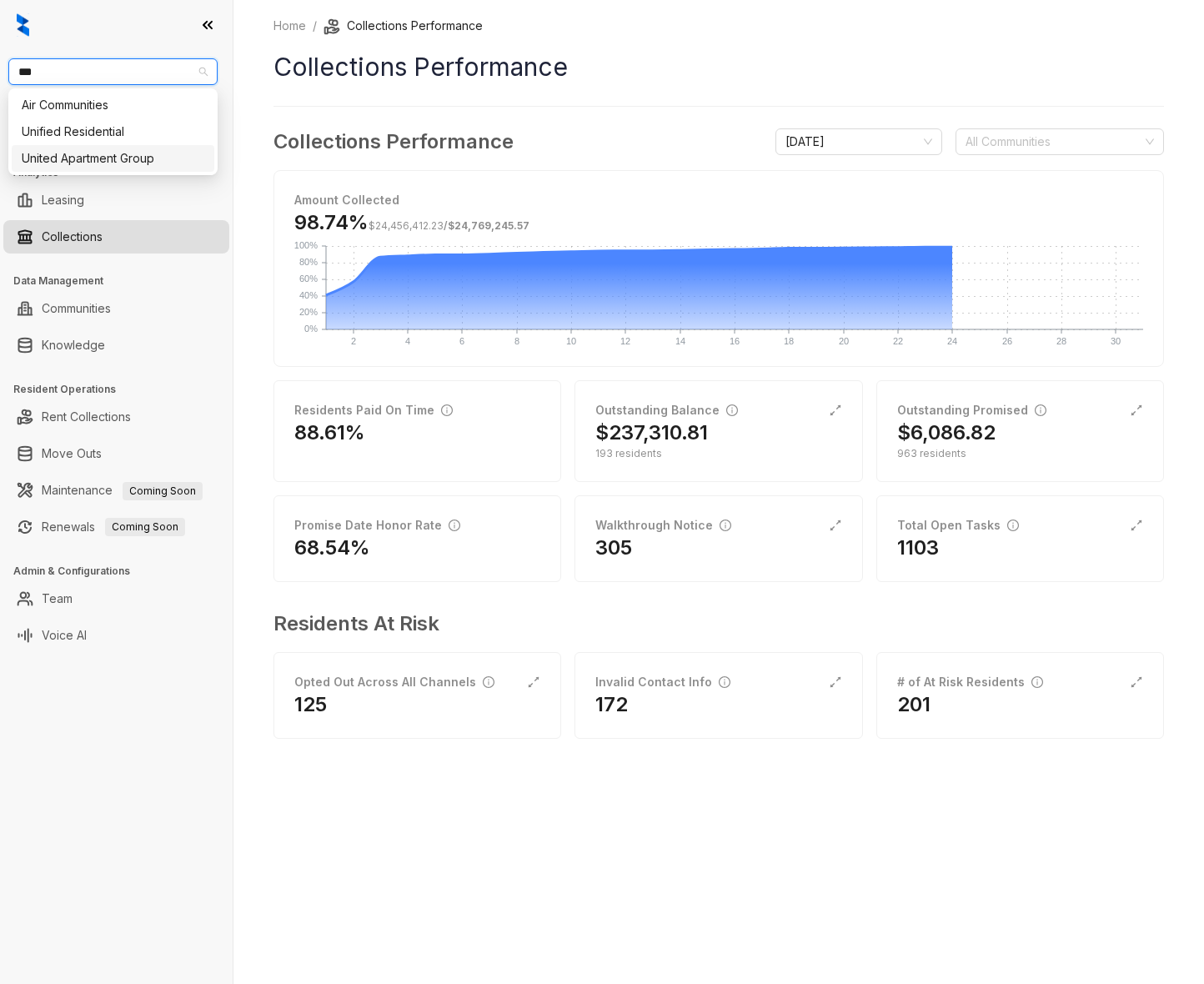 click on "United Apartment Group" at bounding box center [113, 158] 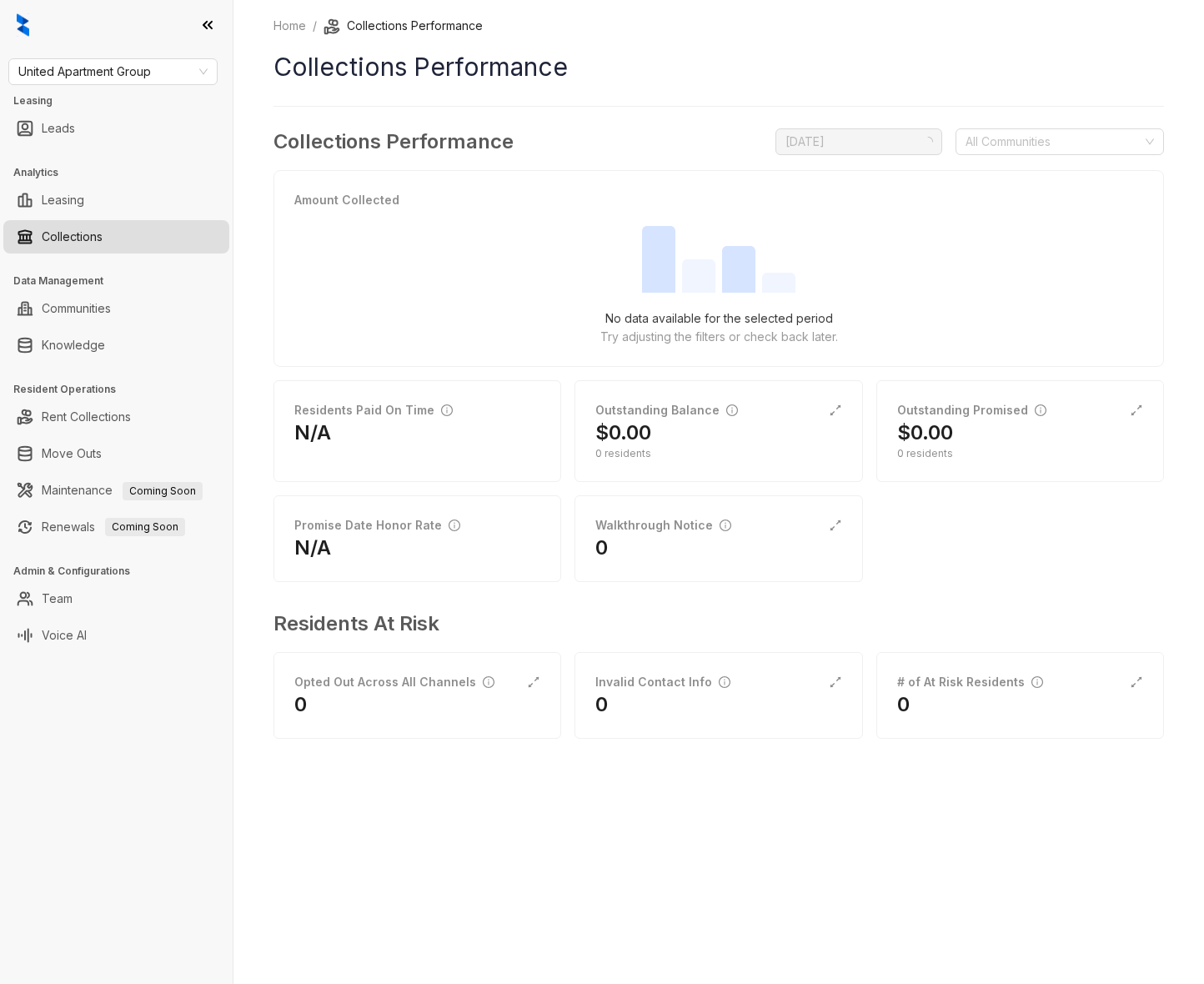 scroll, scrollTop: 0, scrollLeft: 0, axis: both 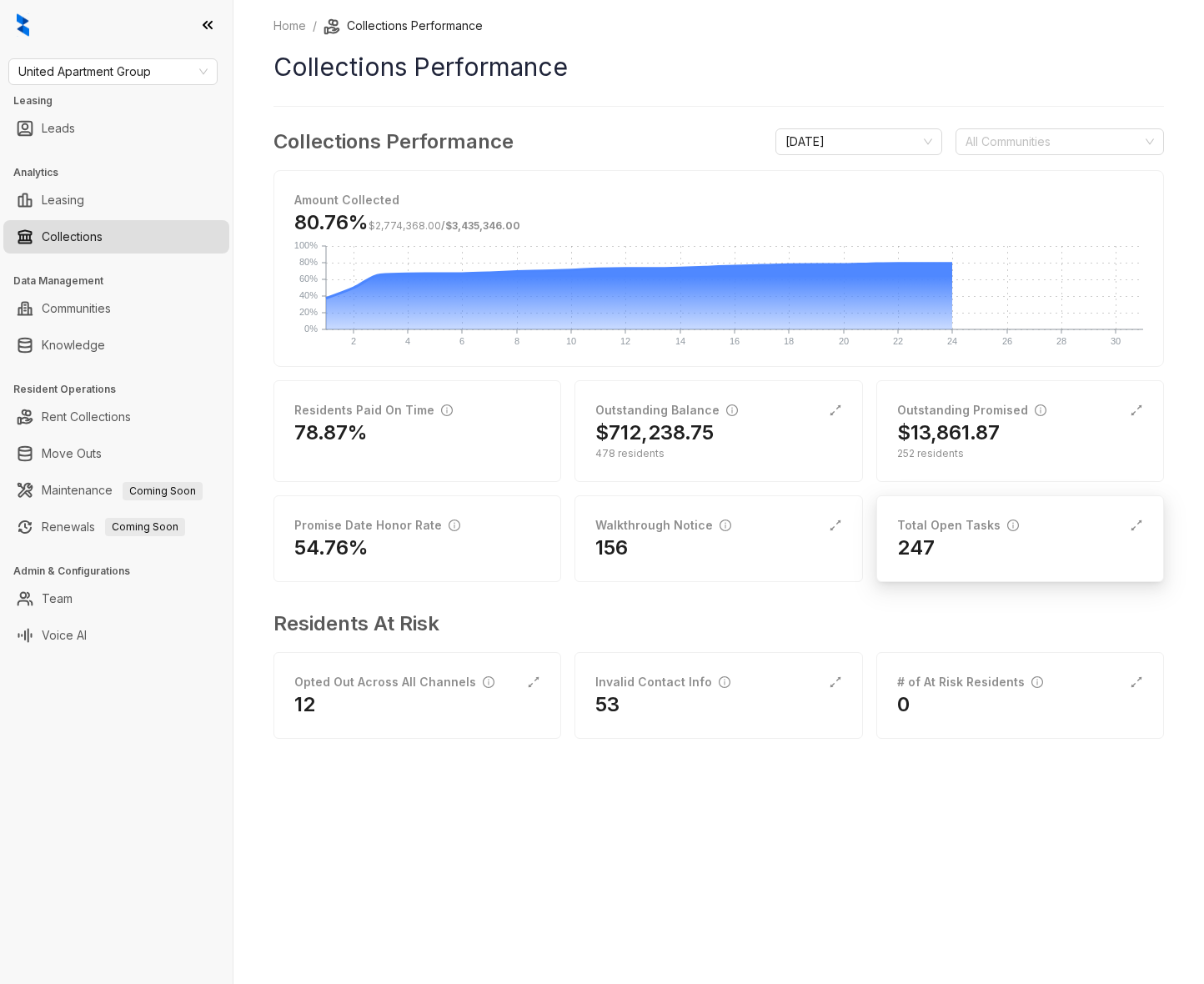 click on "Total Open Tasks" at bounding box center (958, 525) 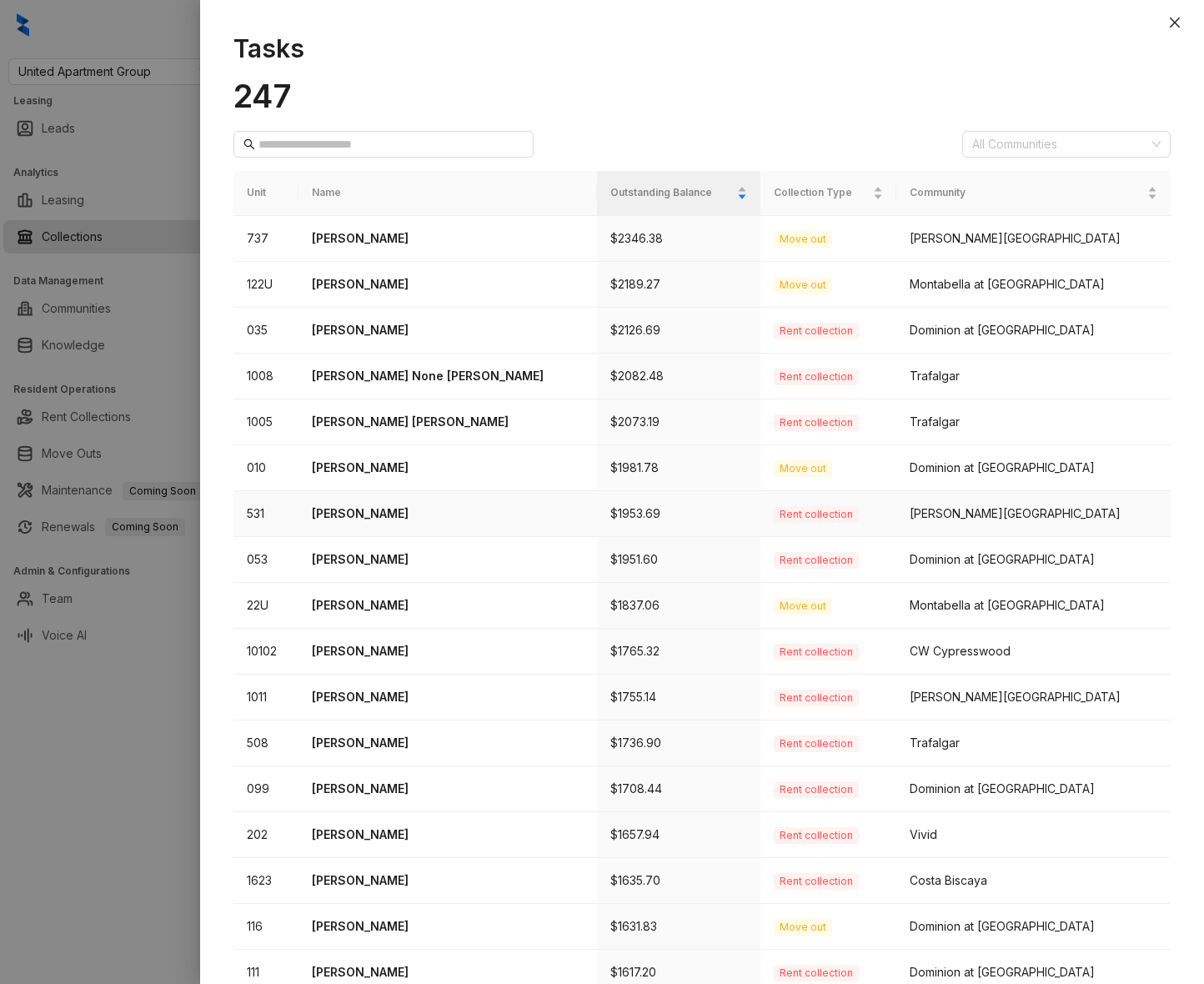 scroll, scrollTop: 205, scrollLeft: 0, axis: vertical 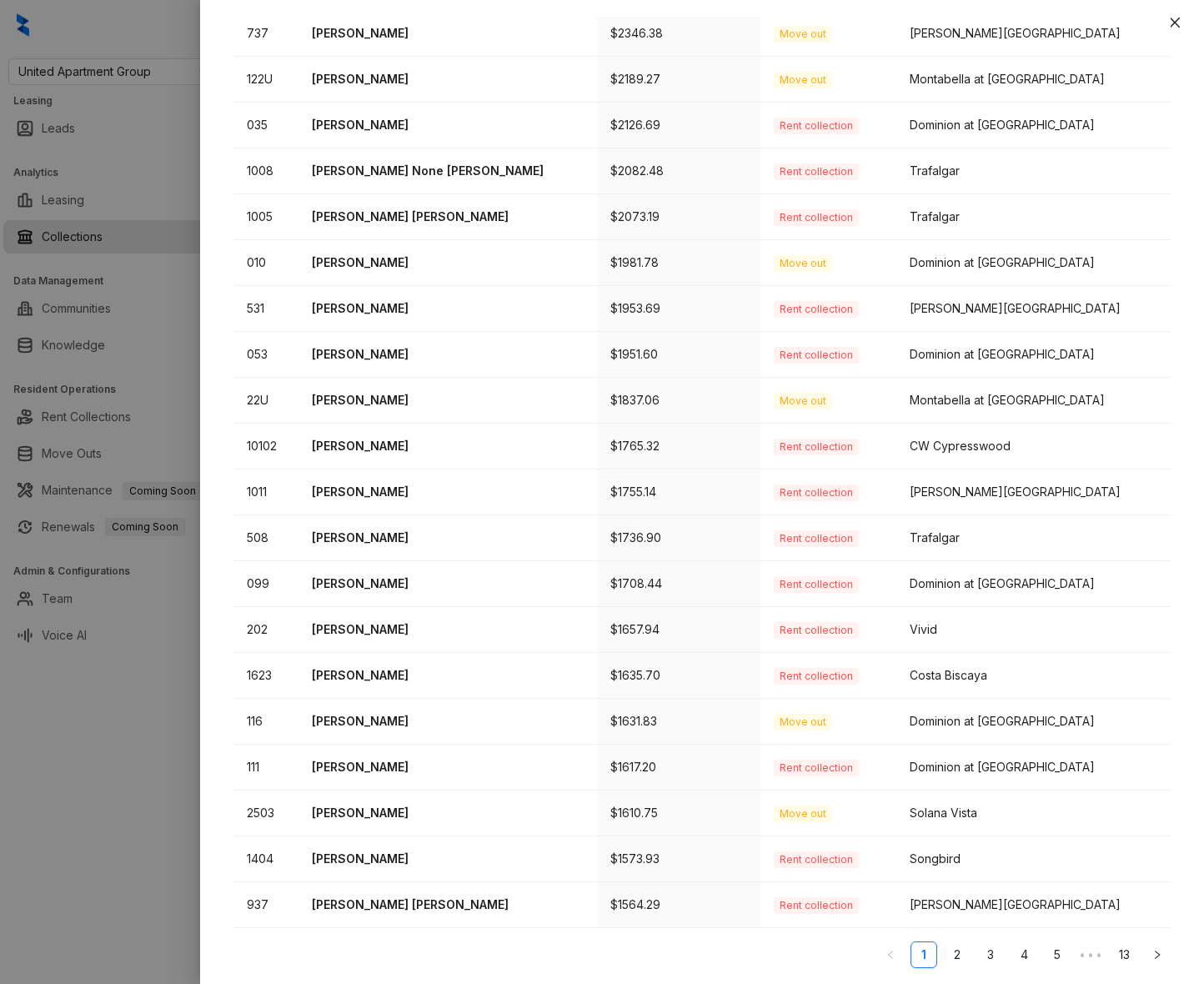 click at bounding box center (602, 492) 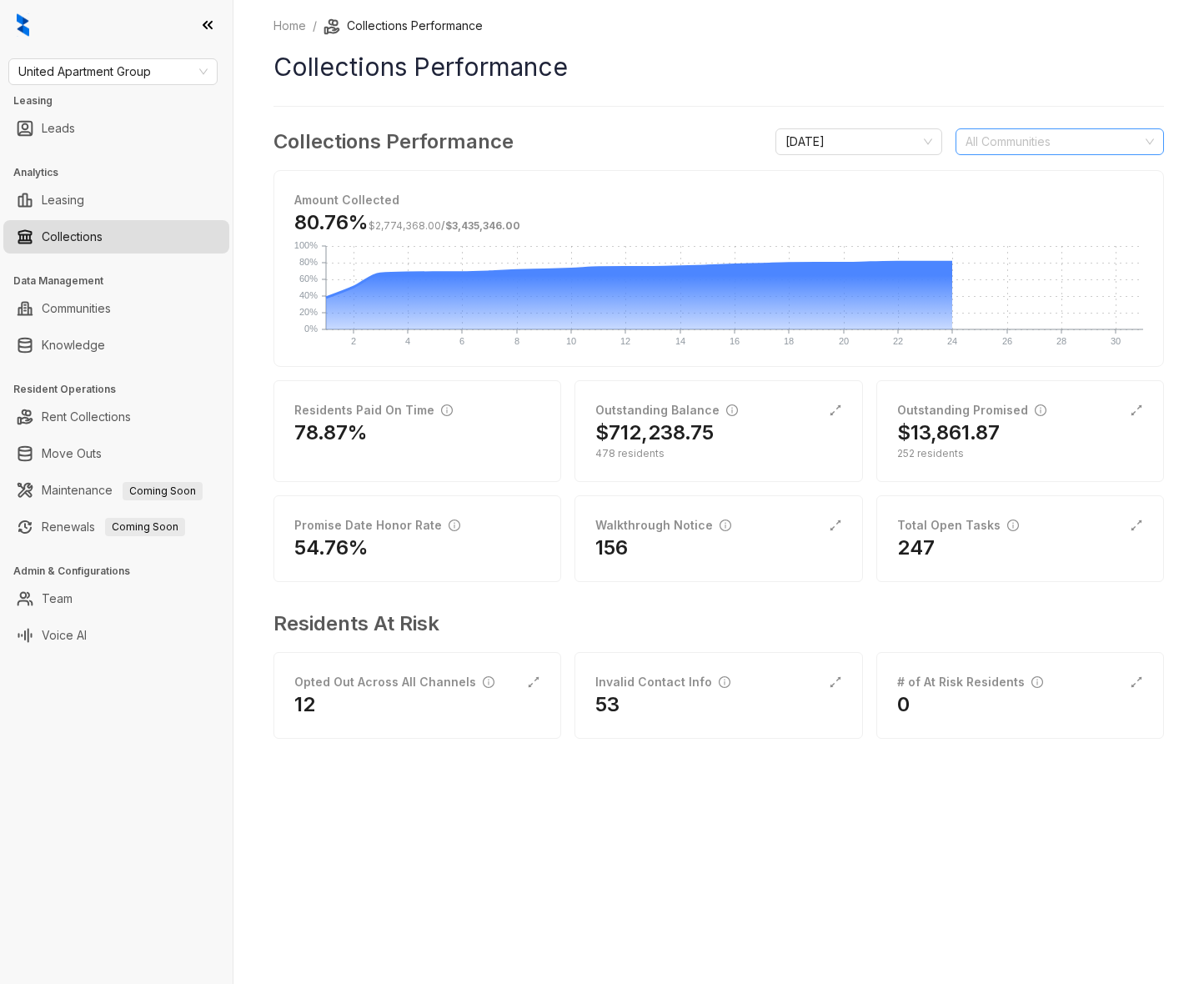 click at bounding box center [1051, 142] 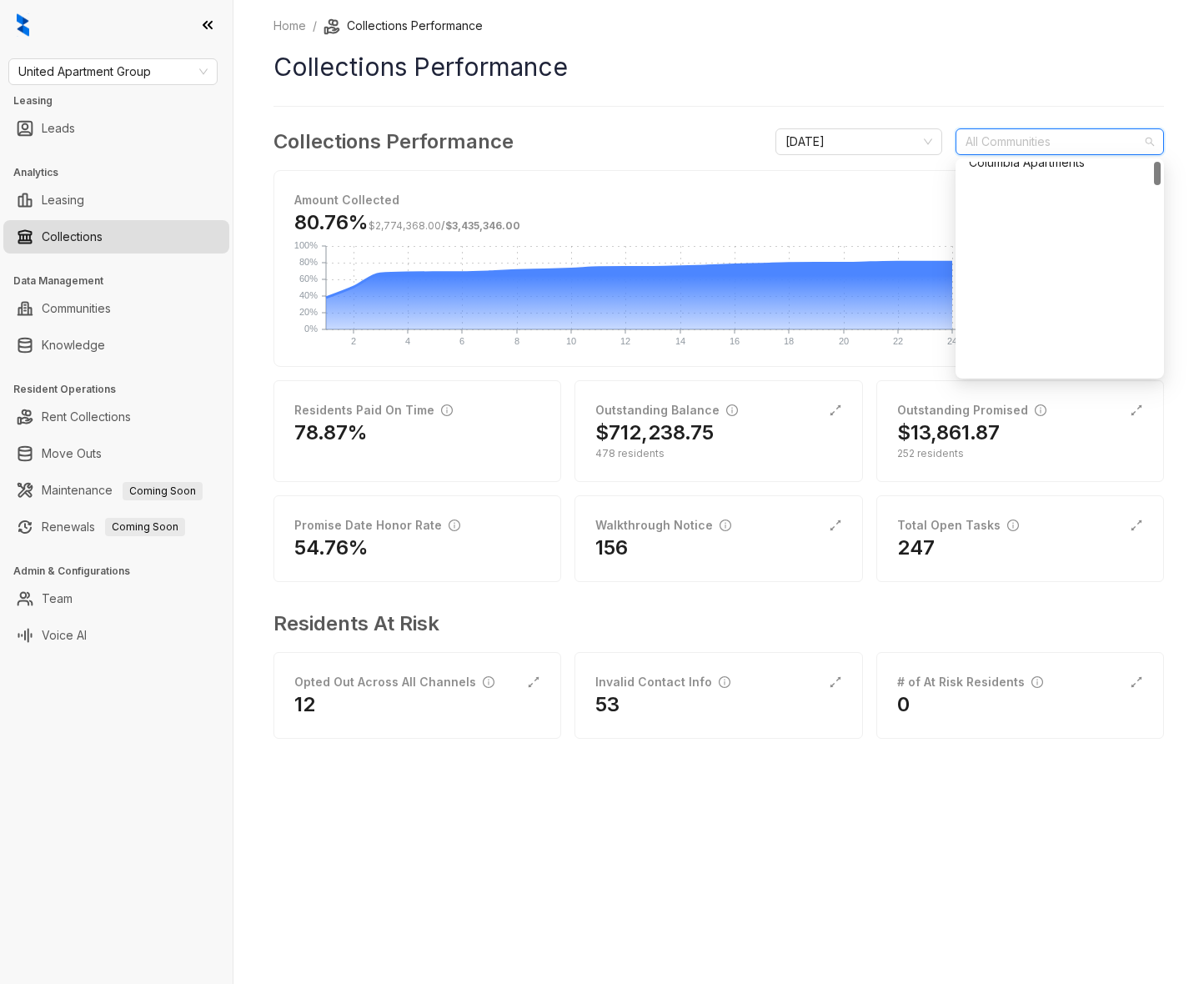 scroll, scrollTop: 0, scrollLeft: 0, axis: both 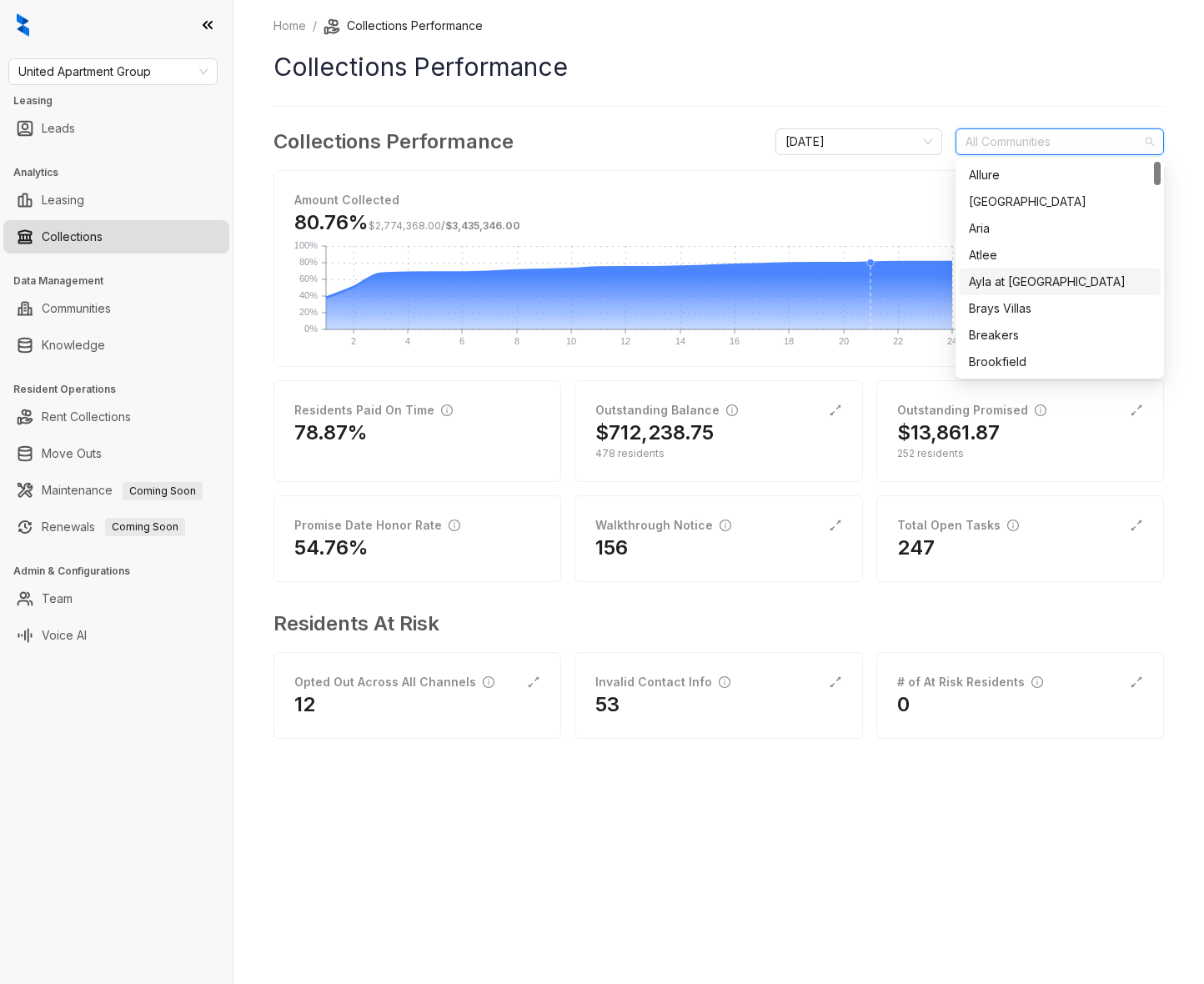 click 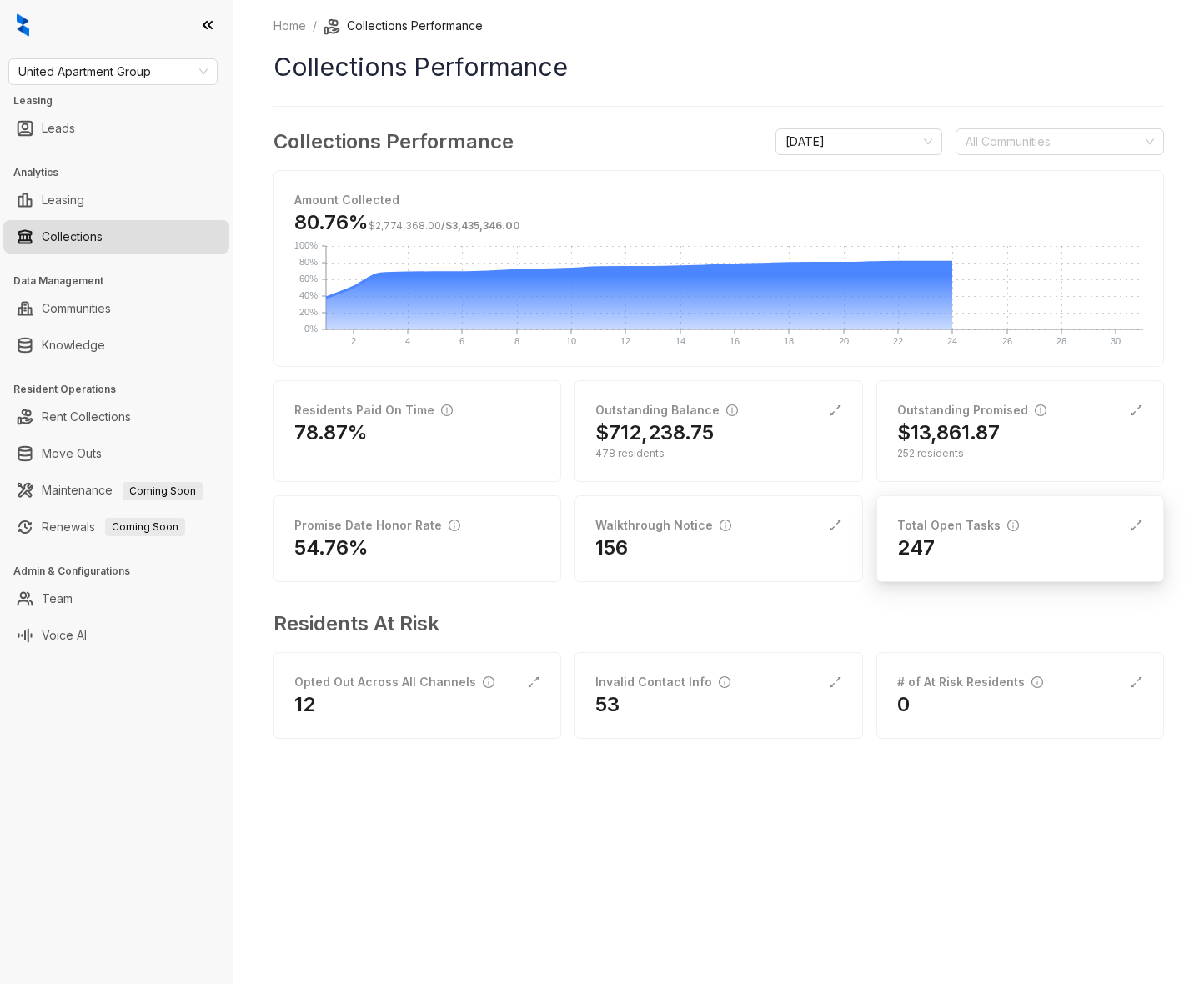 click on "247" at bounding box center [1020, 548] 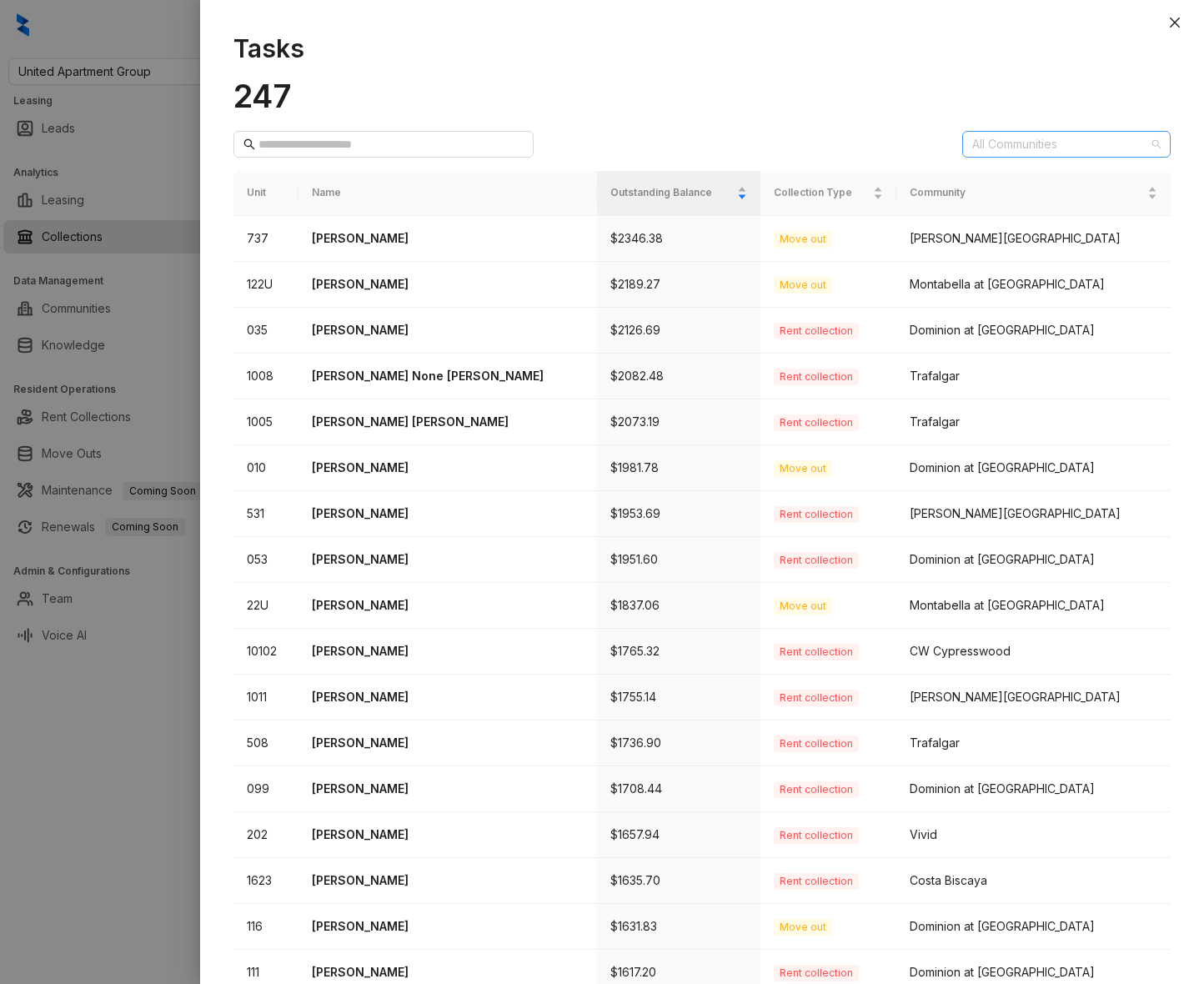 click at bounding box center (1057, 144) 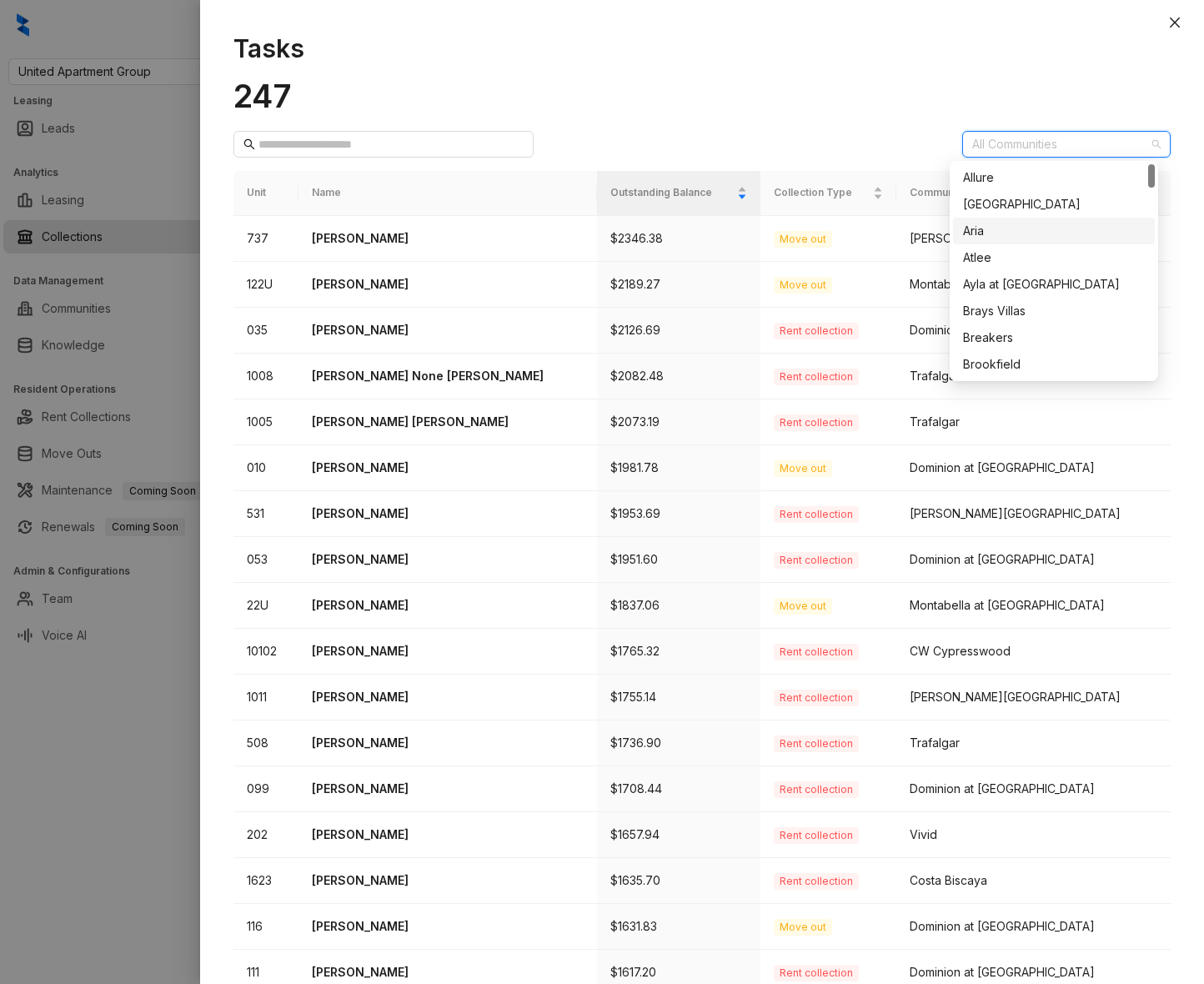 click on "Tasks 247   All Communities Unit Name Outstanding Balance Collection Type Community 737 Alexis Martin $2346.38 Move out Mason Park 122U Traveon Griffith $2189.27 Move out Montabella at Oak Forest 035 KENNIA RODGRIGUEZ $2126.69 Rent collection Dominion at Oak Forest 1008 Ubalda None Lopez Abac $2082.48 Rent collection Trafalgar 1005 Cruz Justa Tzoc Lacan $2073.19 Rent collection Trafalgar 010 William Kline $1981.78 Move out Dominion at Oak Forest 531 Maria Cantor $1953.69 Rent collection Mason Park 053 Yolanda Prude $1951.60 Rent collection Dominion at Oak Forest 22U Demetrius Turner $1837.06 Move out Montabella at Oak Forest 10102 Rhode Campos $1765.32 Rent collection CW Cypresswood 1011 William Dominguez $1755.14 Rent collection Mason Park 508 Albert Harper $1736.90 Rent collection Trafalgar 099 Deborah Lewis $1708.44 Rent collection Dominion at Oak Forest 202 Yosh Quinzel $1657.94 Rent collection Vivid 1623 Shentara Lester $1635.70 Rent collection Costa Biscaya 116 Deonte Busby $1631.83 Move out 111 2503 1" at bounding box center (702, 500) 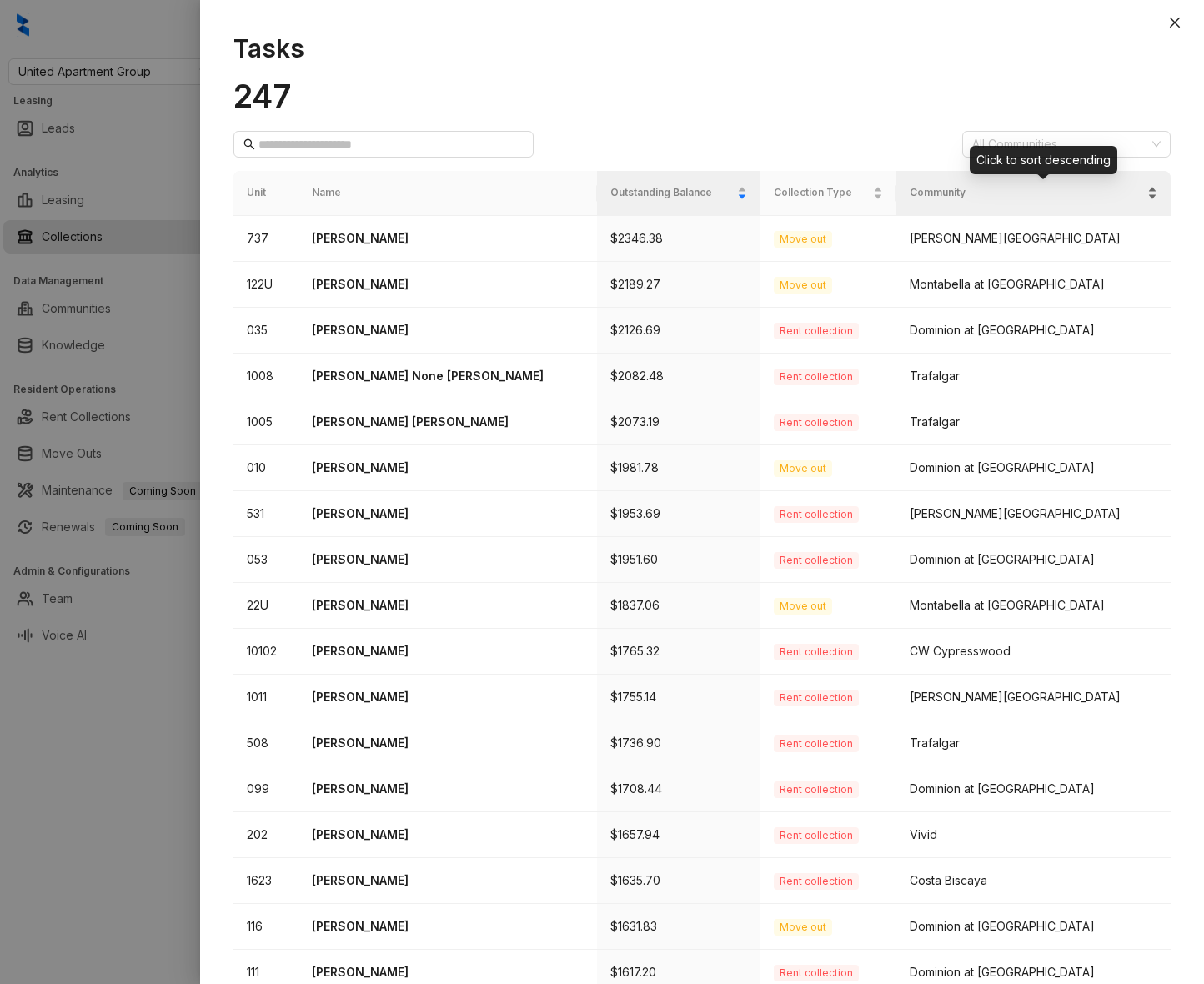 click on "Community" at bounding box center [1026, 193] 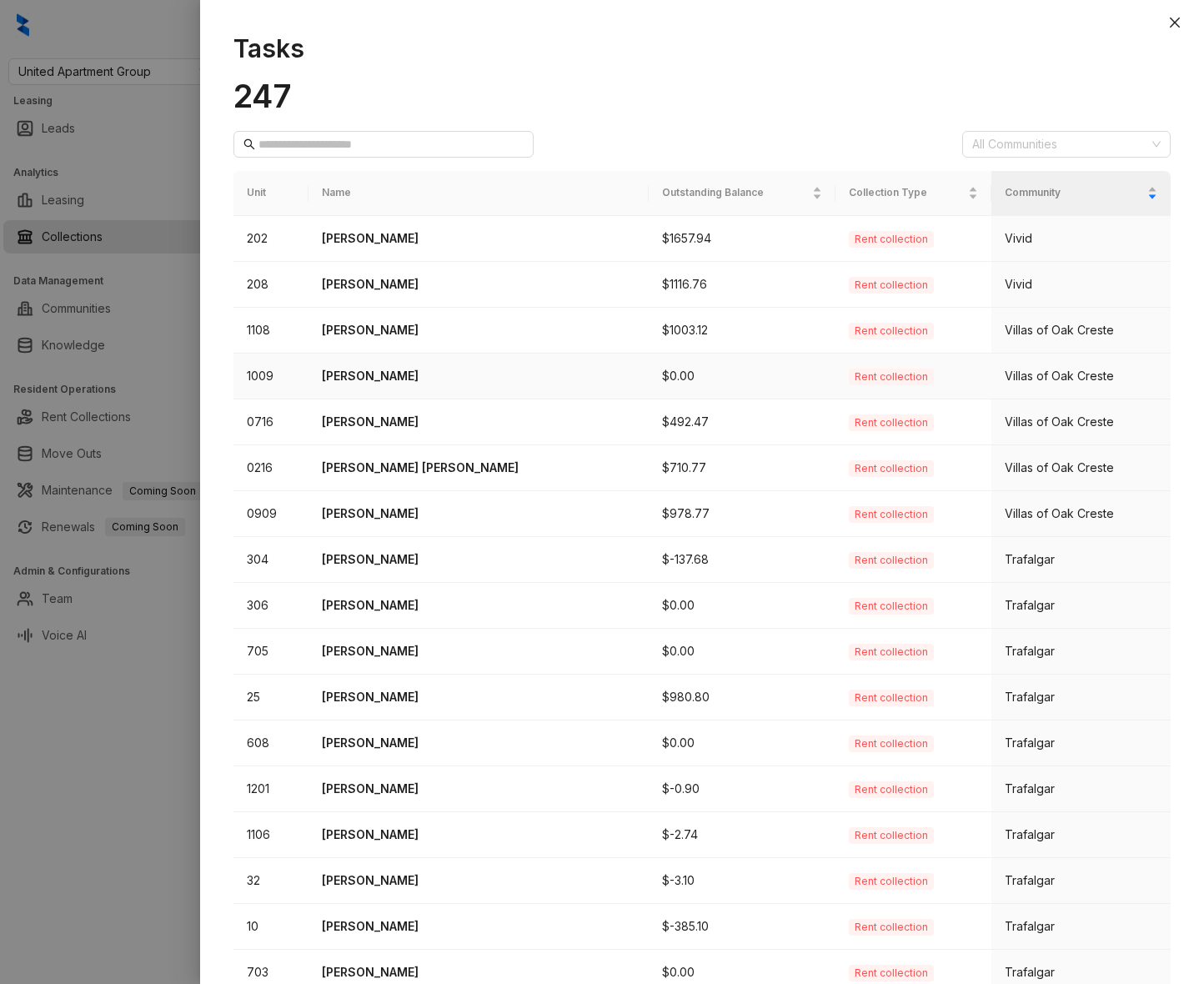 scroll, scrollTop: 205, scrollLeft: 0, axis: vertical 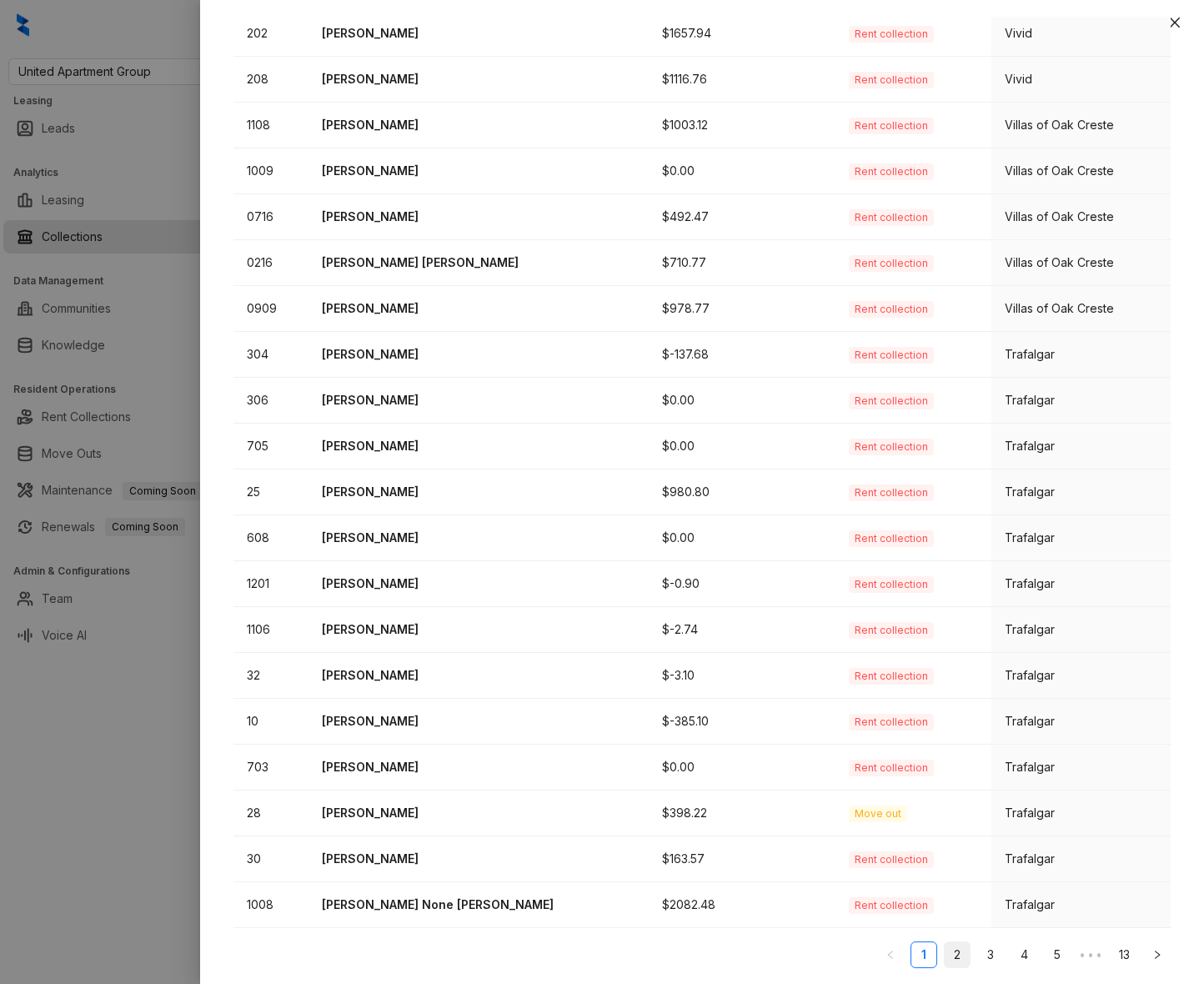 click on "2" at bounding box center [957, 955] 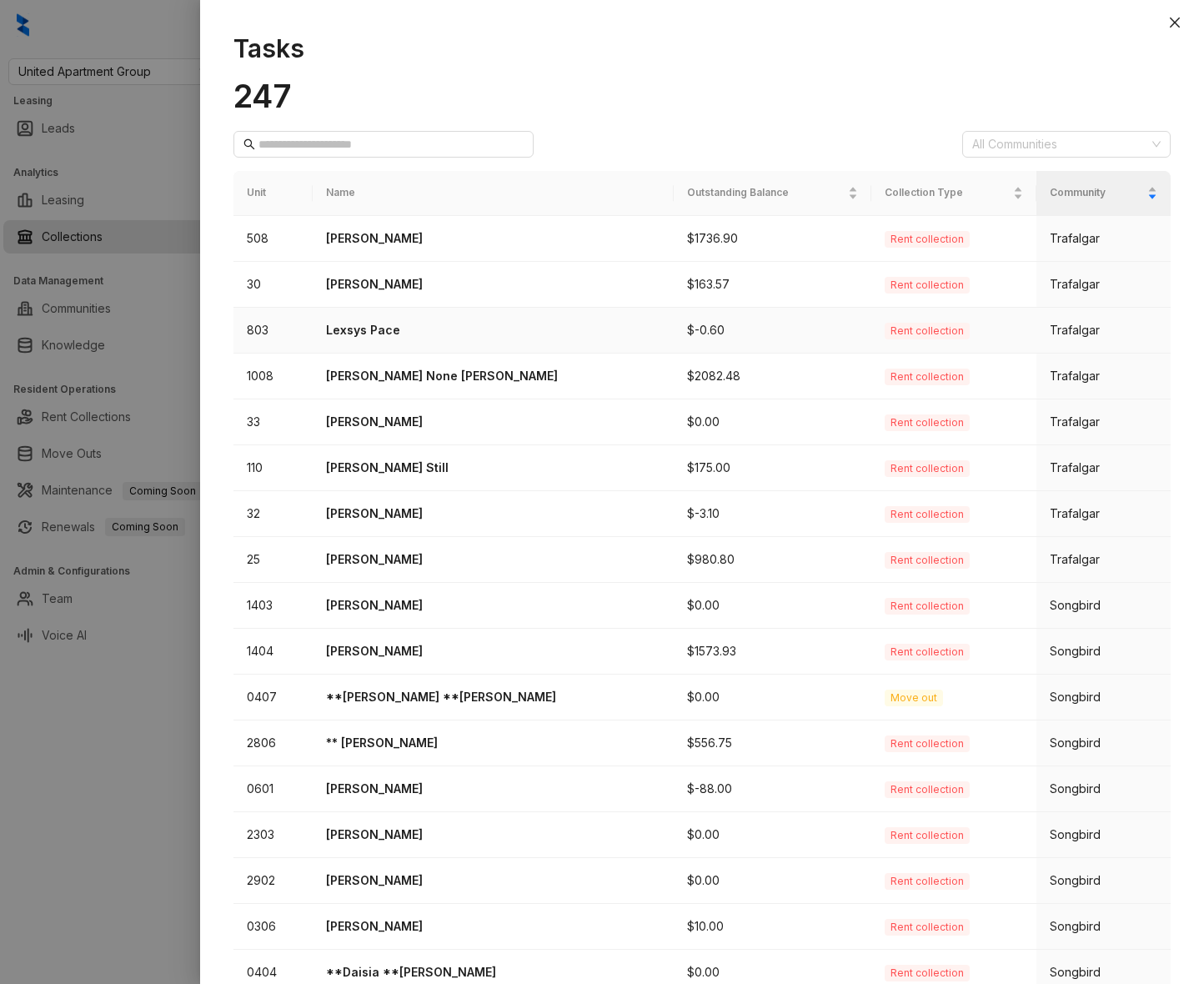 scroll, scrollTop: 205, scrollLeft: 0, axis: vertical 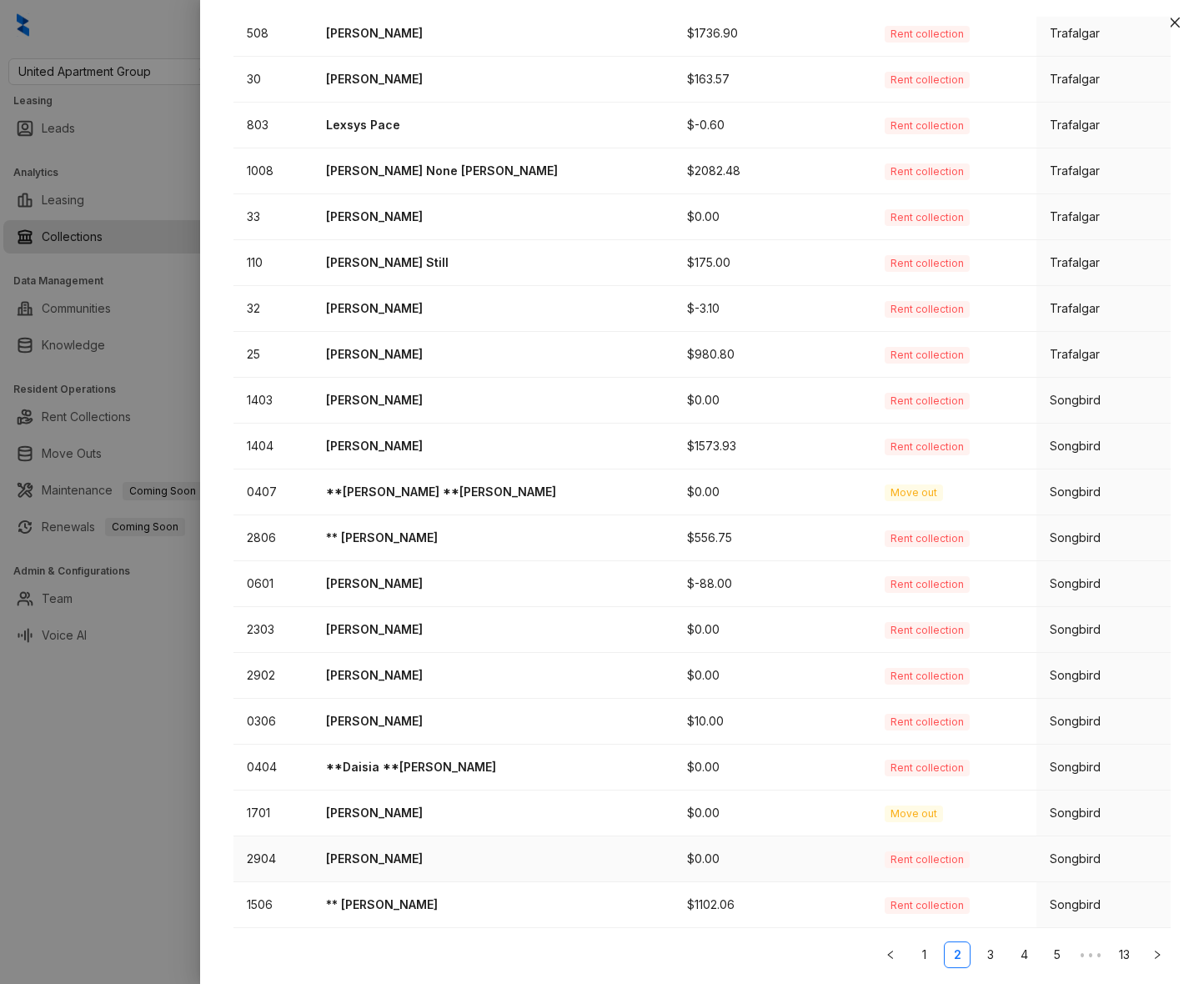 click on "Desiree Dunlap" at bounding box center (493, 859) 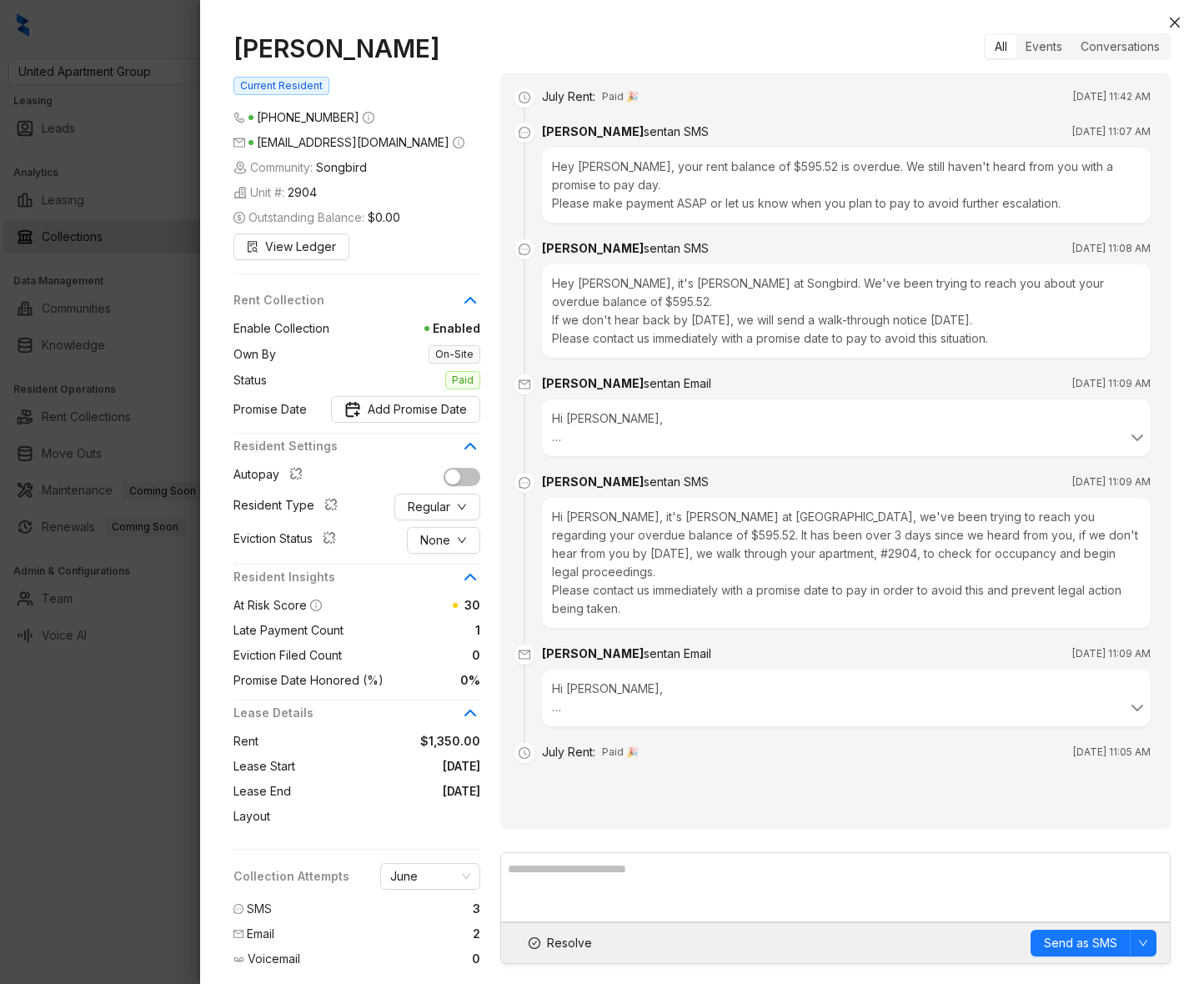 click at bounding box center (602, 492) 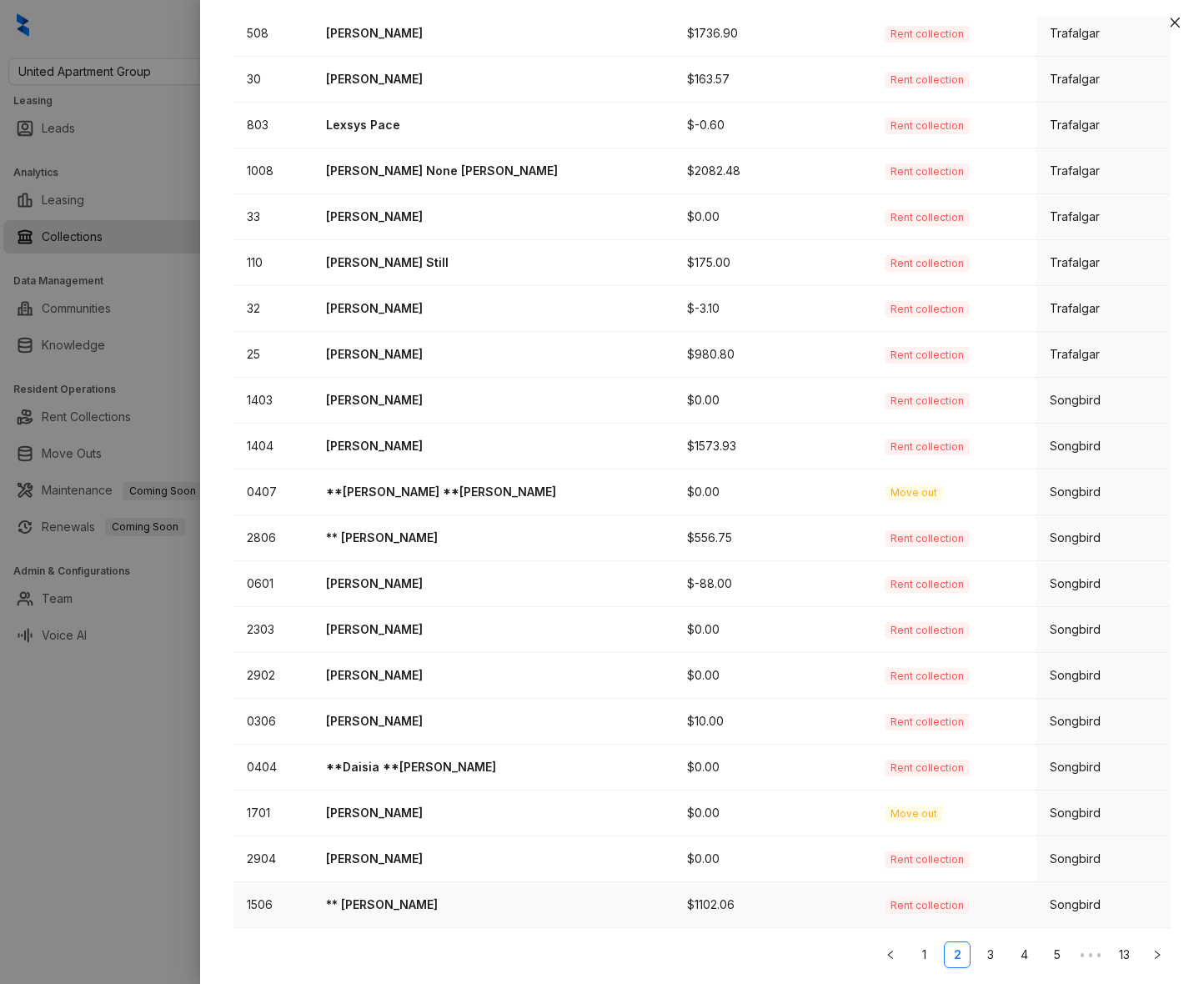 click on "** Hector Garza" at bounding box center [493, 905] 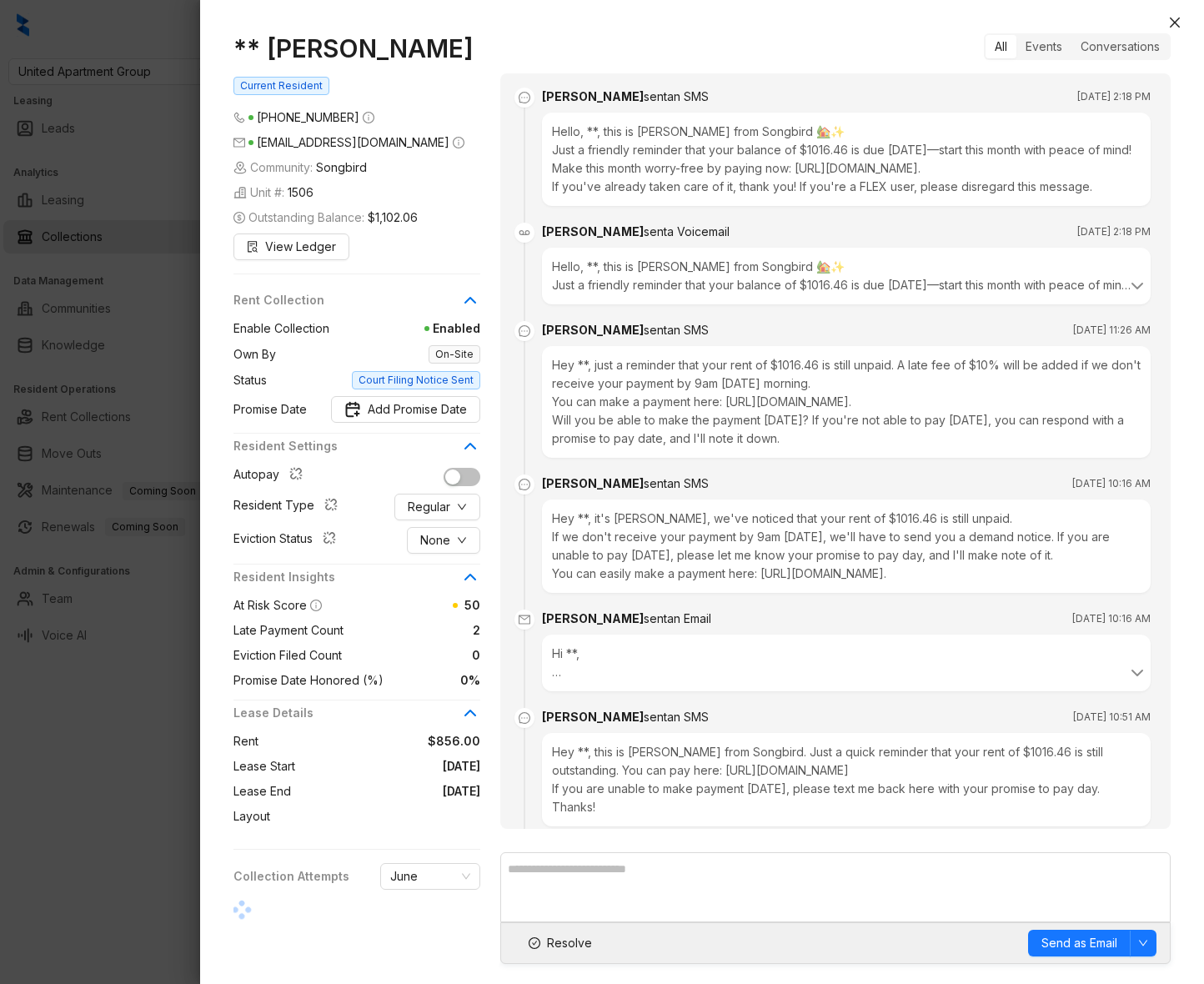 scroll, scrollTop: 1127, scrollLeft: 0, axis: vertical 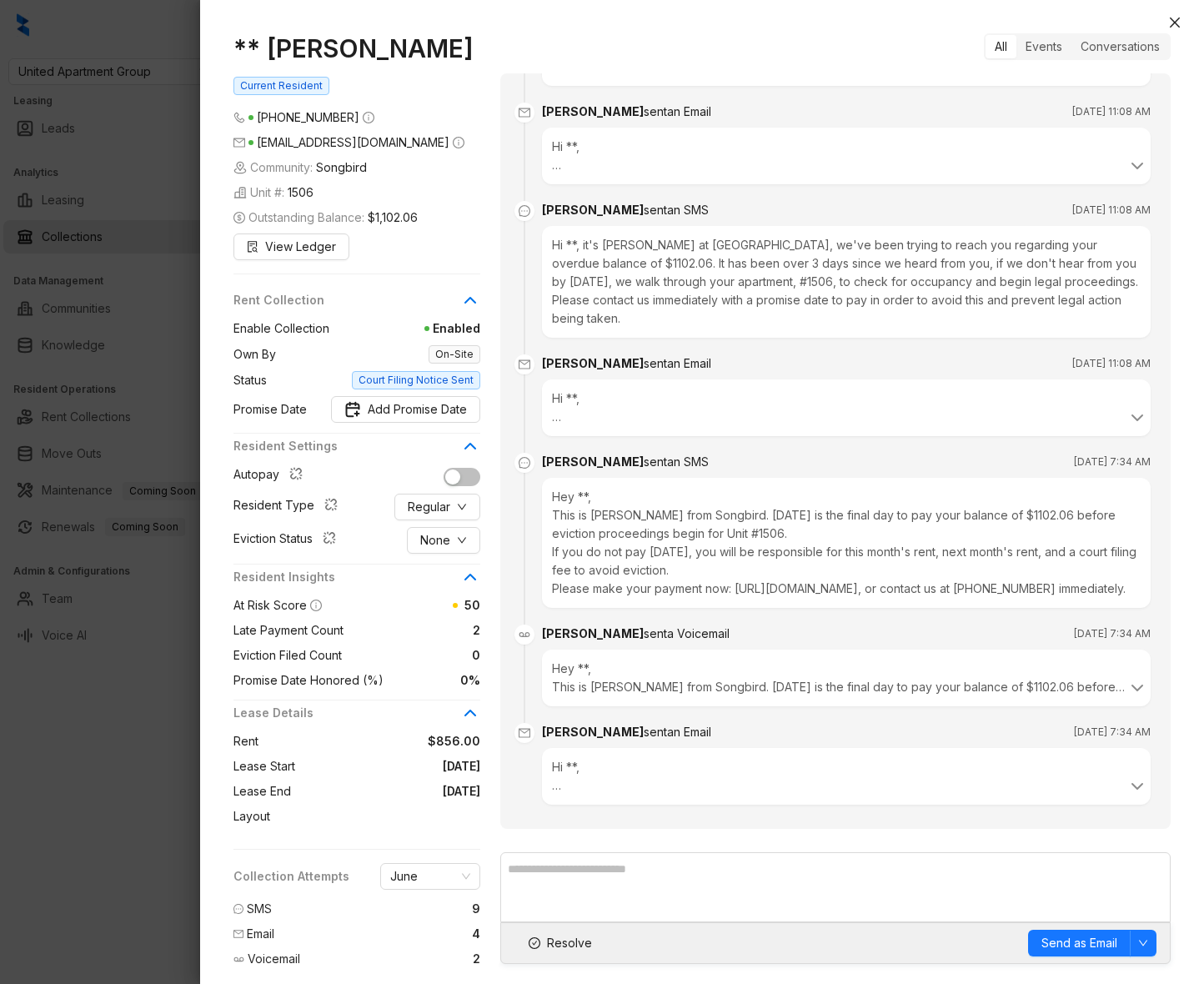 click at bounding box center (602, 492) 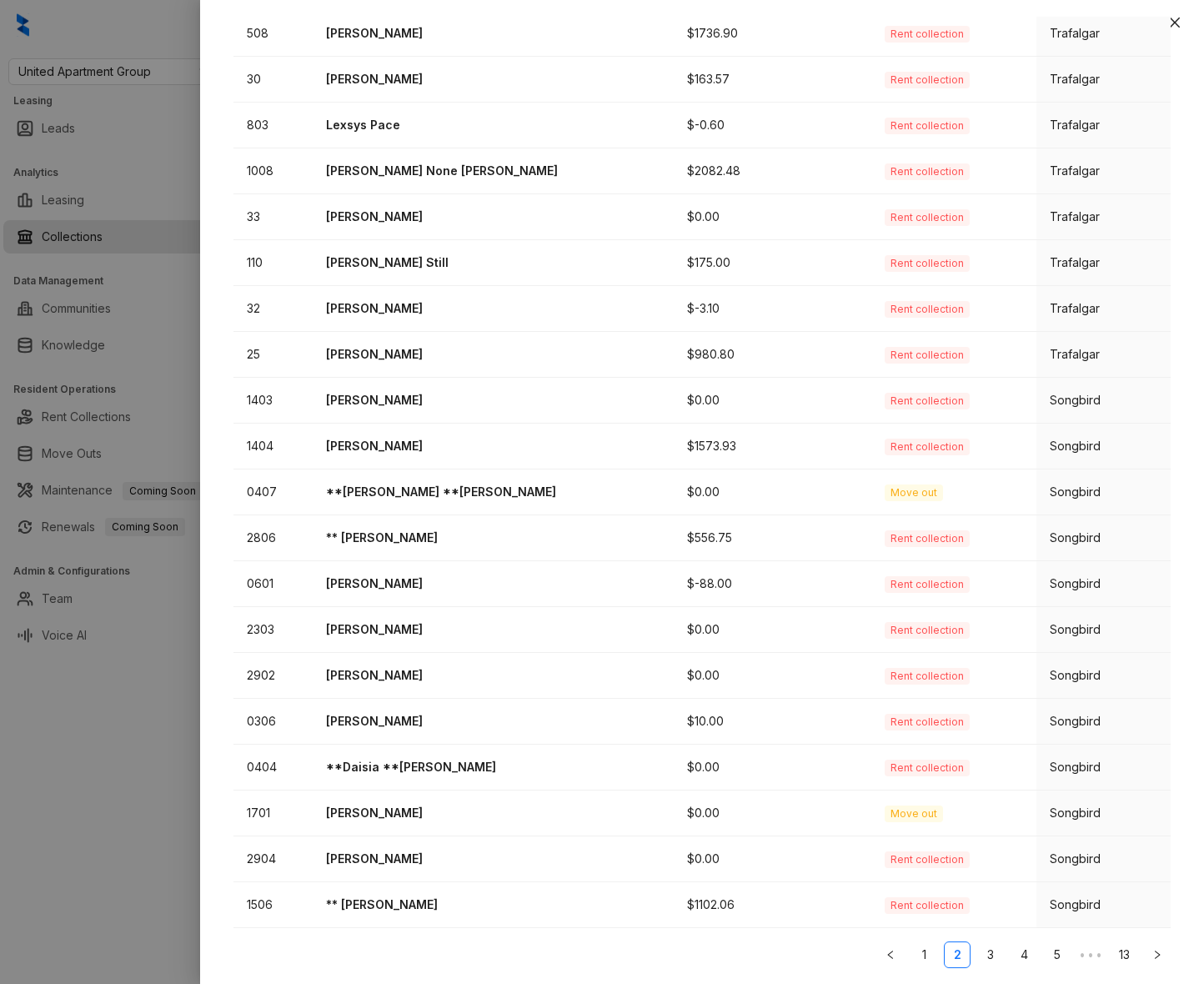 click at bounding box center [602, 492] 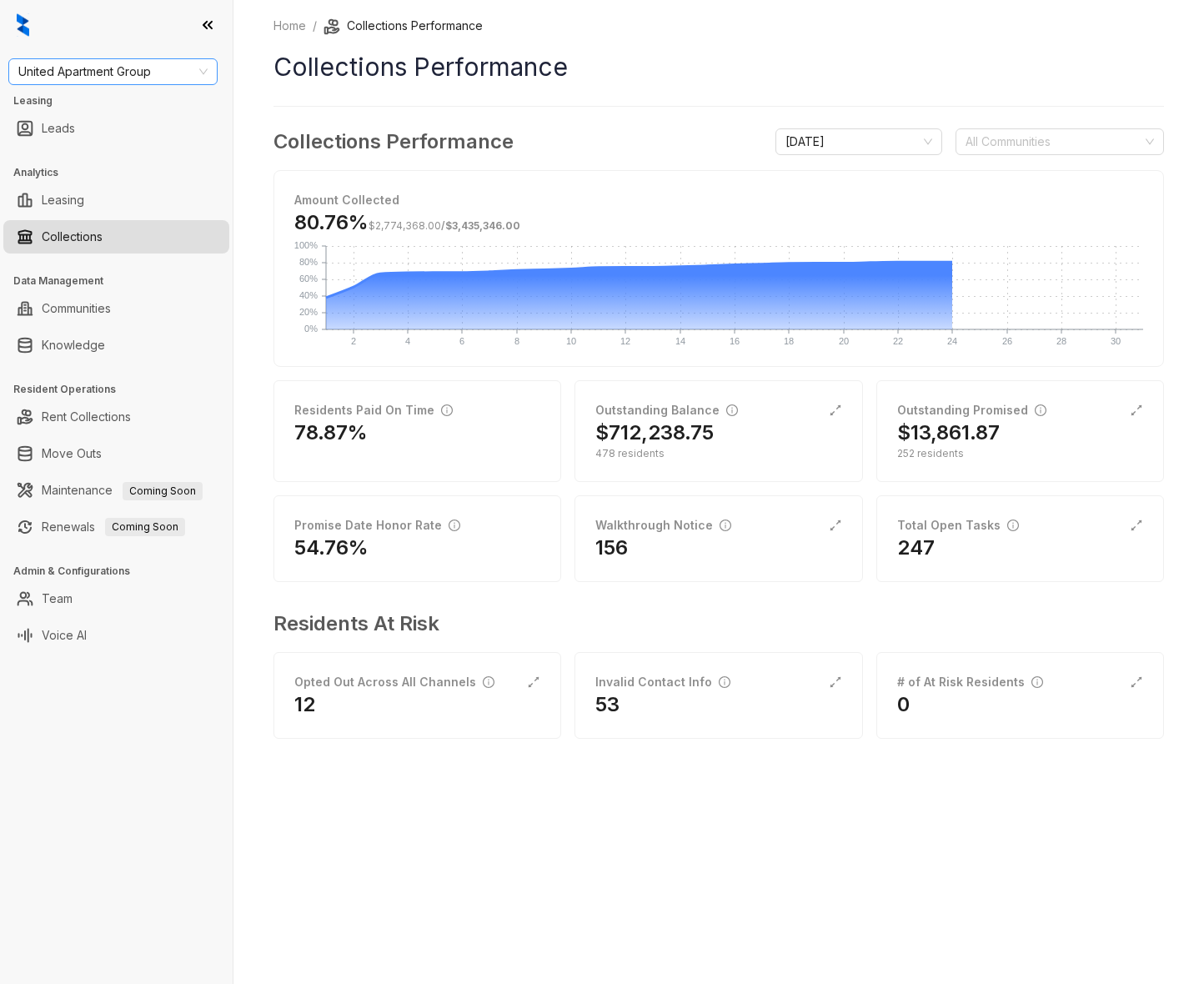 click on "United Apartment Group" at bounding box center (113, 72) 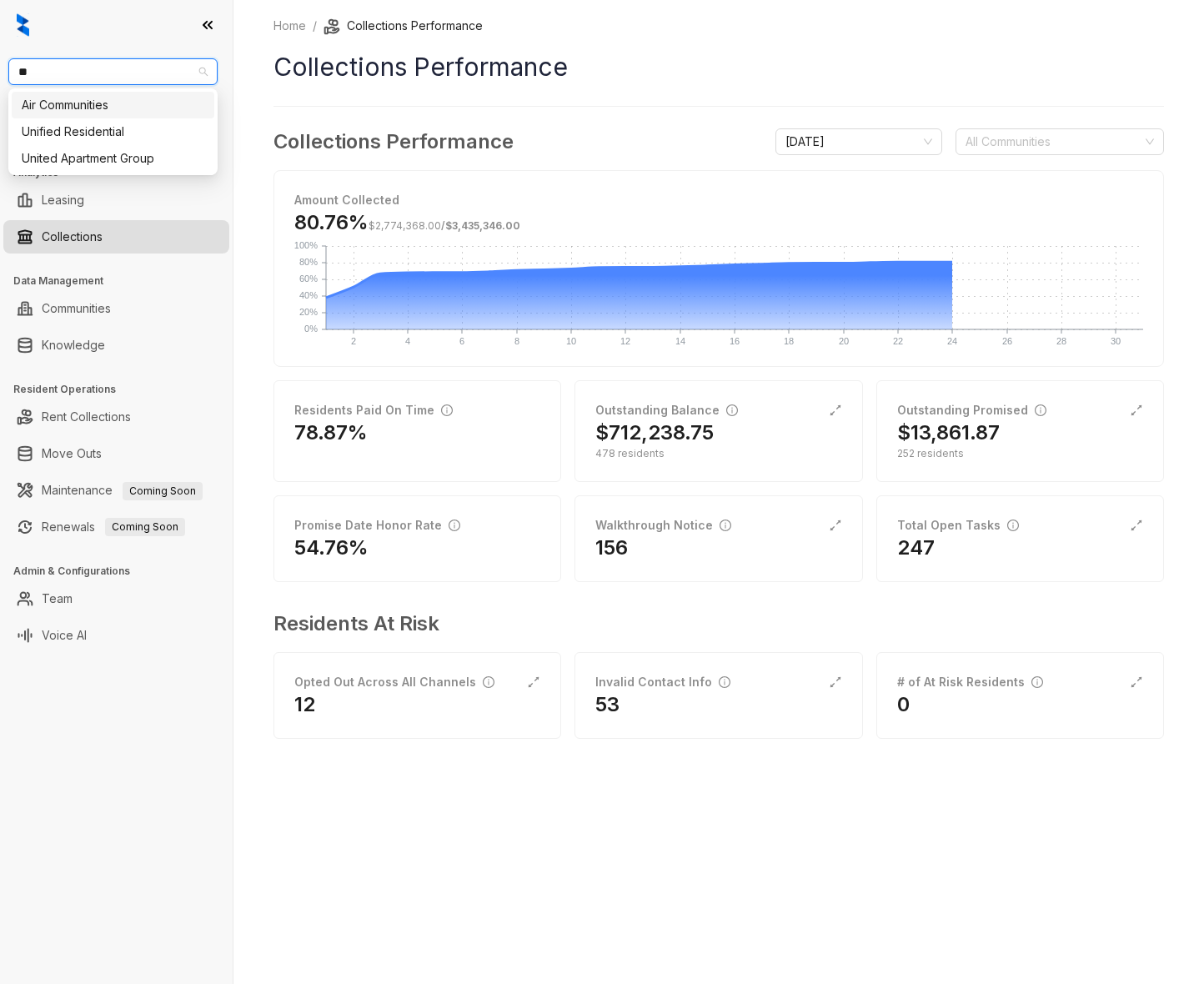 type on "***" 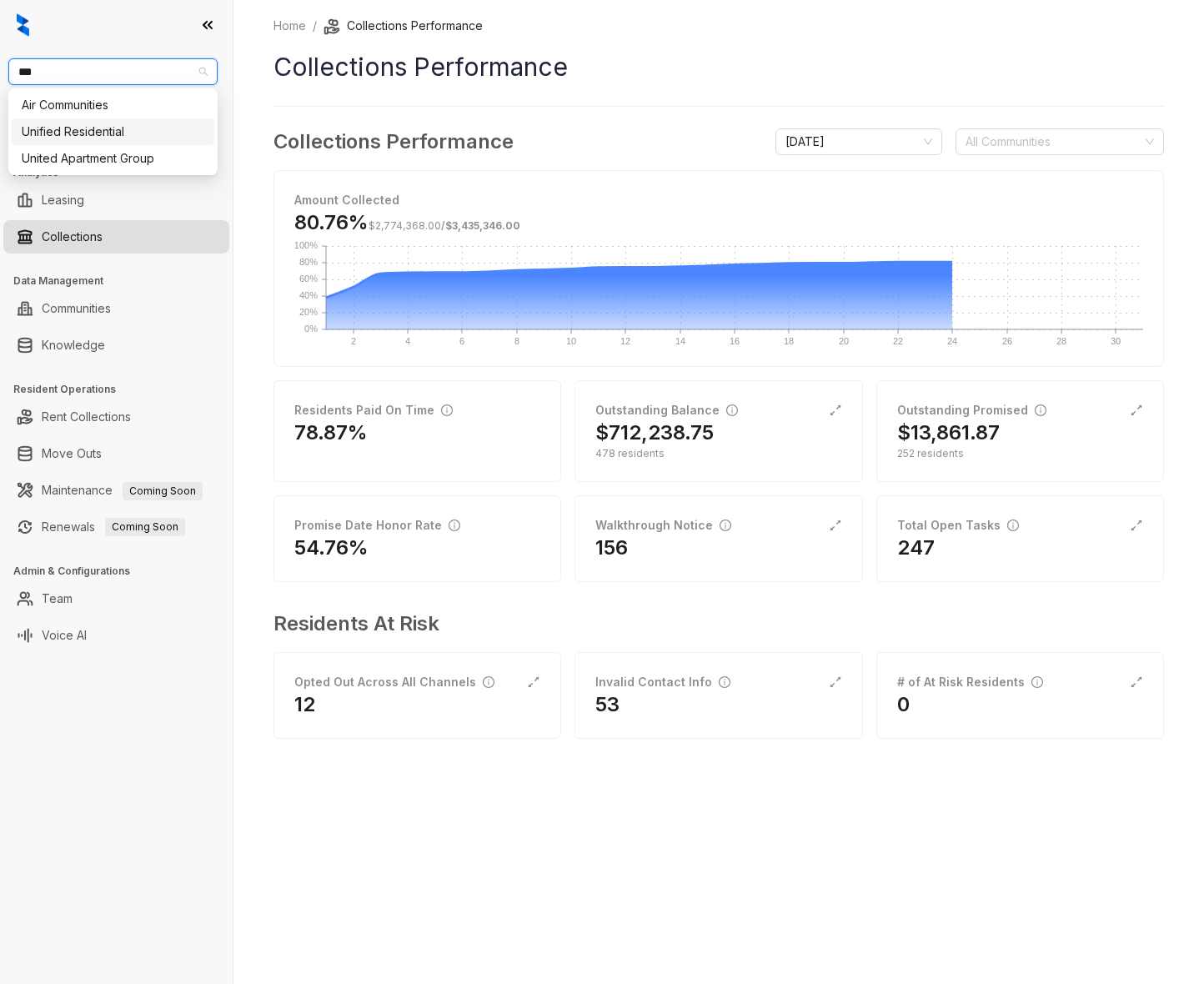 click on "Unified Residential" at bounding box center (113, 132) 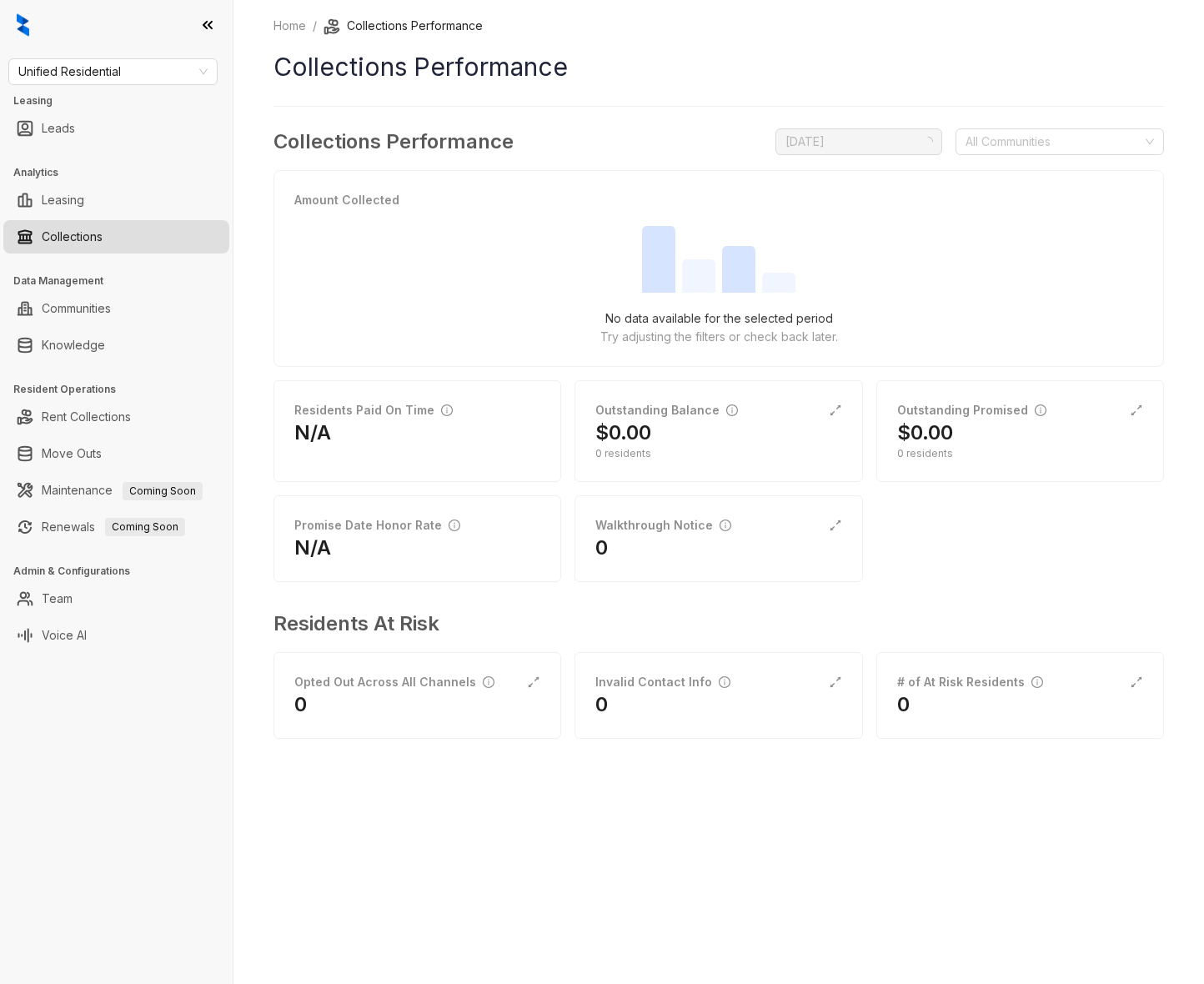 scroll, scrollTop: 0, scrollLeft: 0, axis: both 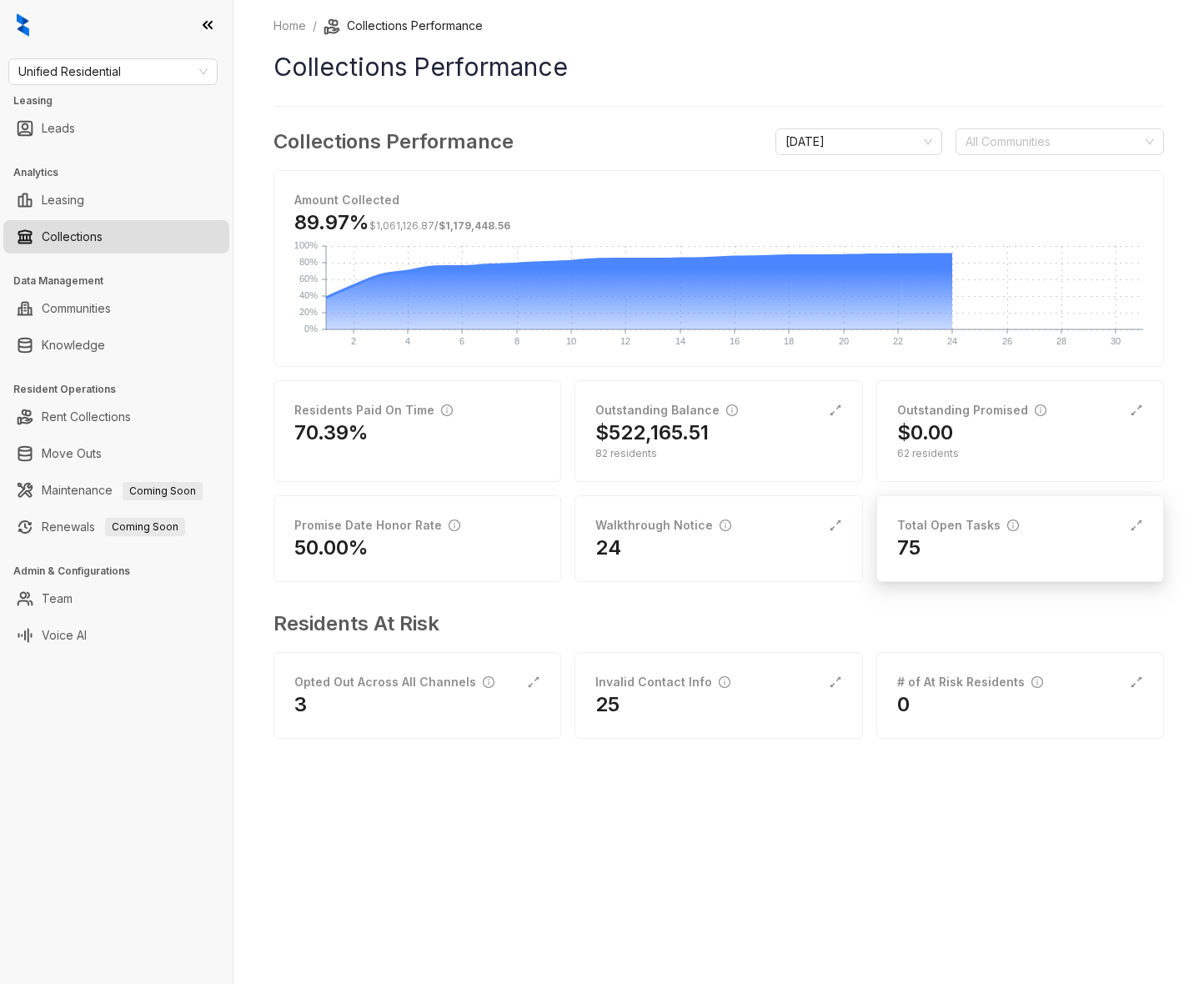 click on "75" at bounding box center (1020, 548) 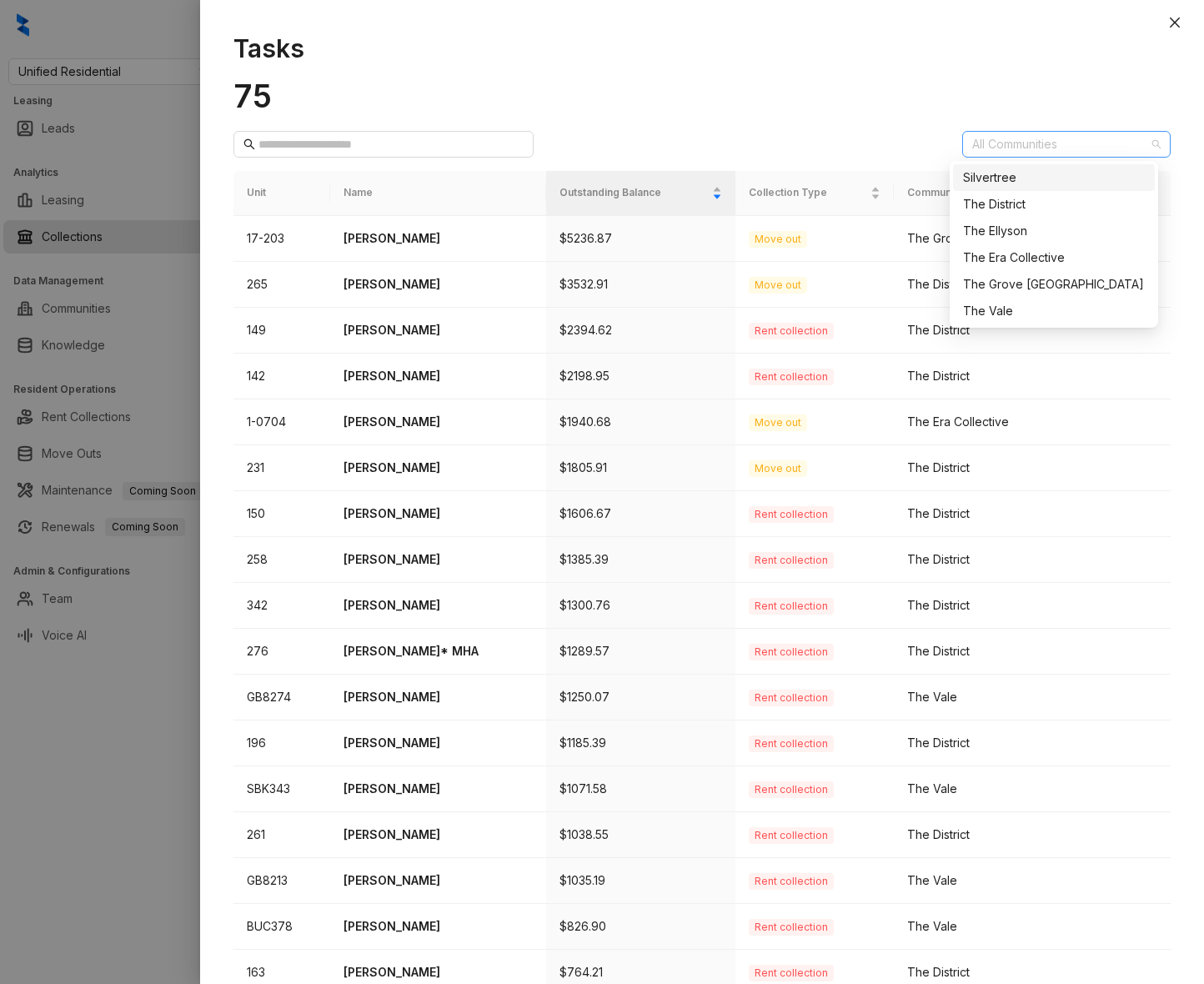 click at bounding box center [1057, 144] 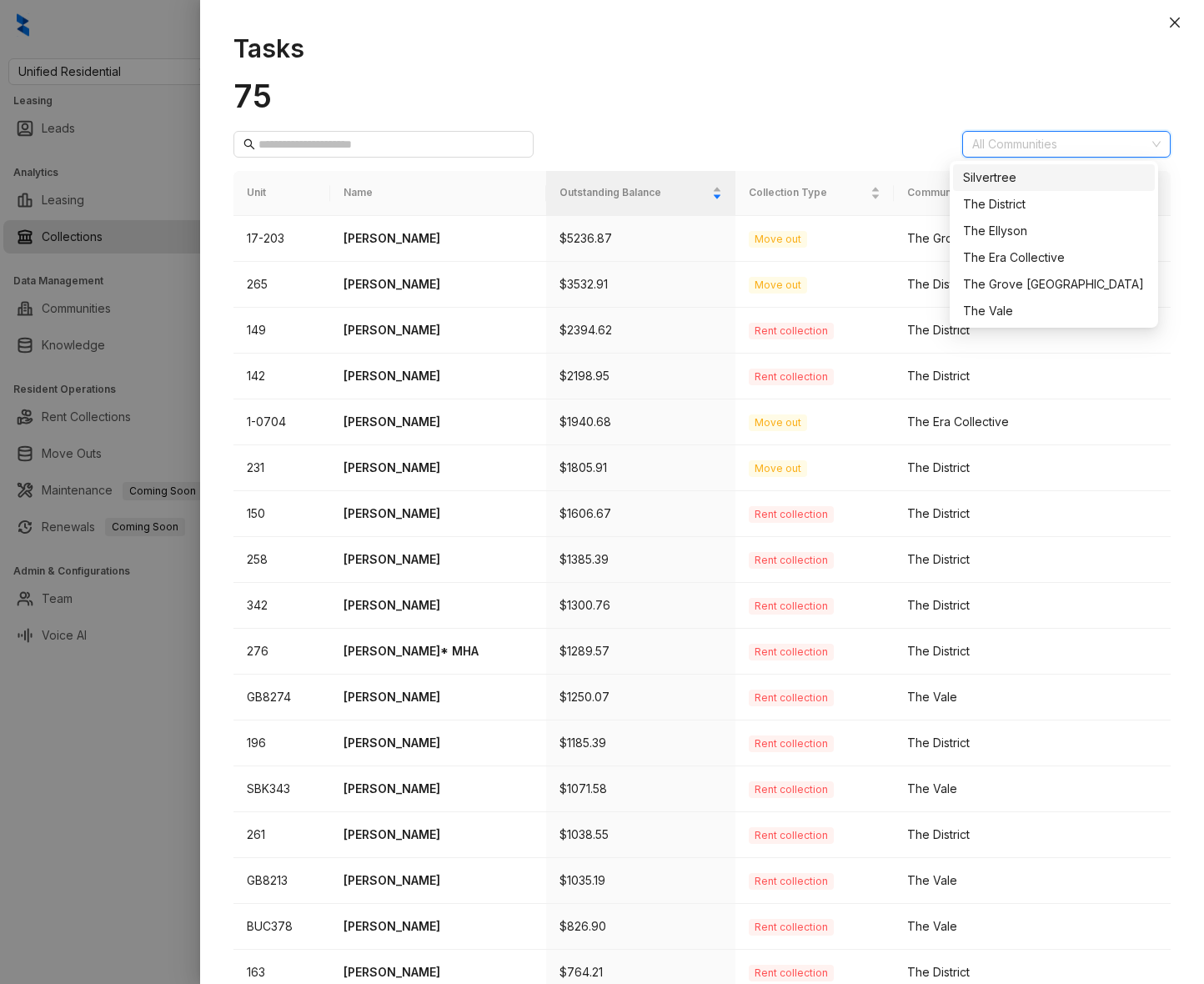 click on "Tasks 75   All Communities Unit Name Outstanding Balance Collection Type Community 17-203 [PERSON_NAME] $5236.87 Move out [GEOGRAPHIC_DATA] [GEOGRAPHIC_DATA][PERSON_NAME] $3532.91 Move out The District [GEOGRAPHIC_DATA][PERSON_NAME] $2394.62 Rent collection The District 142 [PERSON_NAME] $2198.95 Rent collection The District 1-0704 [PERSON_NAME] $1940.68 Move out The Era Collective 231 [PERSON_NAME] $1805.91 Move out The District 150 [PERSON_NAME] $1606.67 Rent collection The District 258 [PERSON_NAME] $1385.39 Rent collection The District 342 [PERSON_NAME] $1300.76 Rent collection The District 276 [PERSON_NAME]* MHA $1289.57 Rent collection The District GB8274 [PERSON_NAME] $1250.07 Rent collection The Vale 196 [PERSON_NAME] $1185.39 Rent collection The District SBK343 [PERSON_NAME] $1071.58 Rent collection The Vale 261 [PERSON_NAME] $1038.55 Rent collection The District GB8213 [PERSON_NAME] $1035.19 Rent collection The Vale BUC378 [PERSON_NAME] $826.90 Rent collection The Vale 163 [PERSON_NAME] $764.21 The District 1" at bounding box center [702, 500] 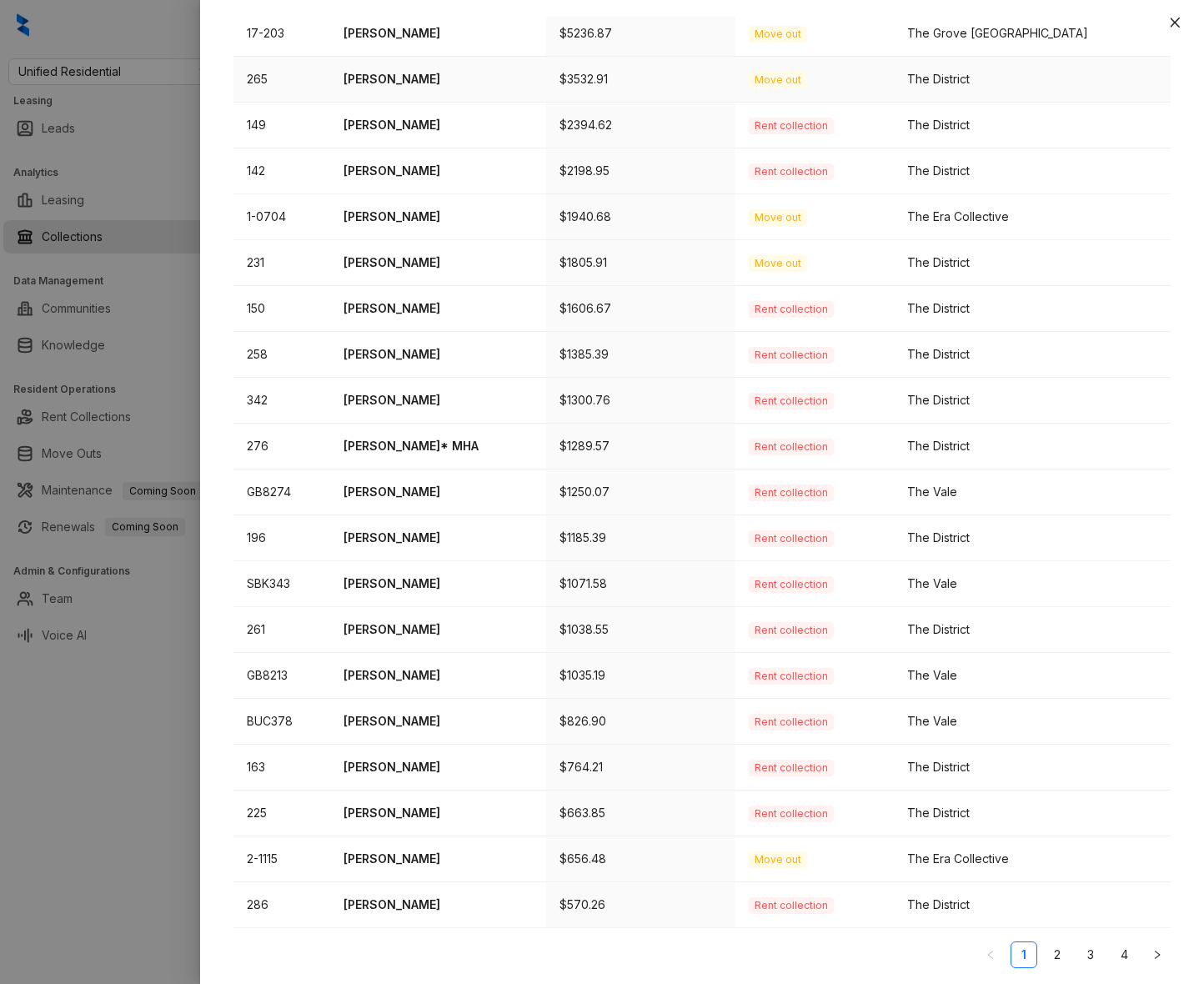 scroll, scrollTop: 0, scrollLeft: 0, axis: both 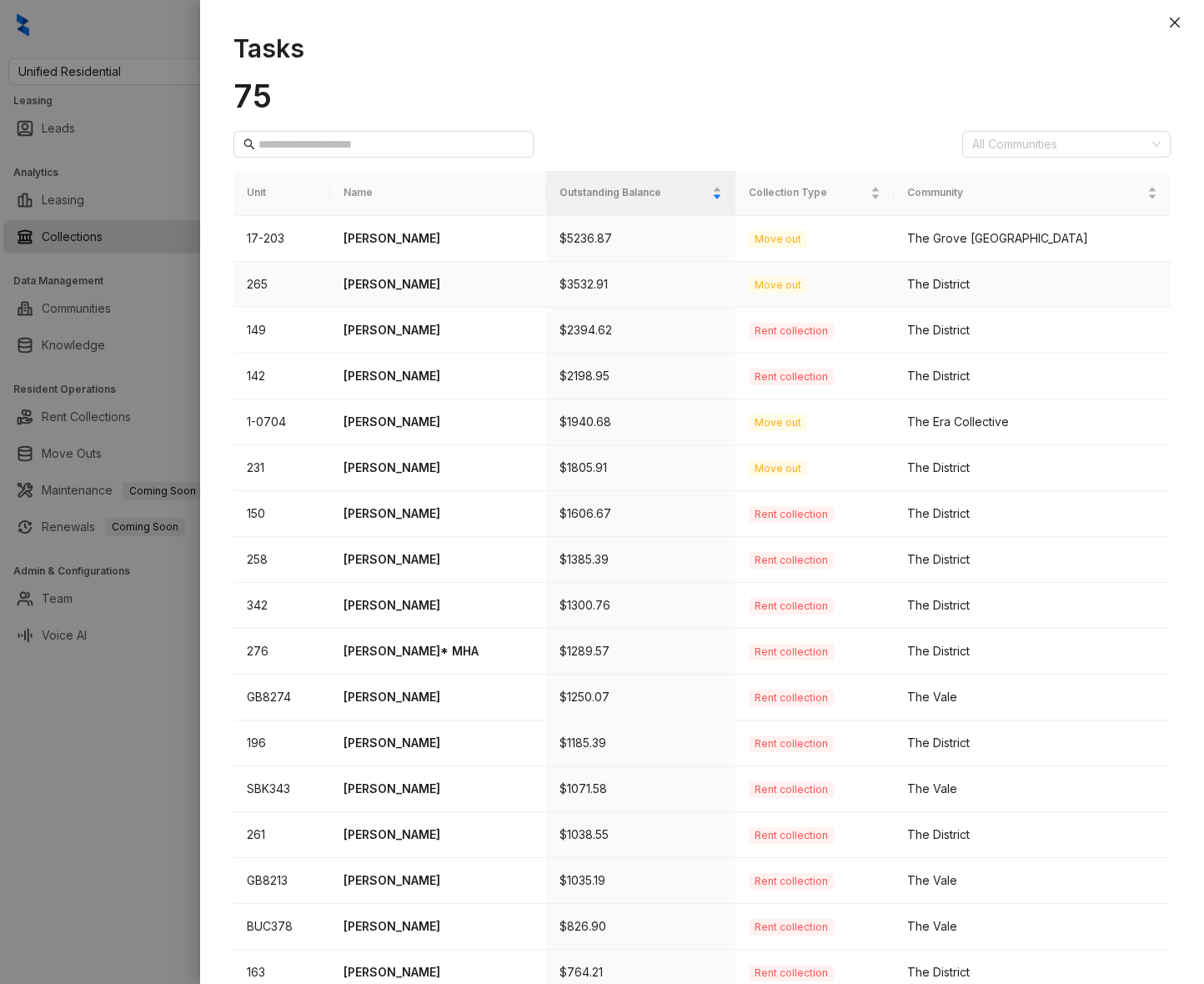 click on "[PERSON_NAME]" at bounding box center [438, 284] 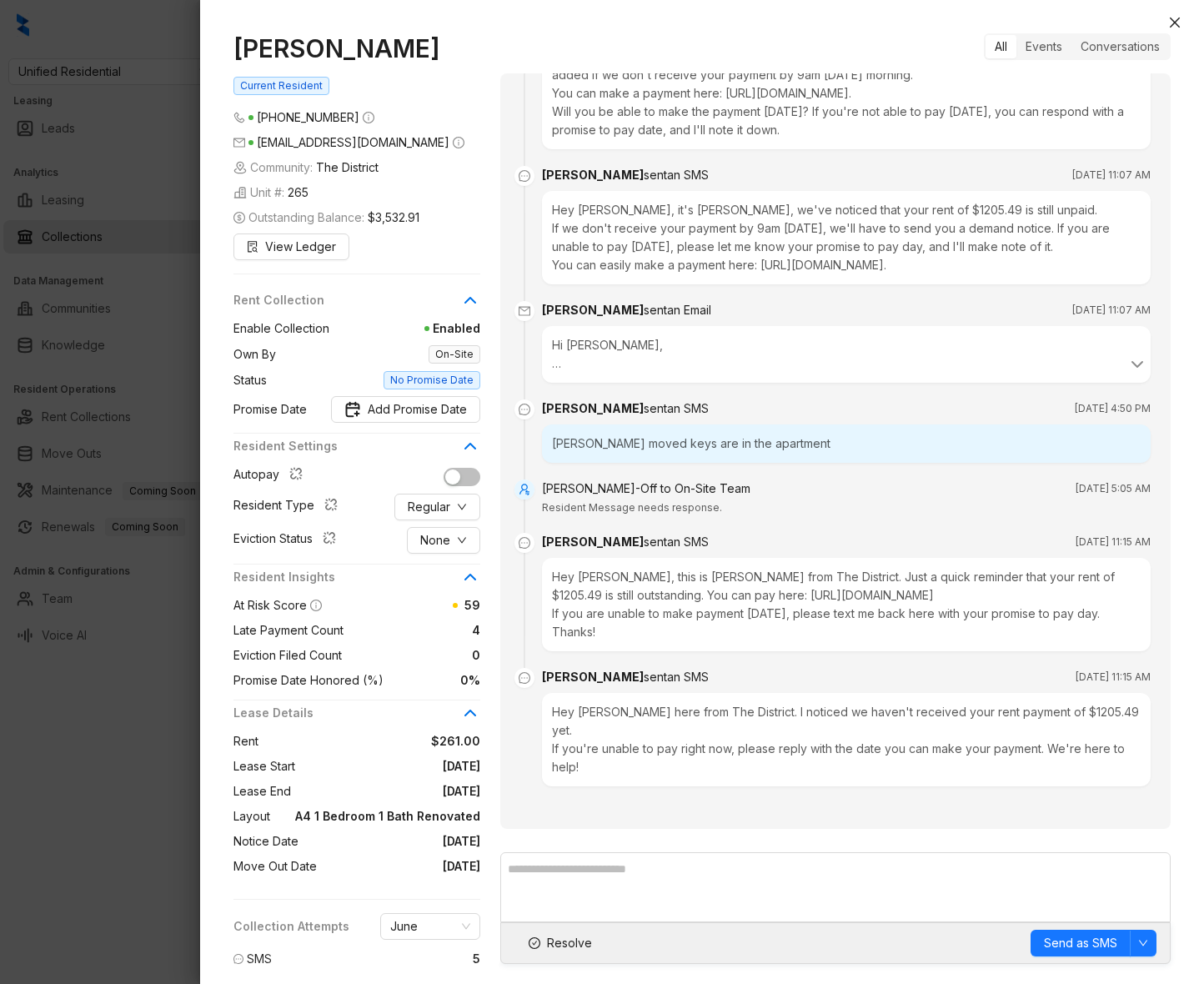 scroll, scrollTop: 419, scrollLeft: 0, axis: vertical 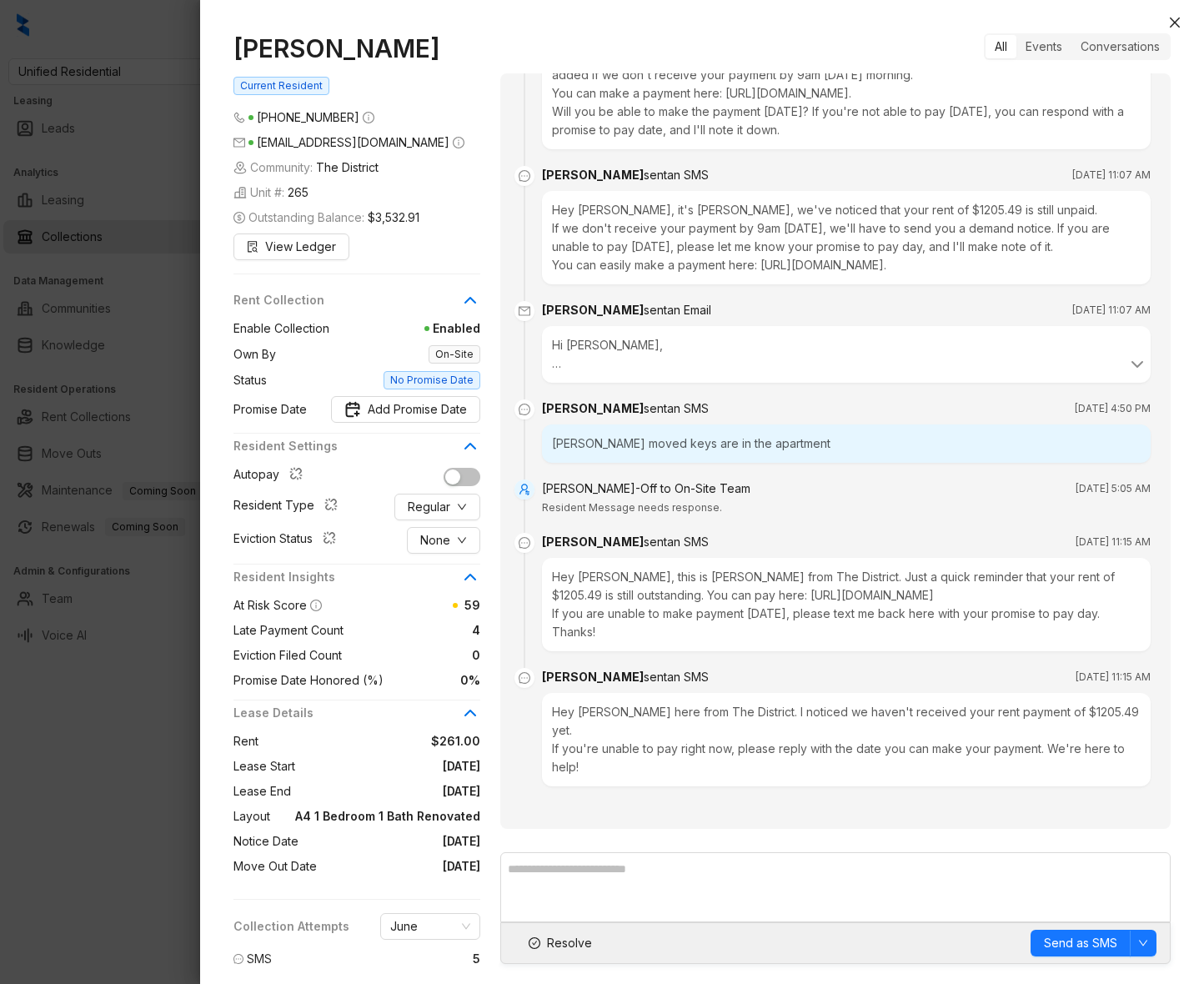 click on "Hey [PERSON_NAME], this is [PERSON_NAME] from The District. Just a quick reminder that your rent of $1205.49 is still outstanding. You can pay here: [URL][DOMAIN_NAME] If you are unable to make payment [DATE], please text me back here with your promise to pay day. Thanks!" at bounding box center [846, 605] 